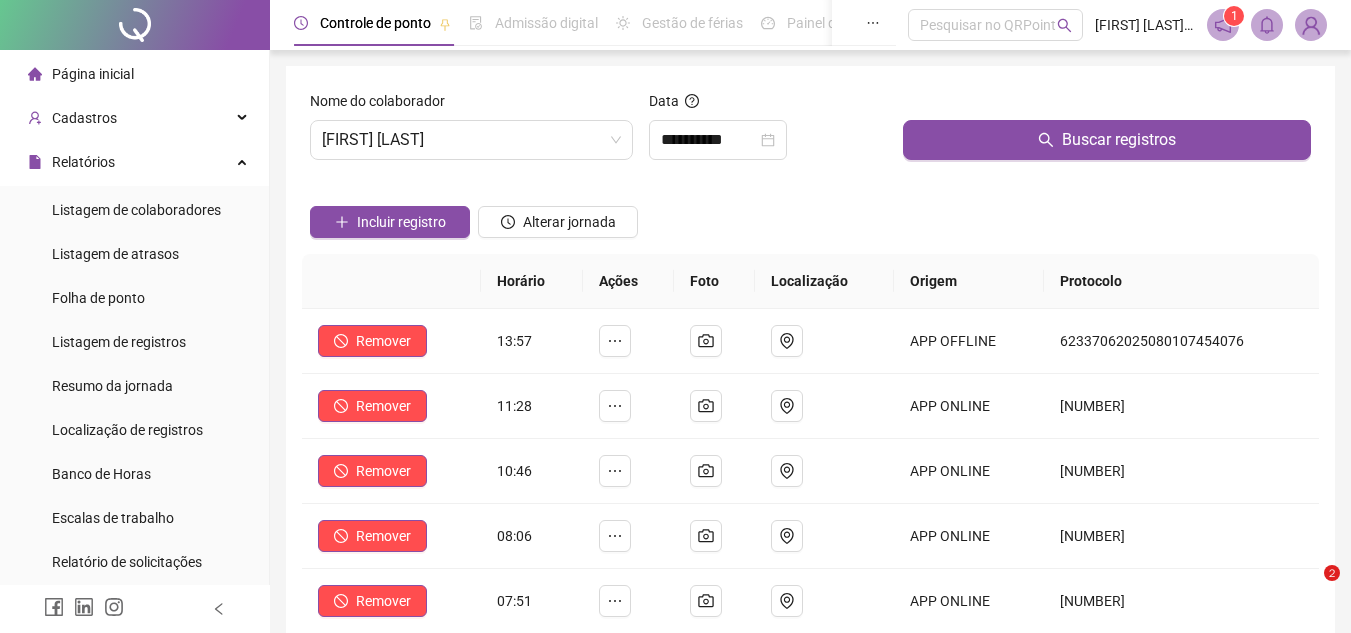 scroll, scrollTop: 0, scrollLeft: 0, axis: both 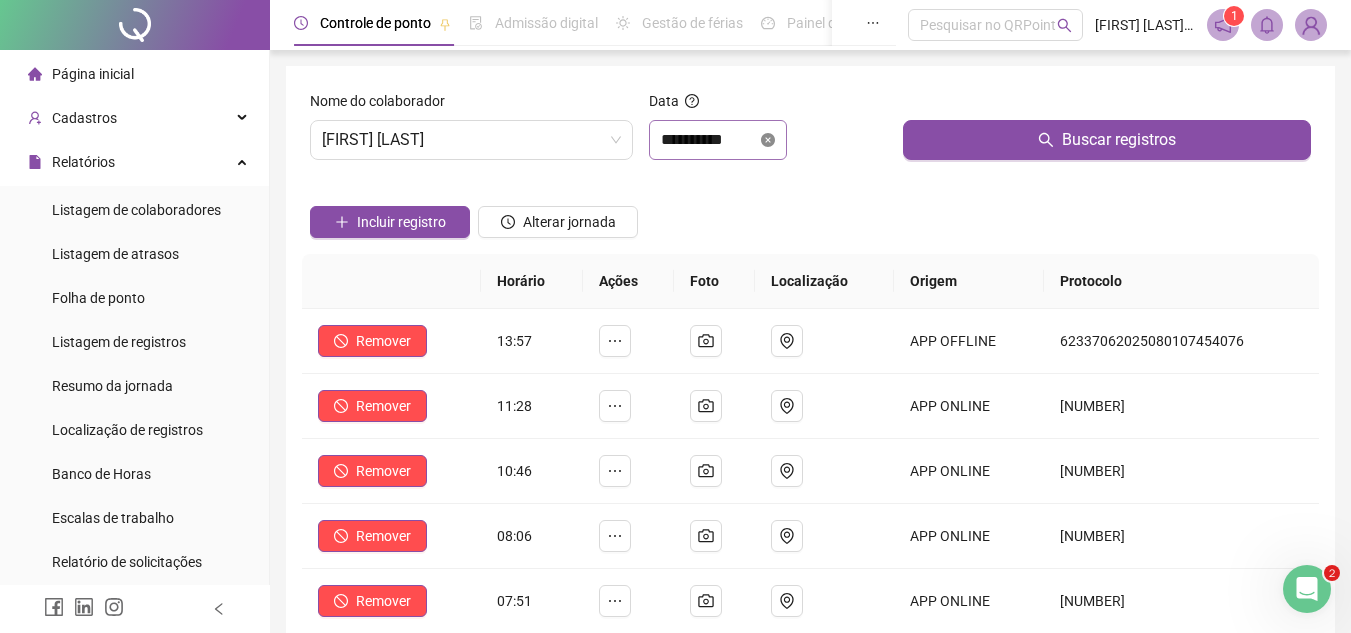 click 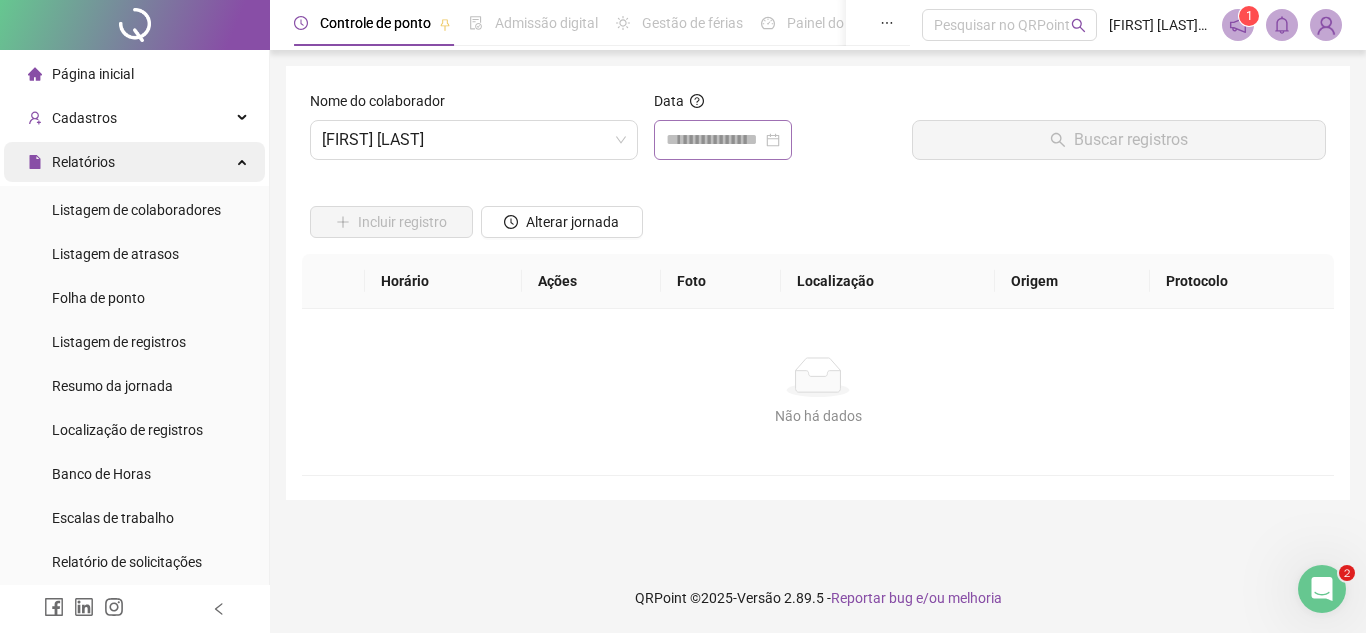 click on "Relatórios" at bounding box center [134, 162] 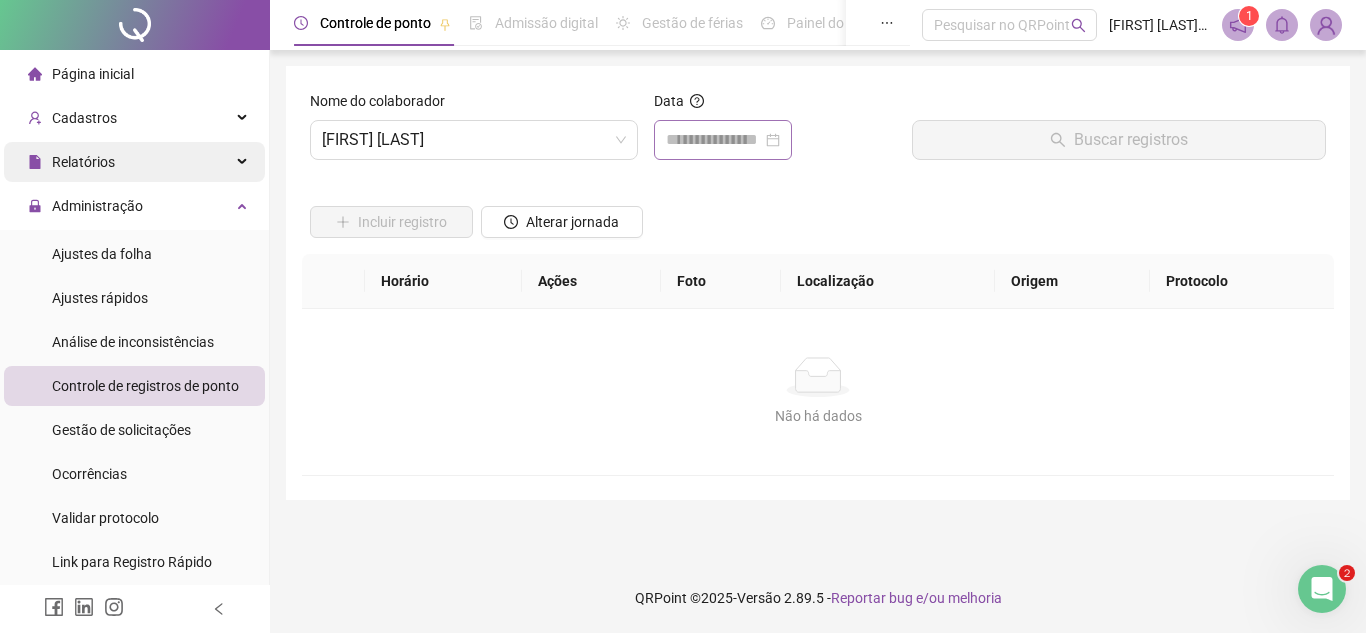 click on "Relatórios" at bounding box center (83, 162) 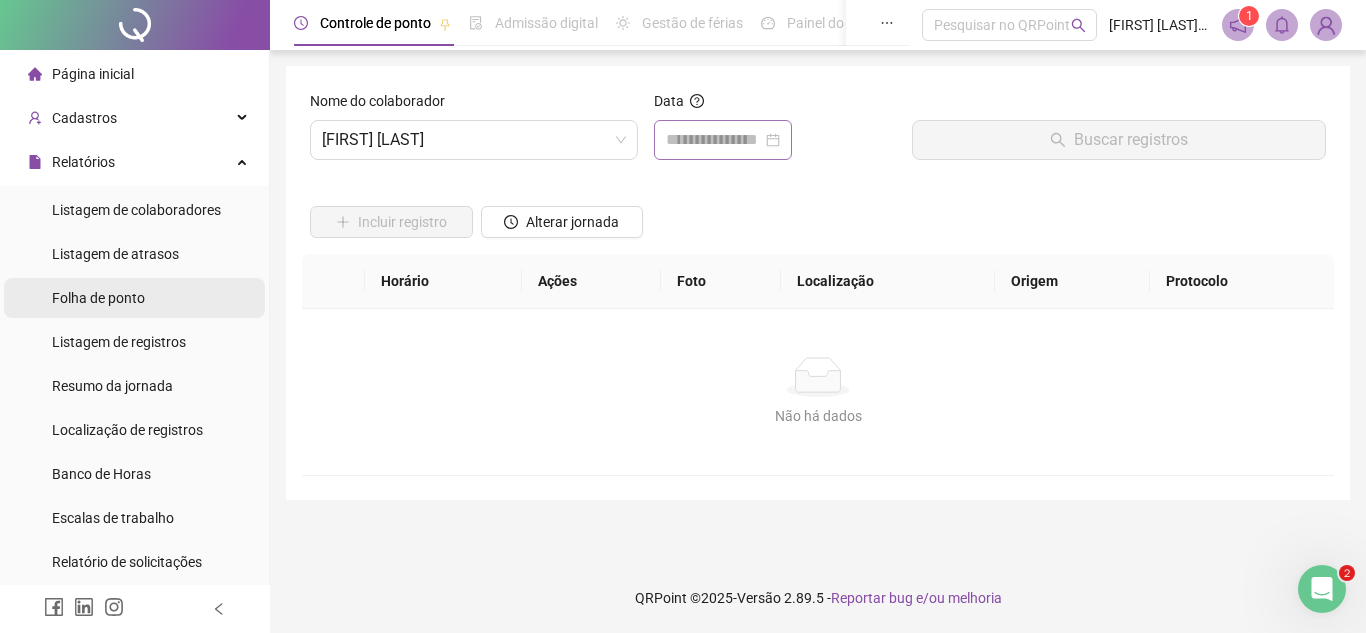 click on "Folha de ponto" at bounding box center (98, 298) 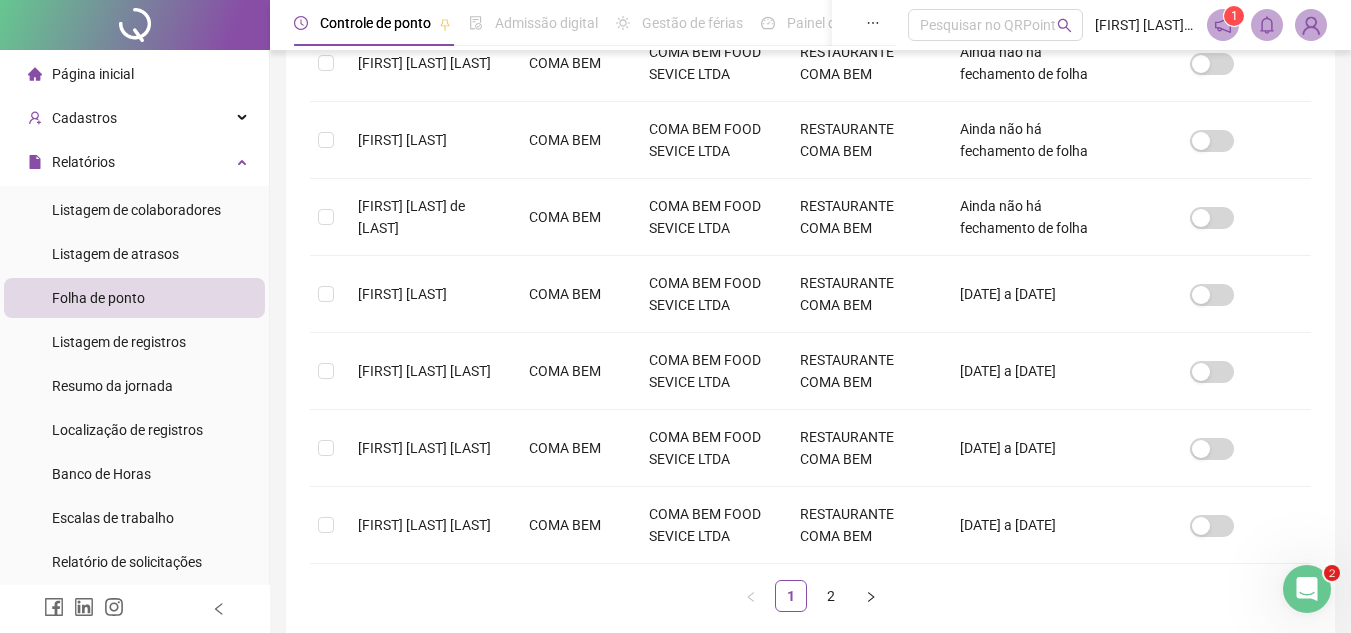 scroll, scrollTop: 759, scrollLeft: 0, axis: vertical 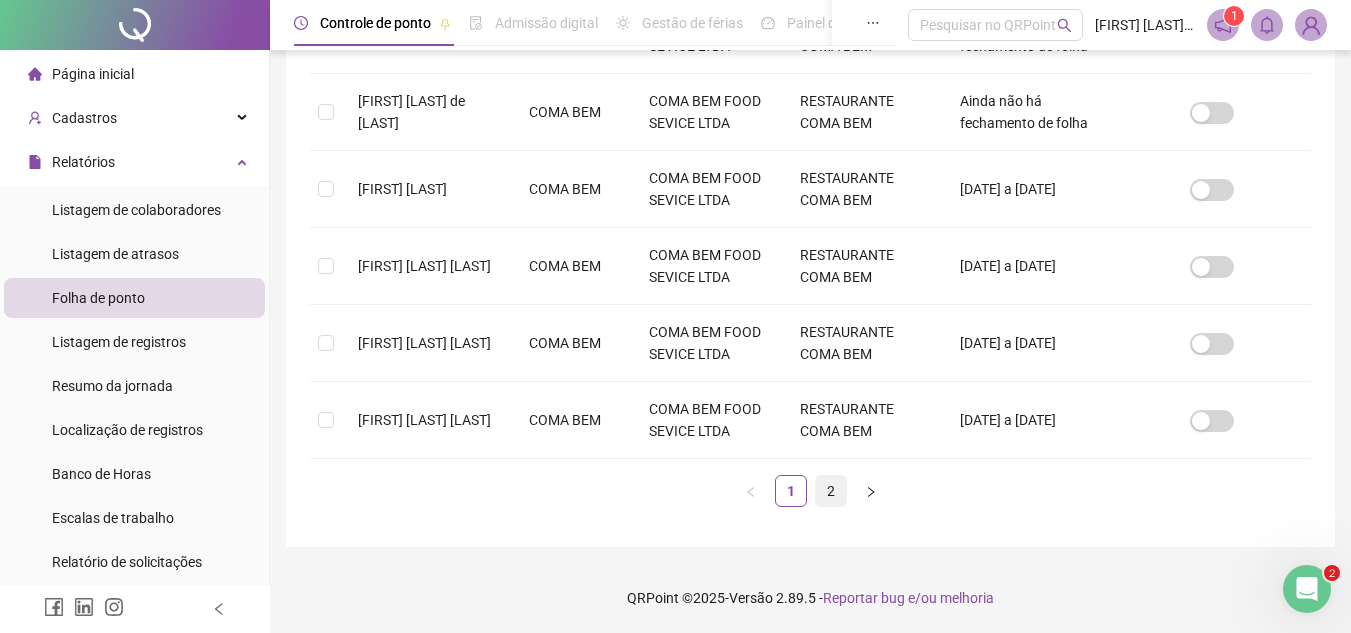 click on "2" at bounding box center [831, 491] 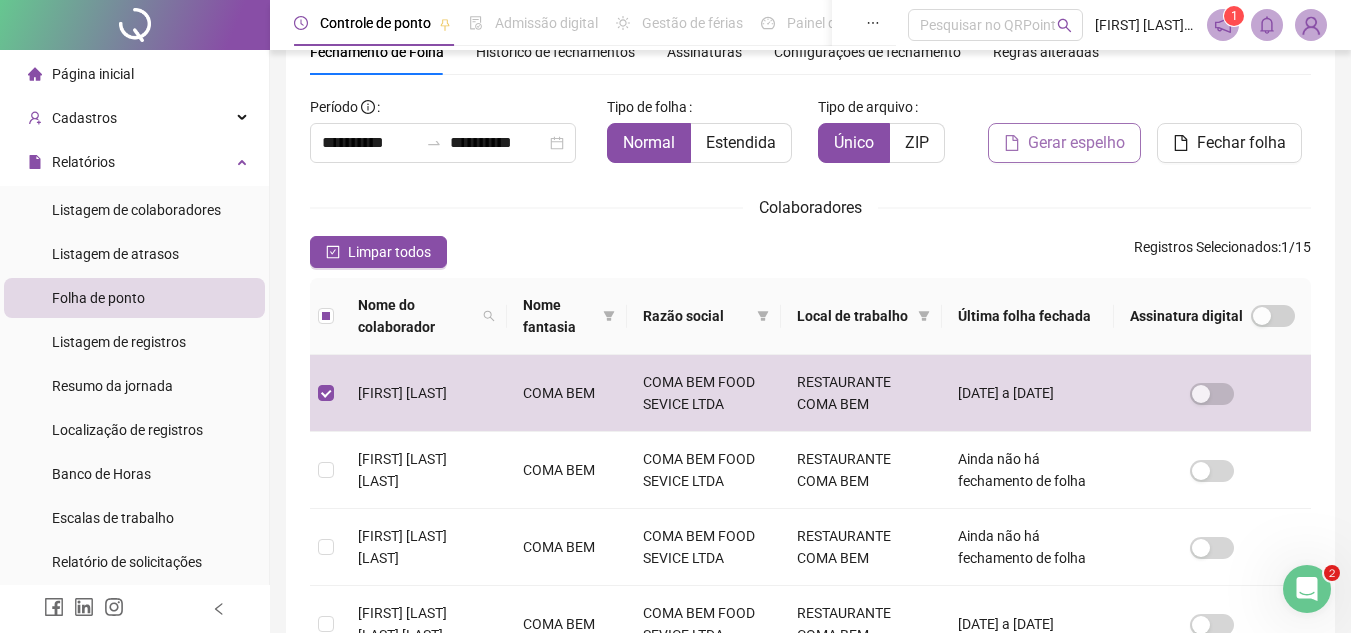 click on "Gerar espelho" at bounding box center (1076, 143) 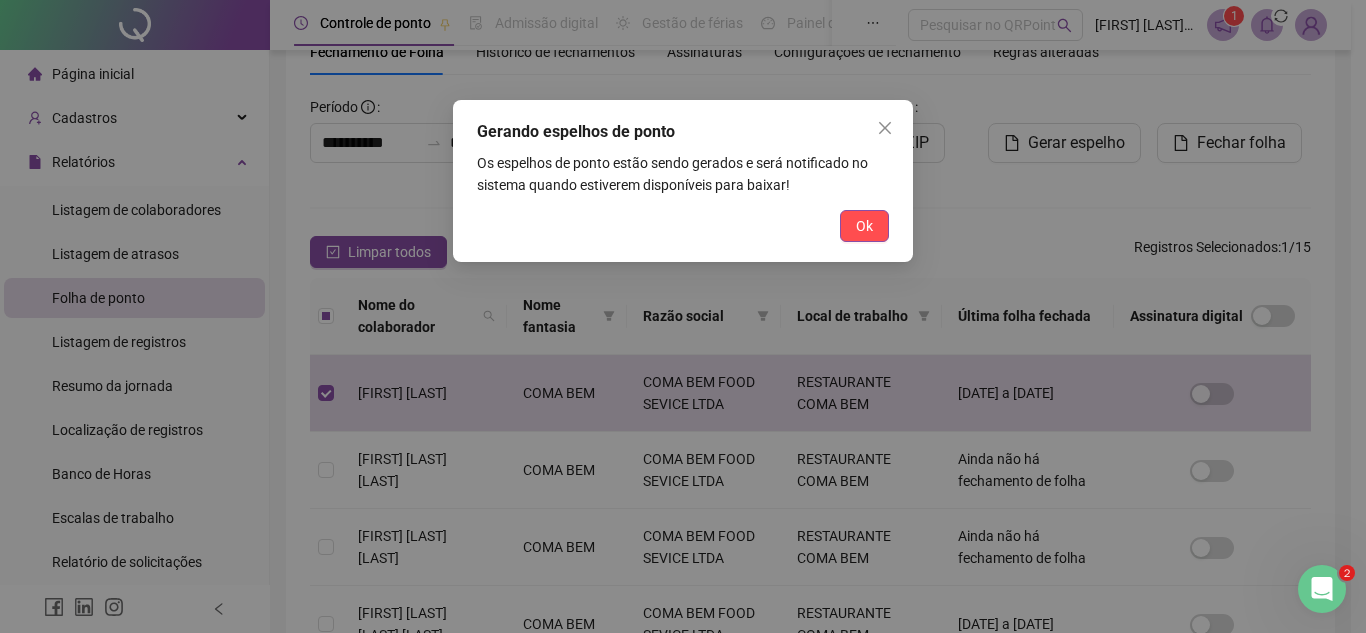 click on "Ok" at bounding box center [864, 226] 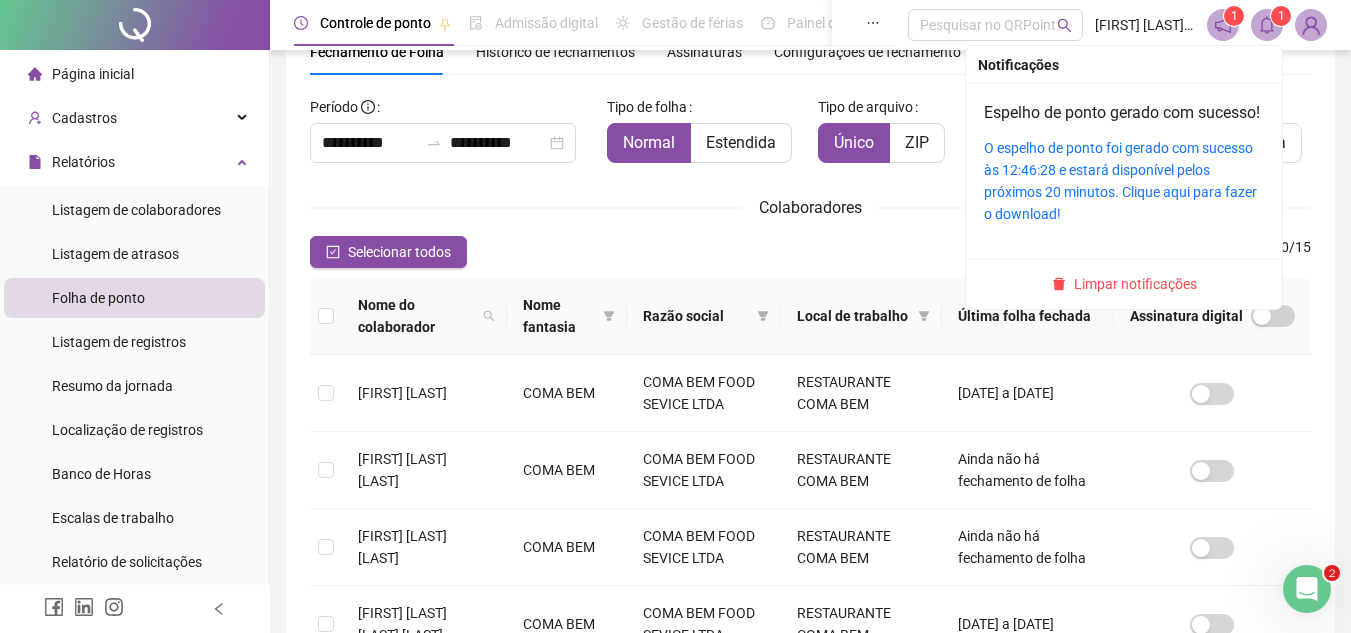 click 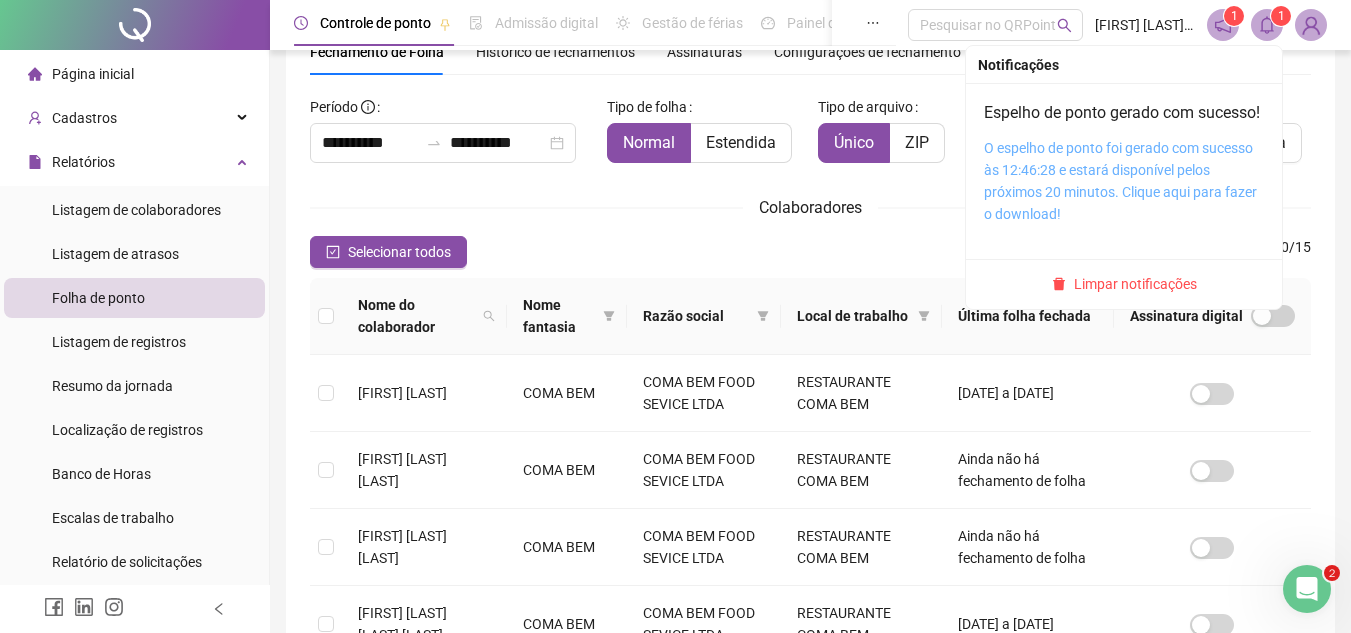 click on "O espelho de ponto foi gerado com sucesso às 12:46:28 e estará disponível pelos próximos 20 minutos.
Clique aqui para fazer o download!" at bounding box center [1120, 181] 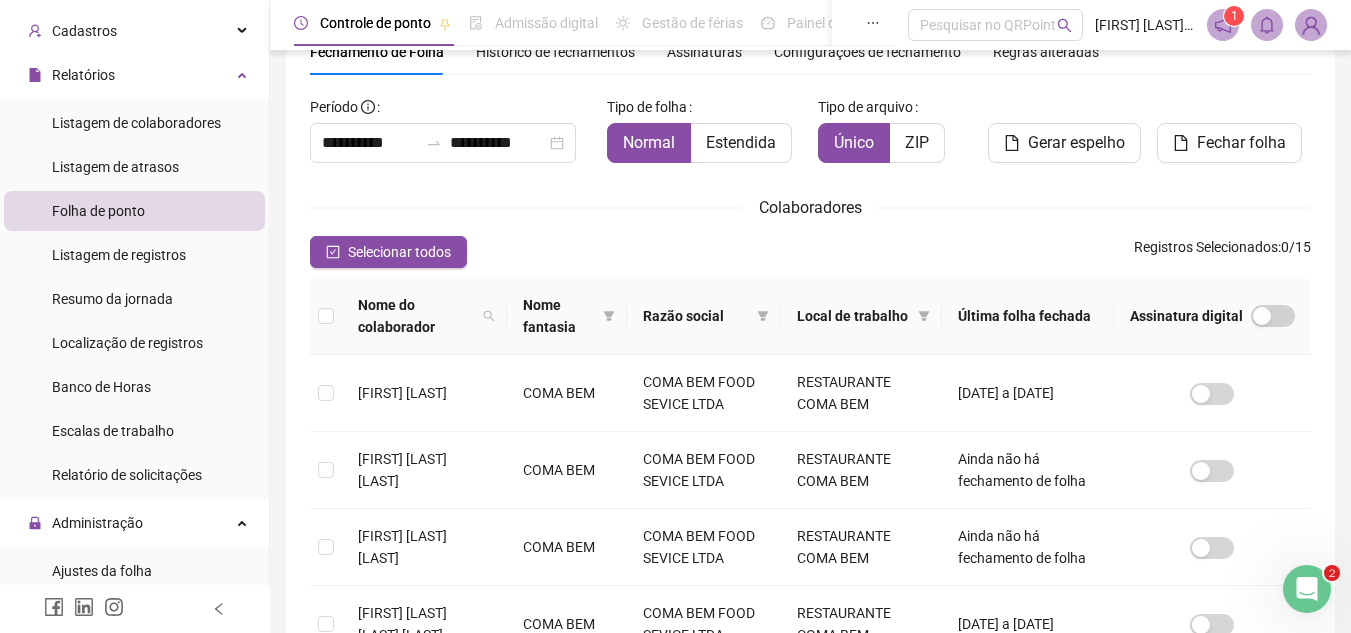 scroll, scrollTop: 200, scrollLeft: 0, axis: vertical 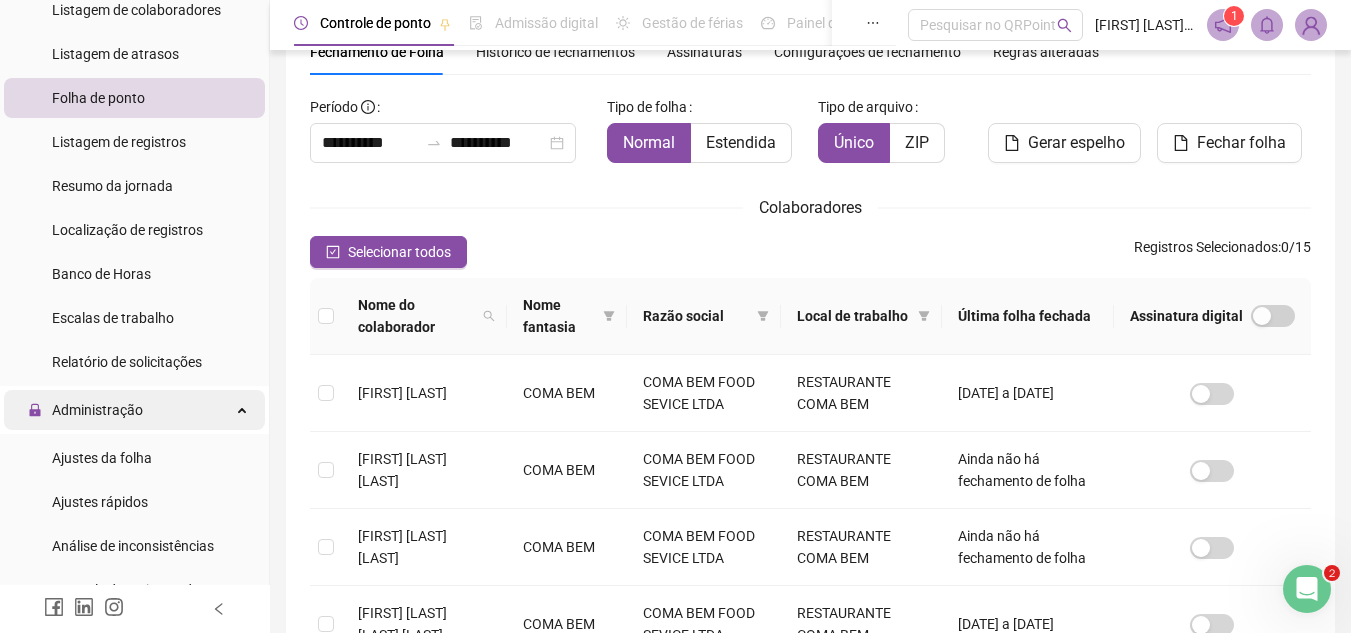 click on "Administração" at bounding box center (97, 410) 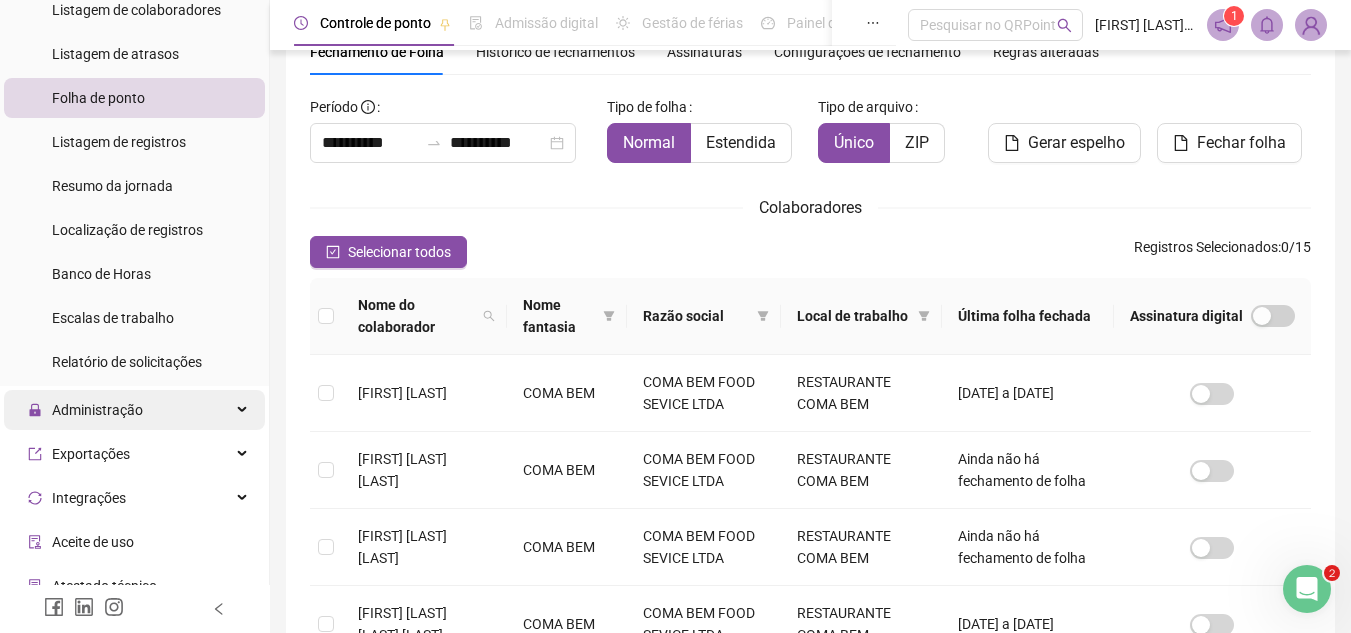 click on "Administração" at bounding box center (97, 410) 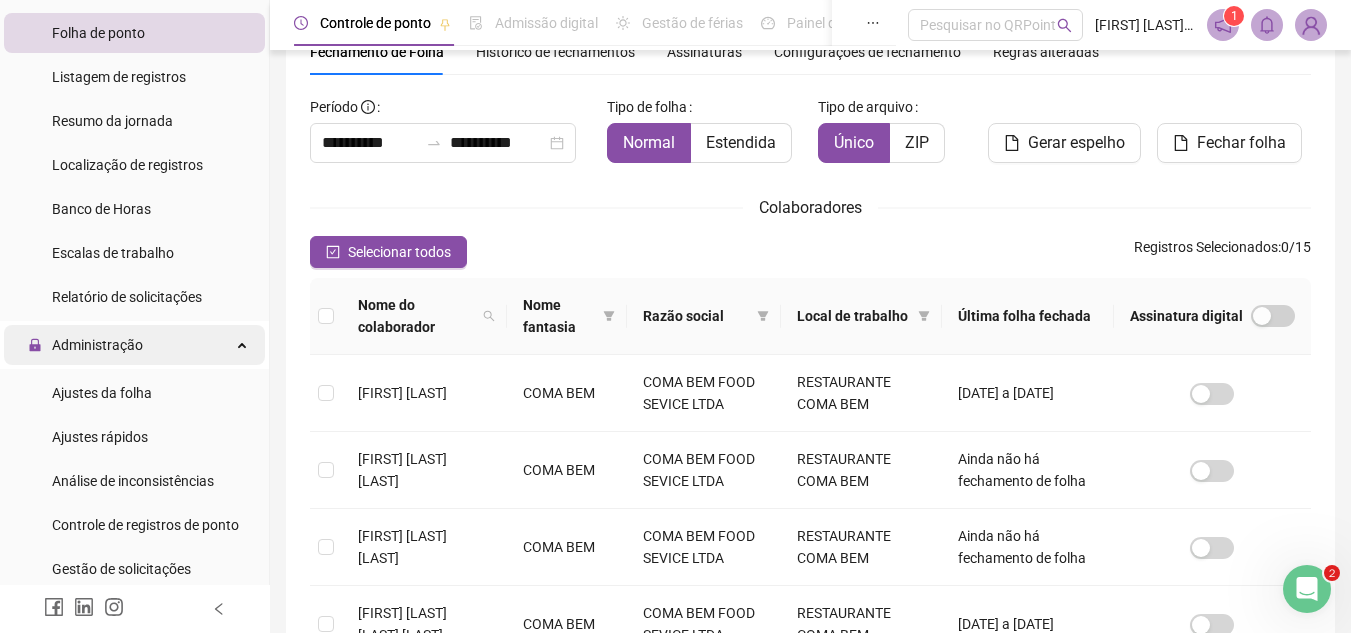 scroll, scrollTop: 300, scrollLeft: 0, axis: vertical 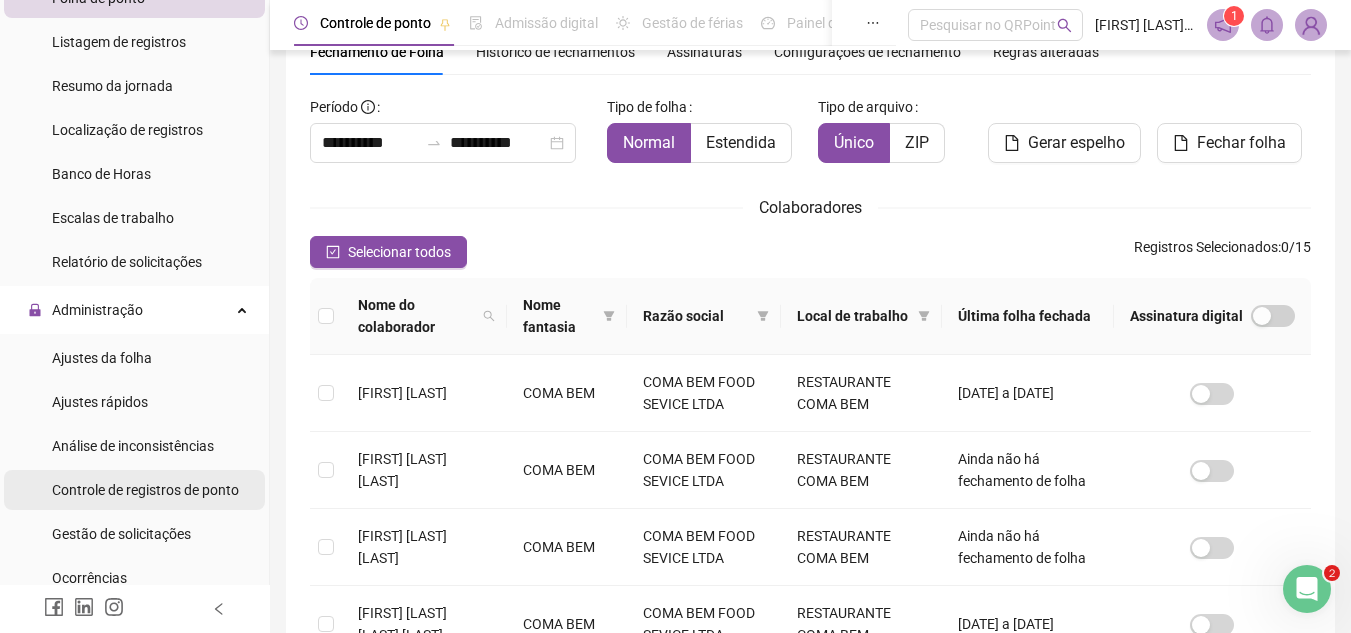 click on "Controle de registros de ponto" at bounding box center [145, 490] 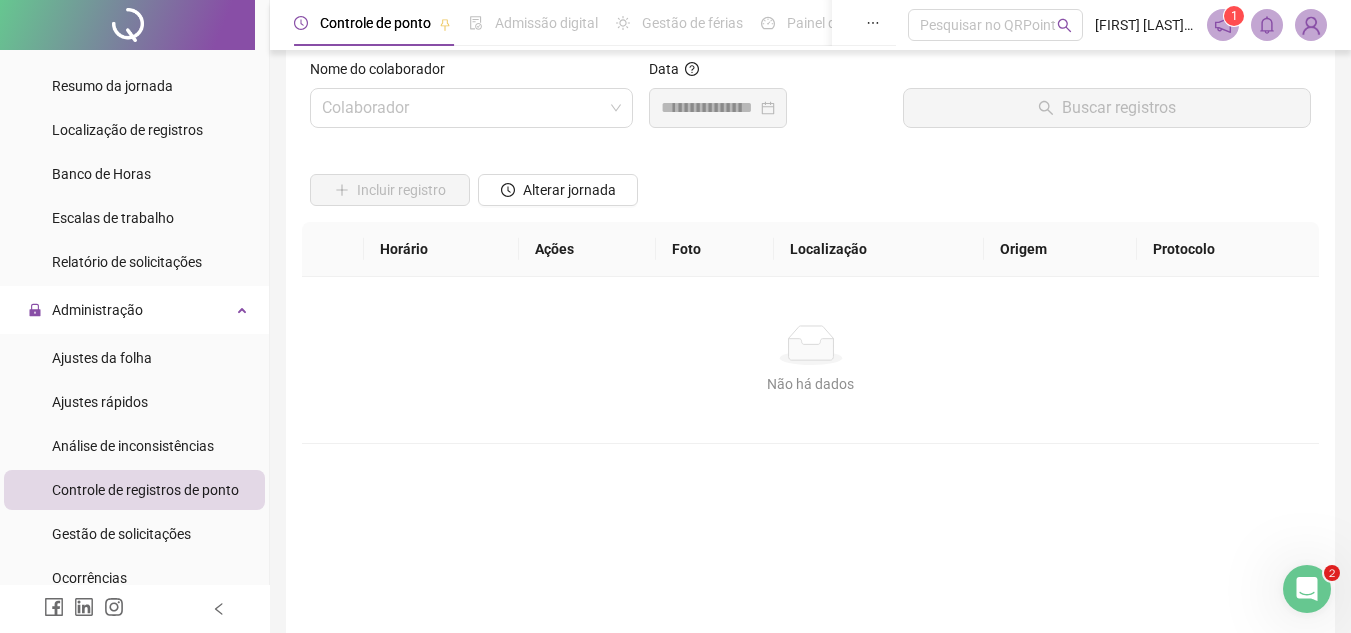 scroll, scrollTop: 0, scrollLeft: 0, axis: both 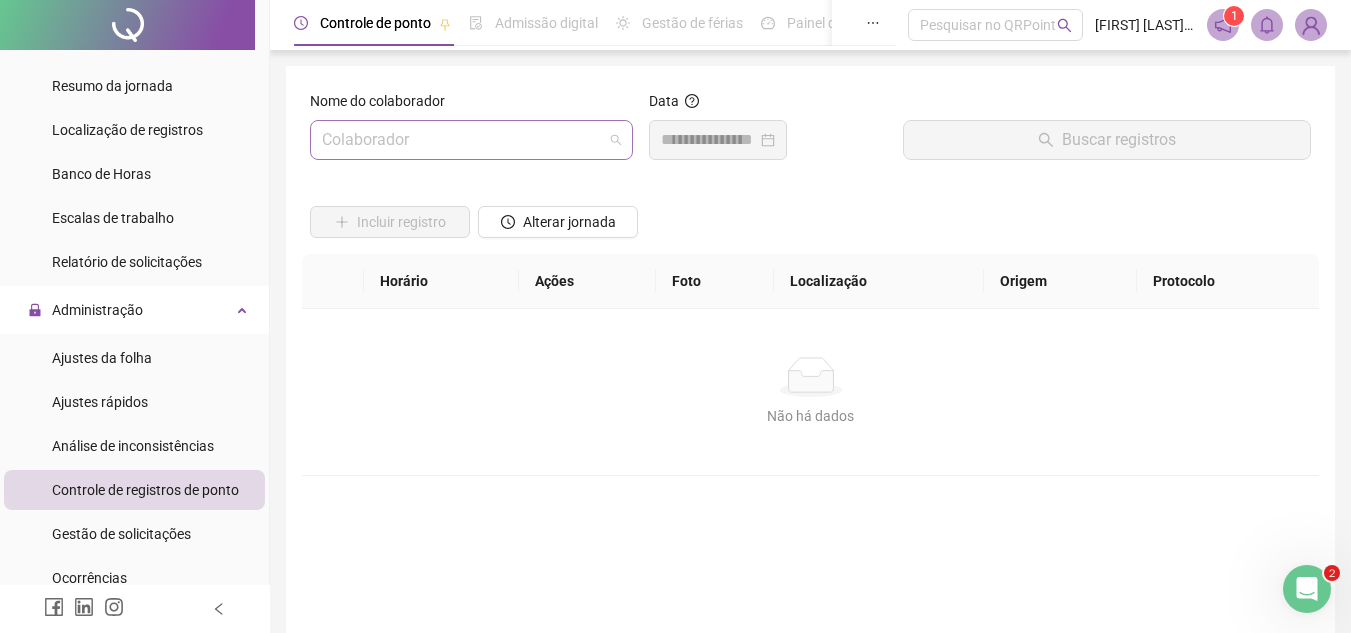 click on "Colaborador" at bounding box center [471, 140] 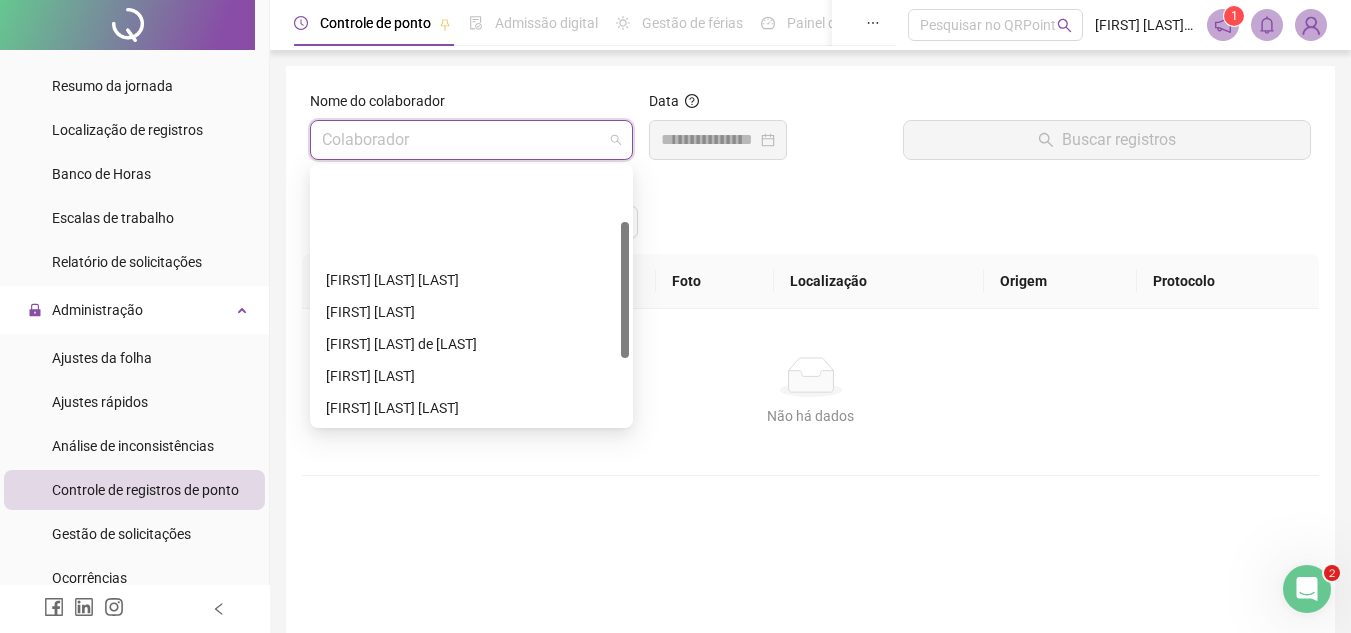 scroll, scrollTop: 224, scrollLeft: 0, axis: vertical 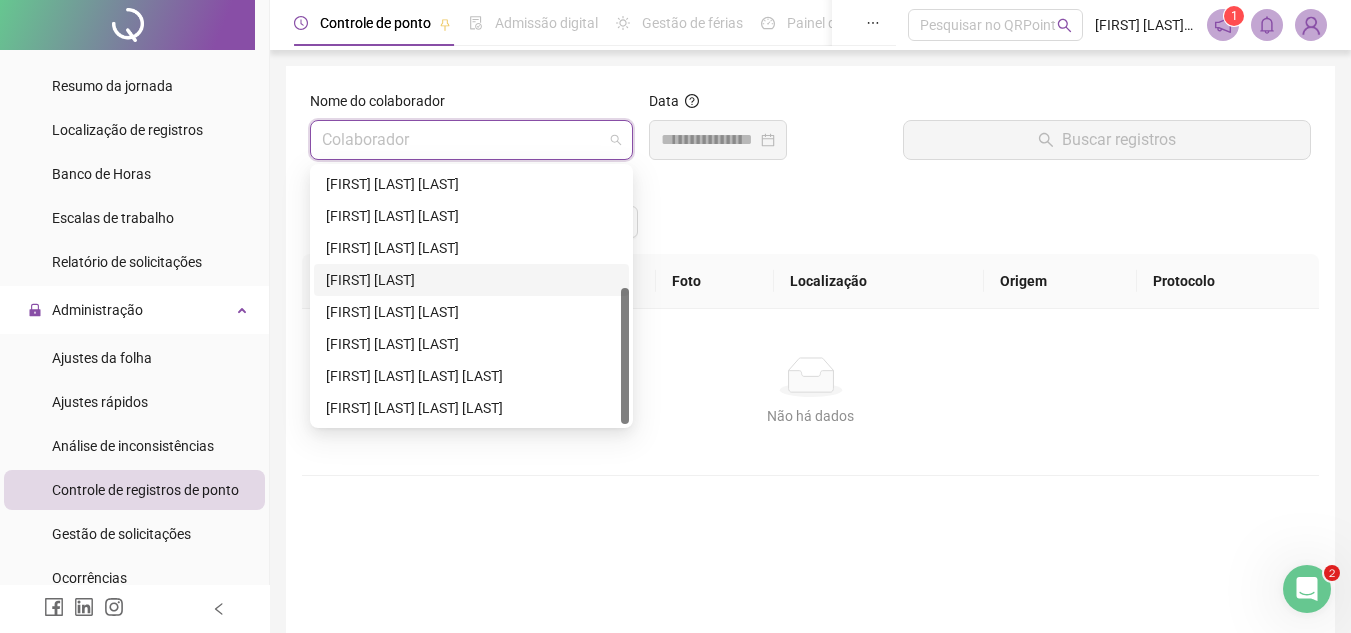 click on "[FIRST] [LAST]" at bounding box center (471, 280) 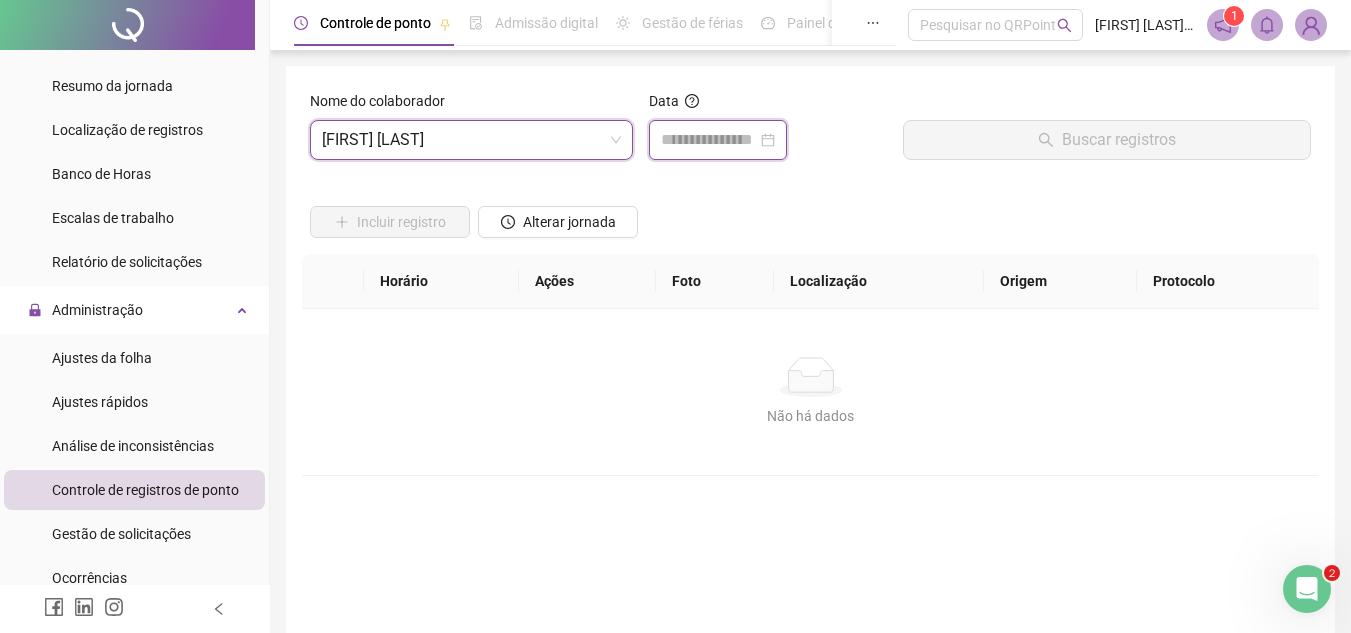 click at bounding box center (709, 140) 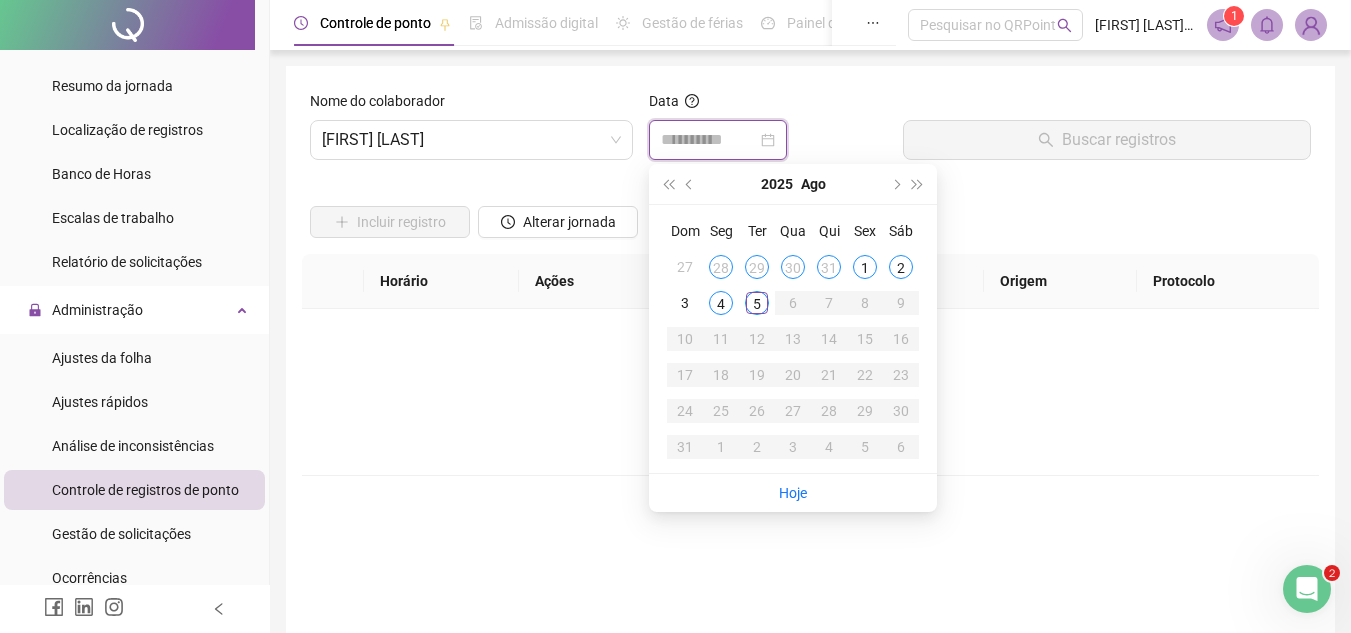 type on "**********" 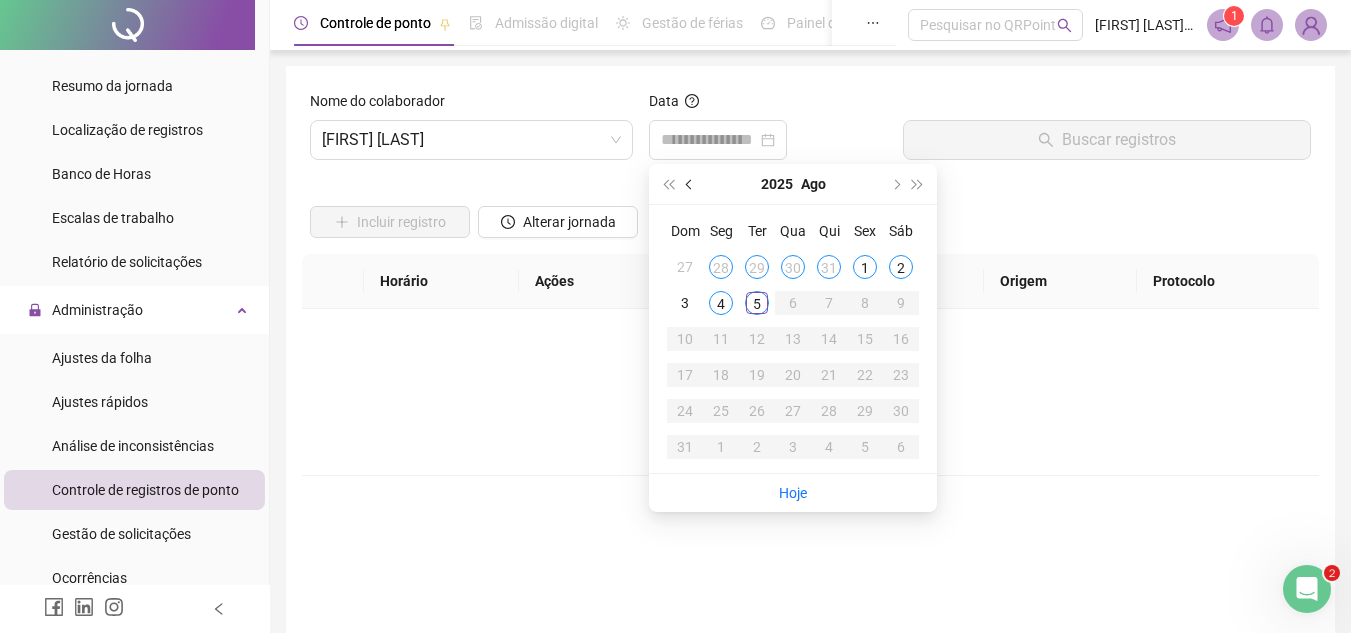 click at bounding box center (691, 184) 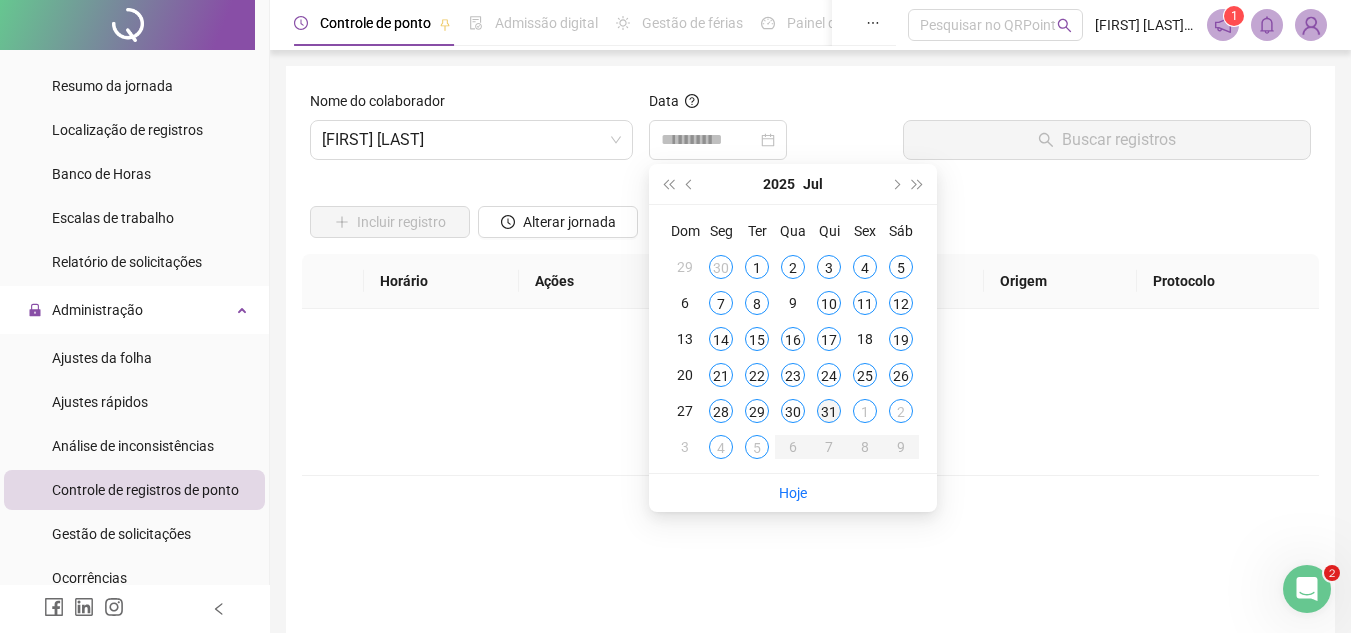 type on "**********" 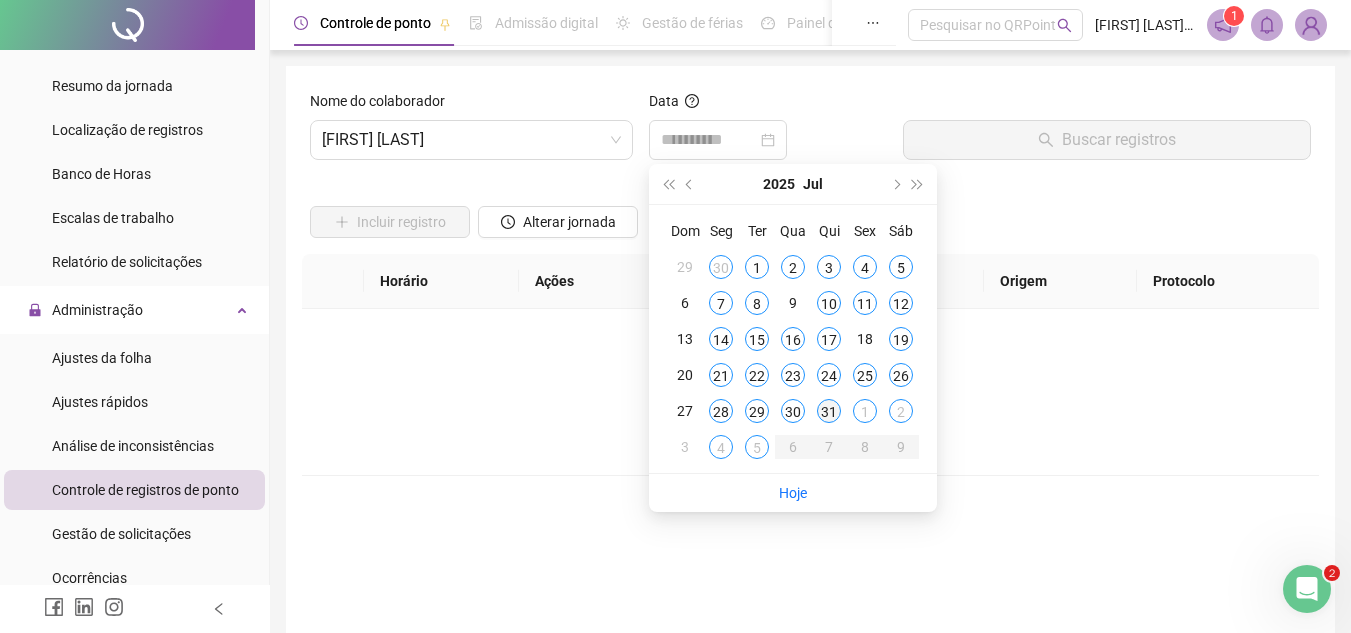 click on "31" at bounding box center [829, 411] 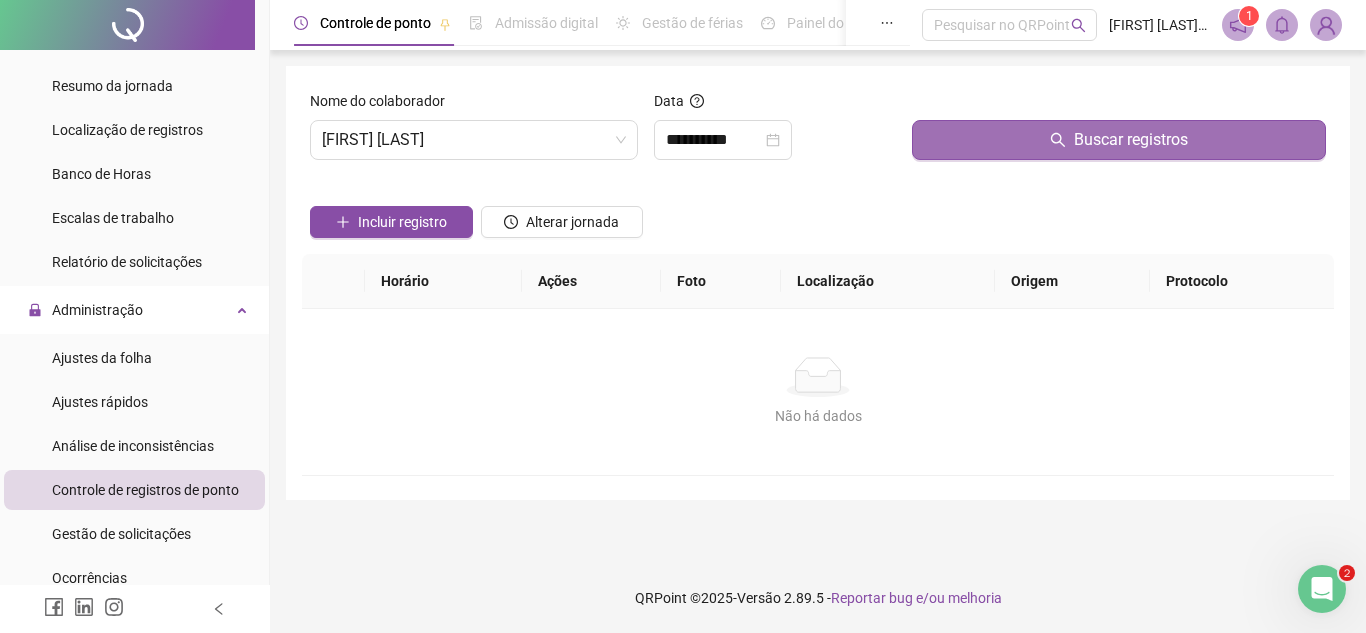 click on "Buscar registros" at bounding box center (1119, 140) 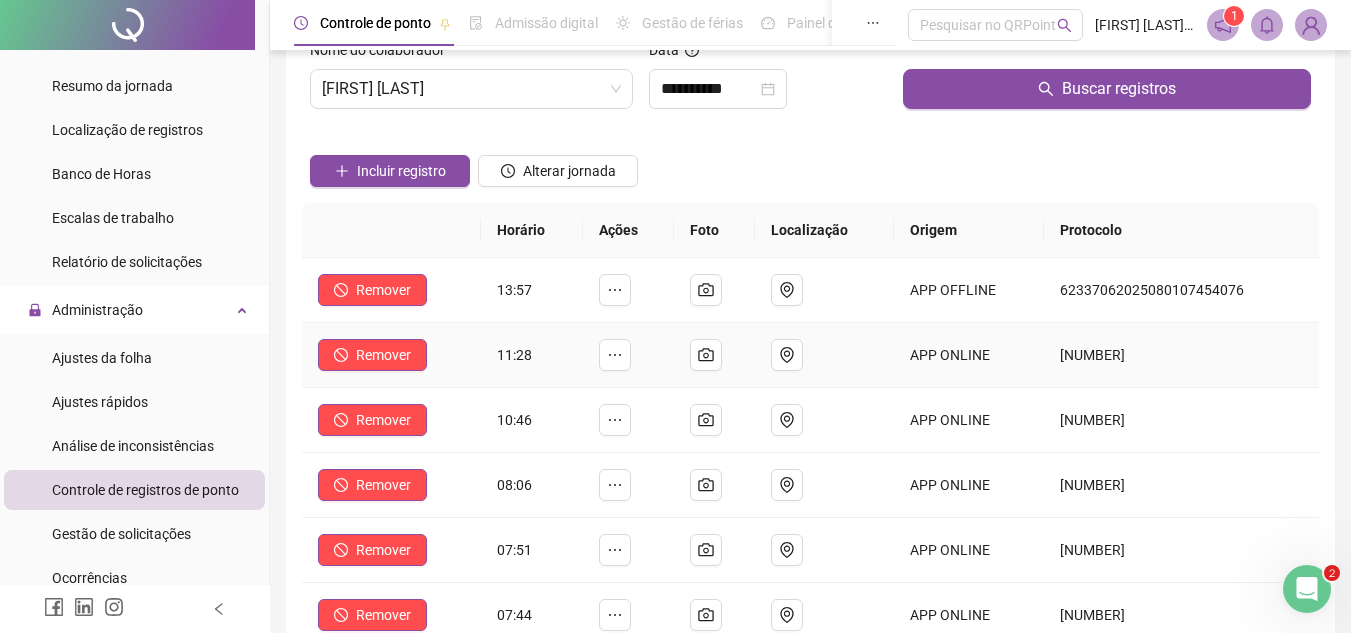 scroll, scrollTop: 0, scrollLeft: 0, axis: both 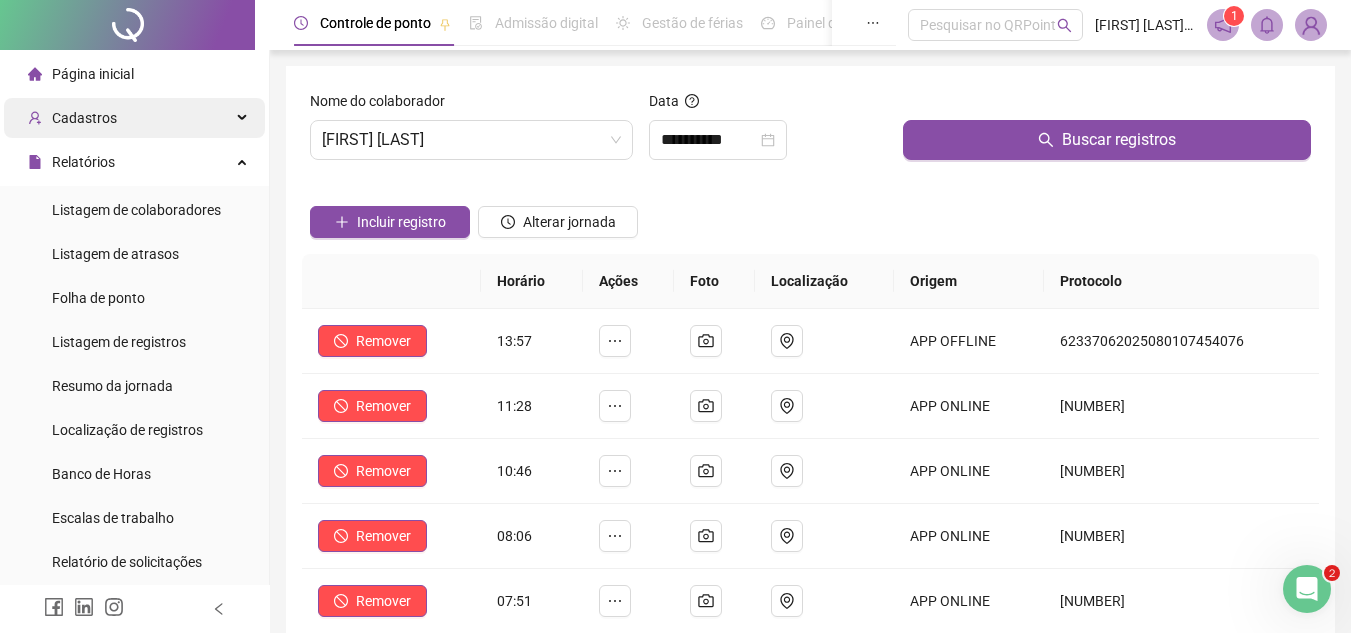 click on "Cadastros" at bounding box center [134, 118] 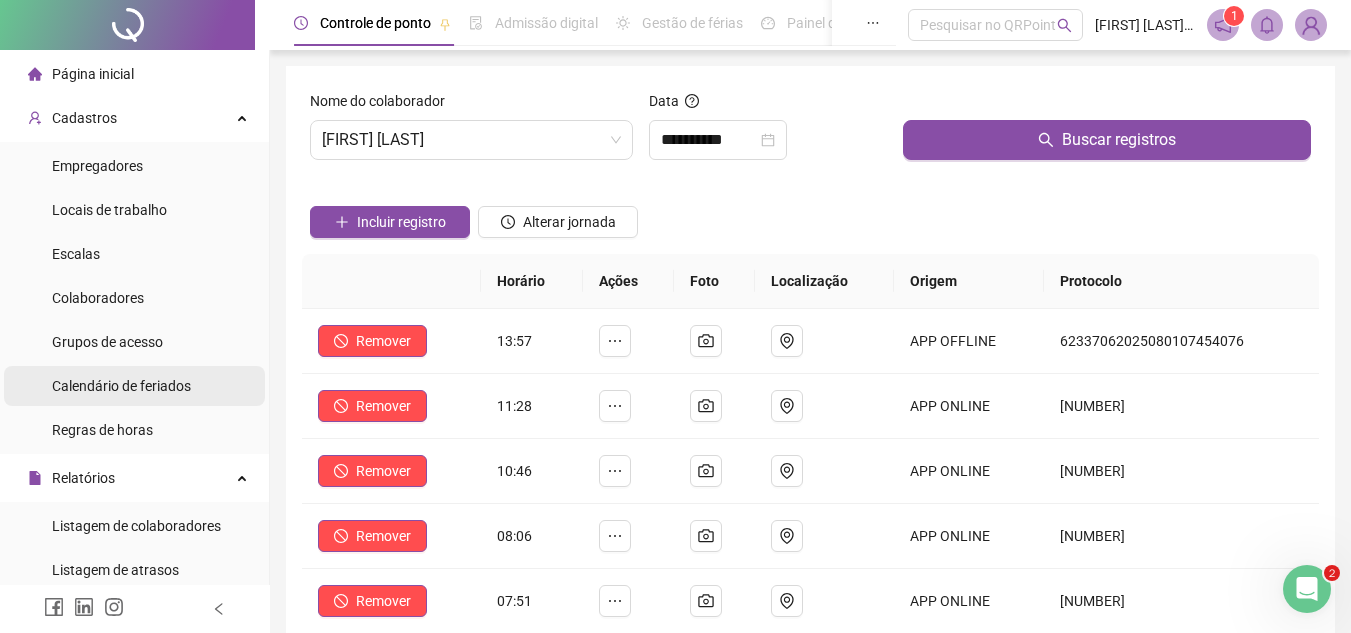 click on "Calendário de feriados" at bounding box center (121, 386) 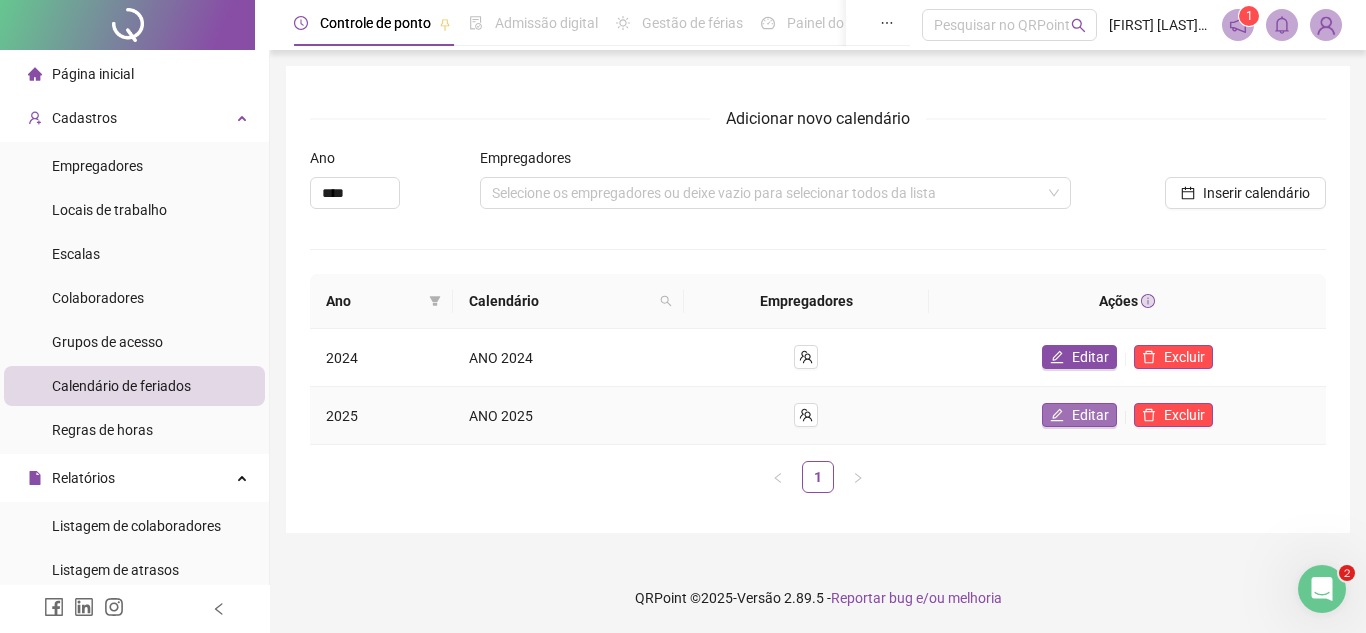 click on "Editar" at bounding box center (1090, 415) 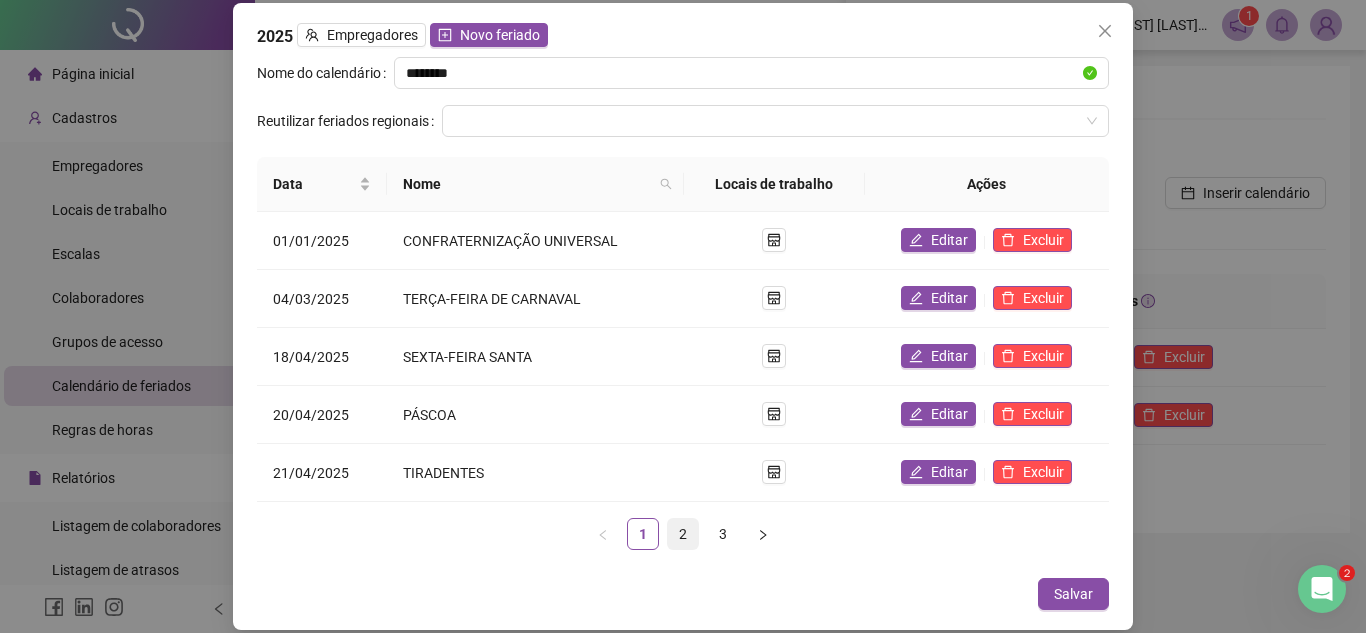 click on "2" at bounding box center [683, 534] 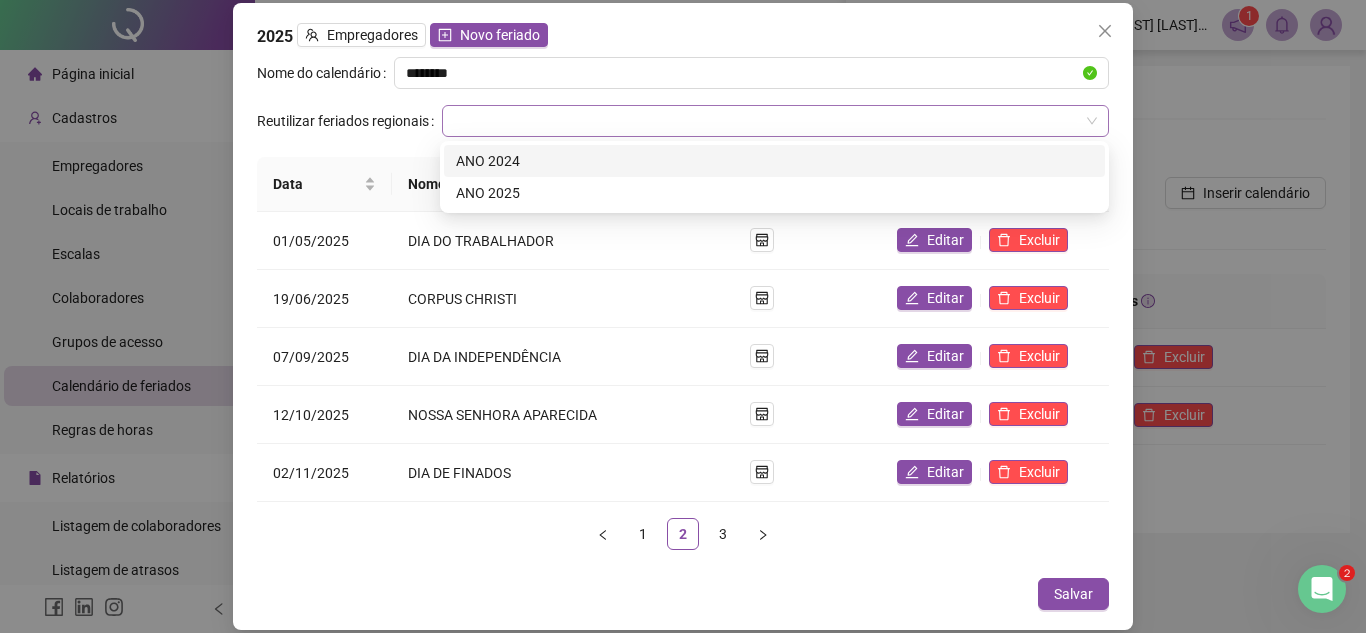 click at bounding box center [775, 121] 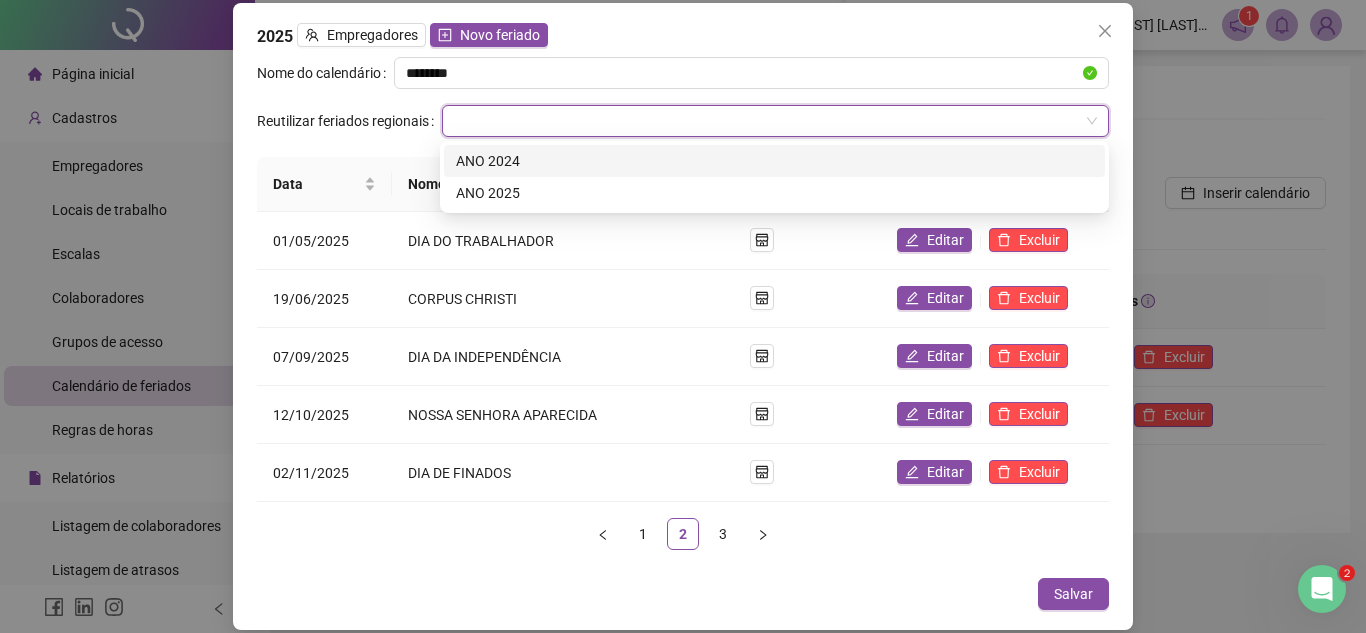 click at bounding box center (775, 121) 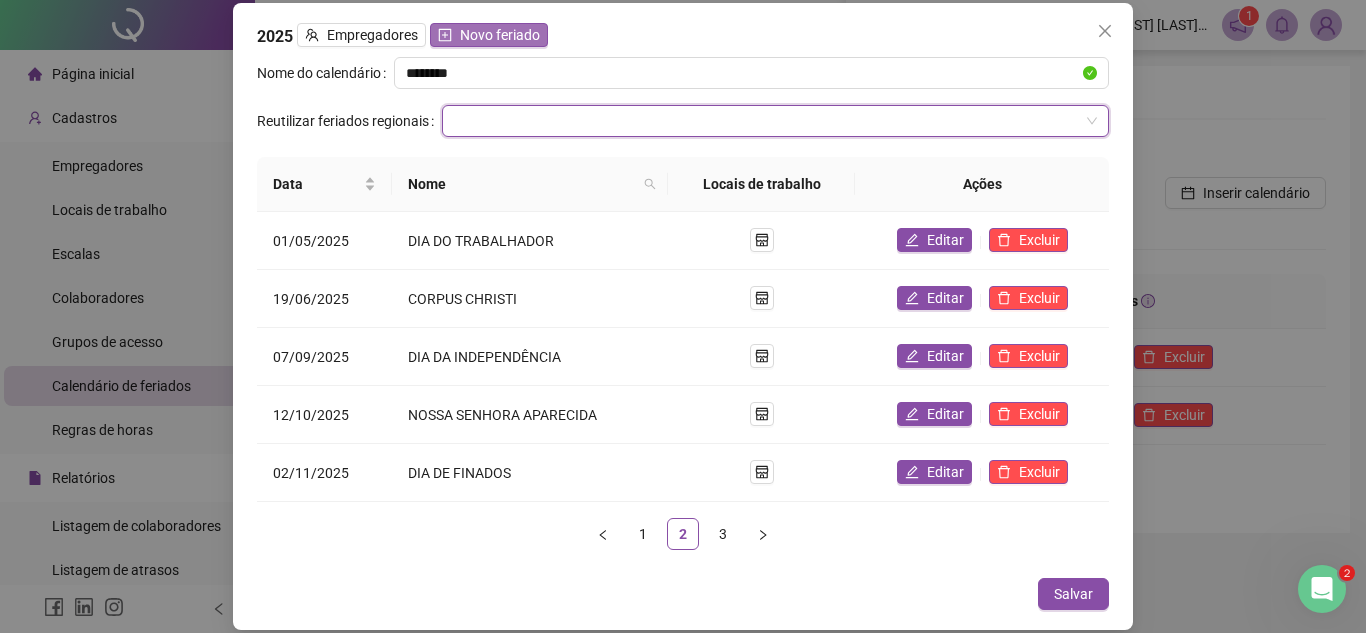 click on "Novo feriado" at bounding box center [500, 35] 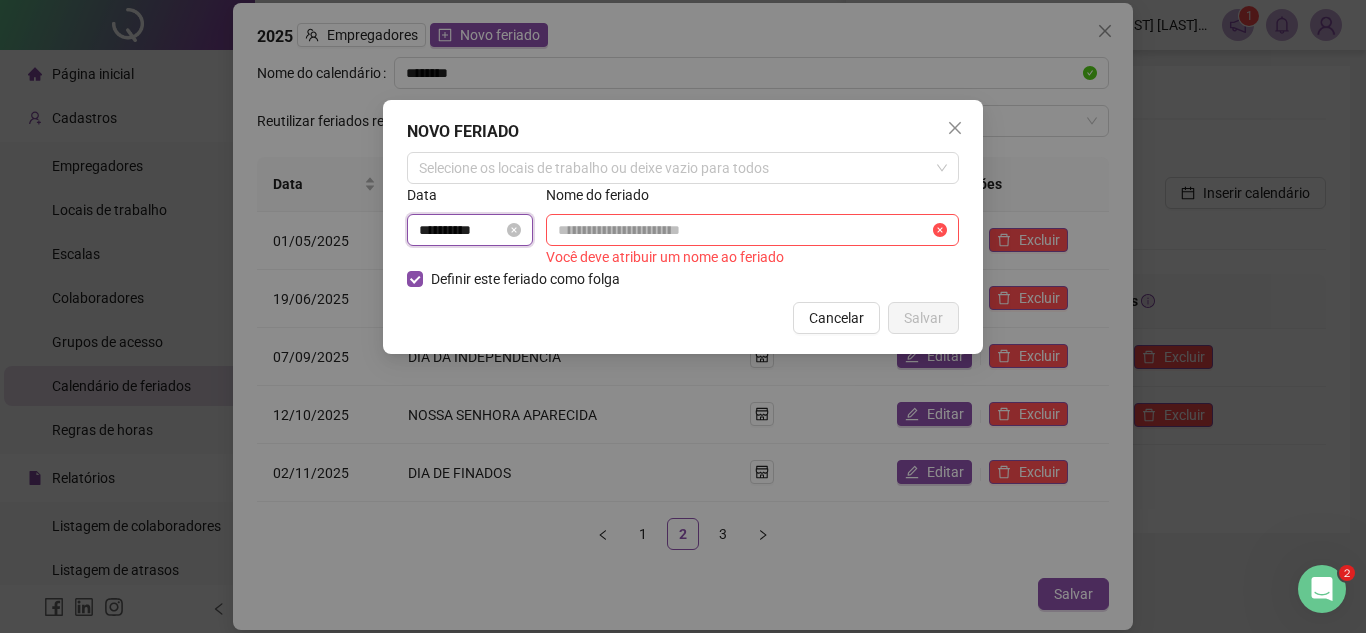 click on "**********" at bounding box center (461, 230) 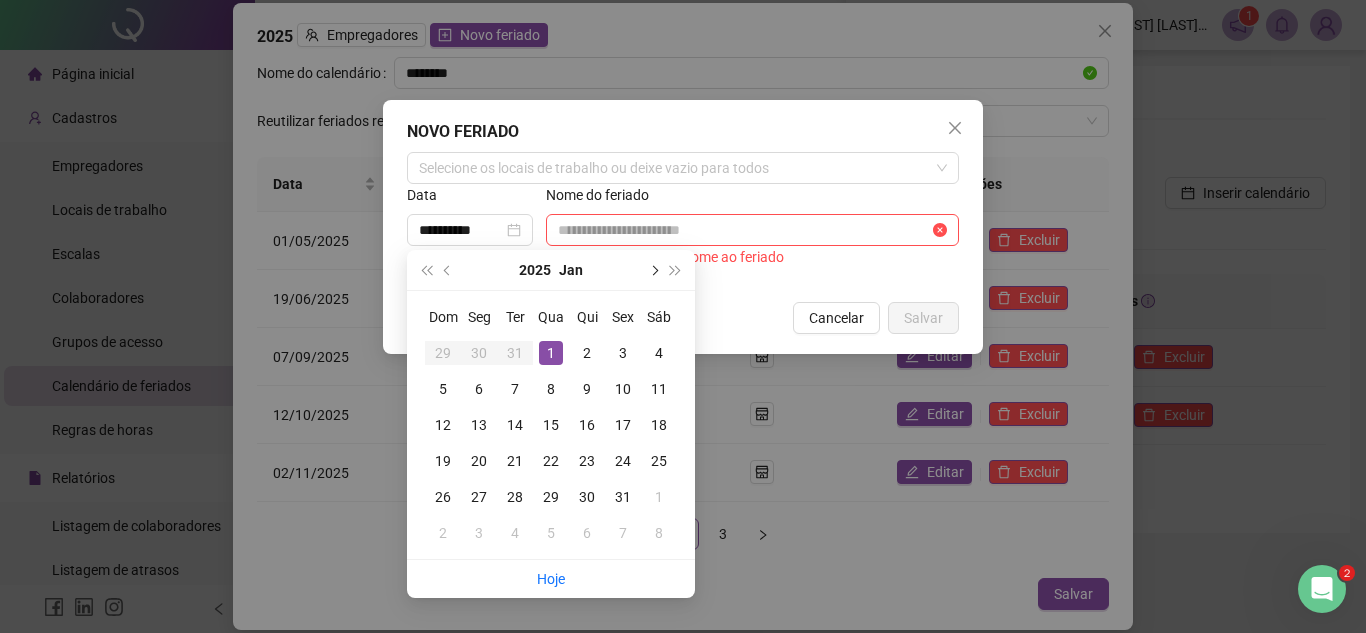 click at bounding box center (653, 270) 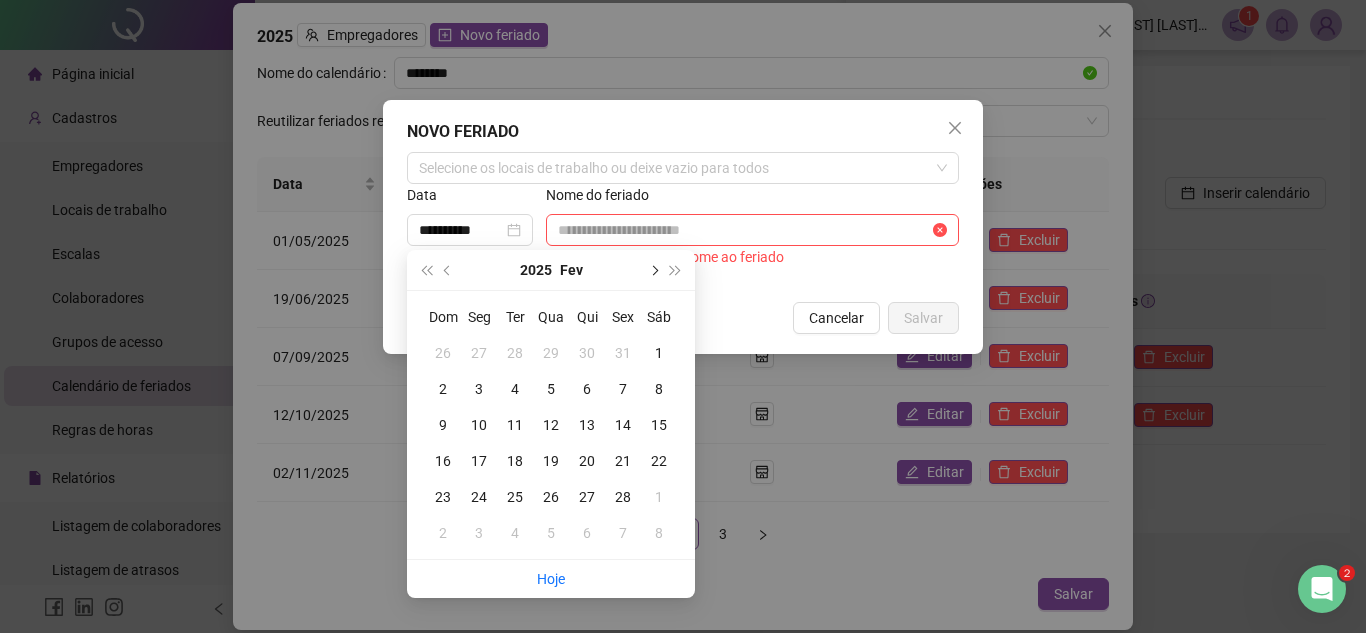 click at bounding box center (653, 270) 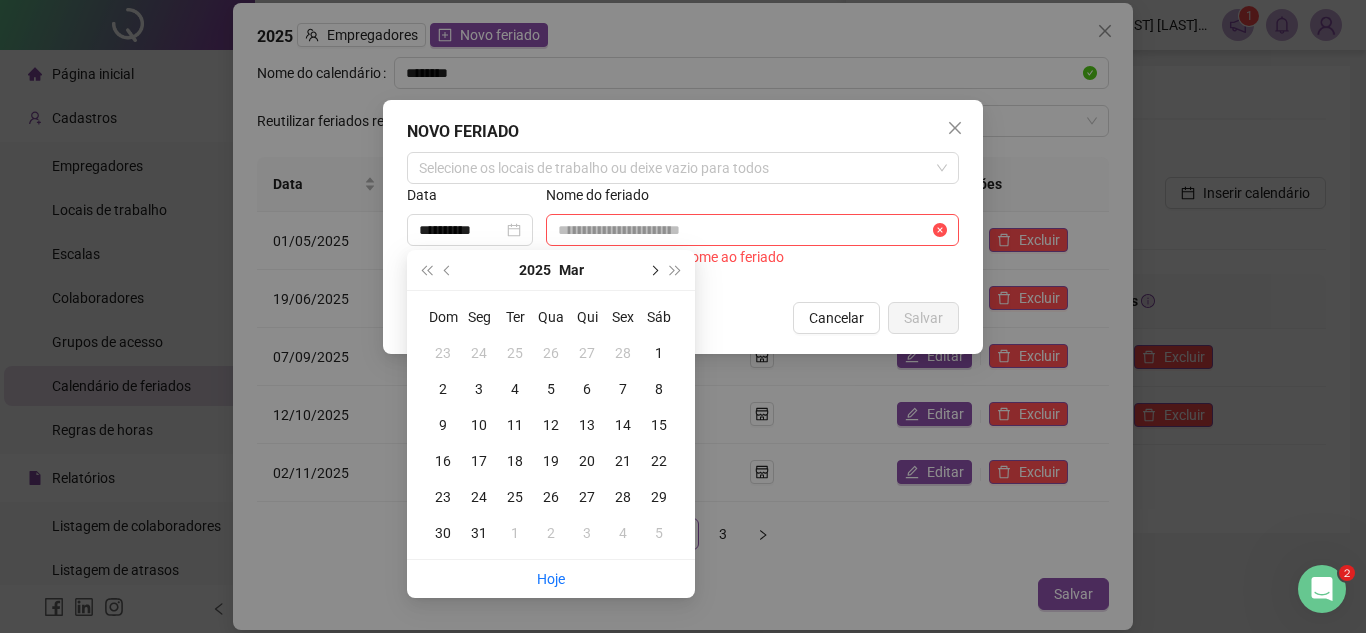 click at bounding box center (653, 270) 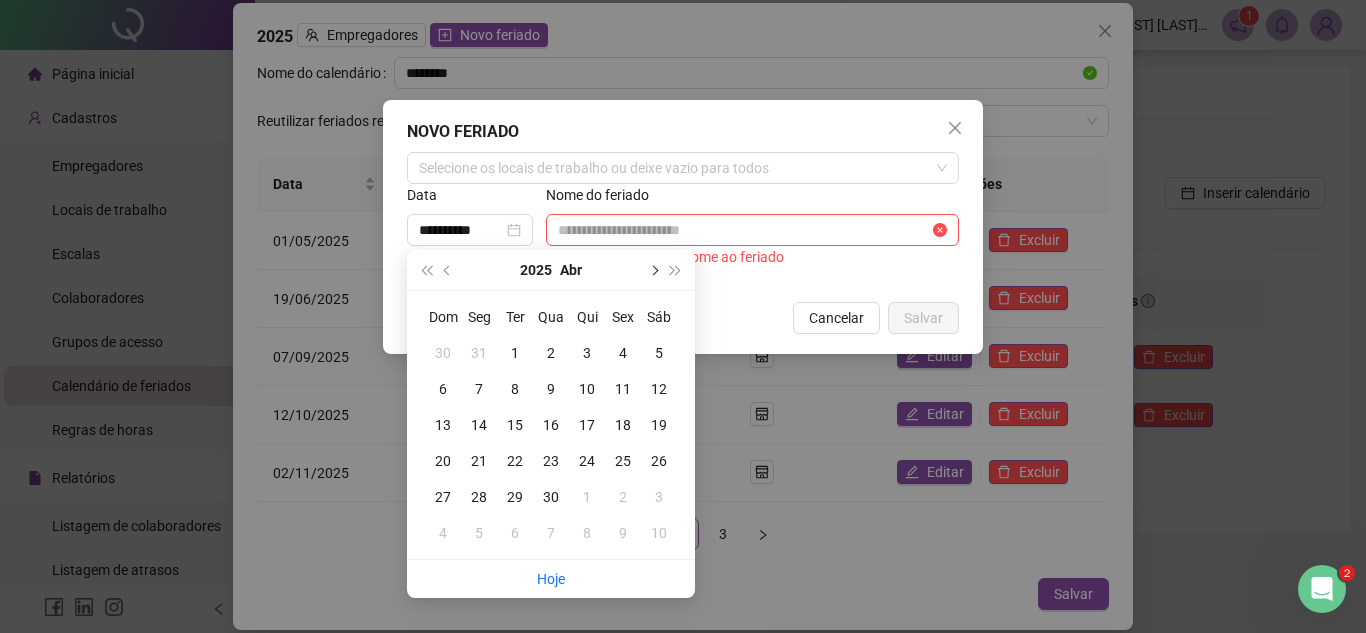click at bounding box center [653, 270] 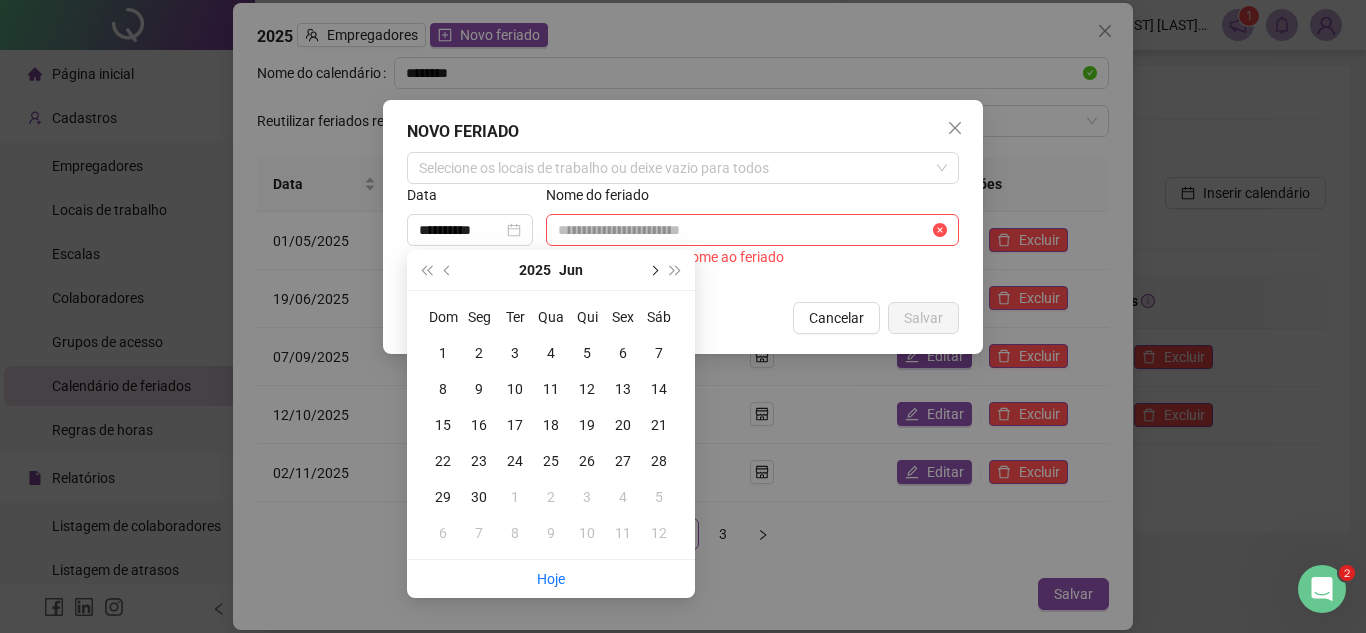 click at bounding box center (653, 270) 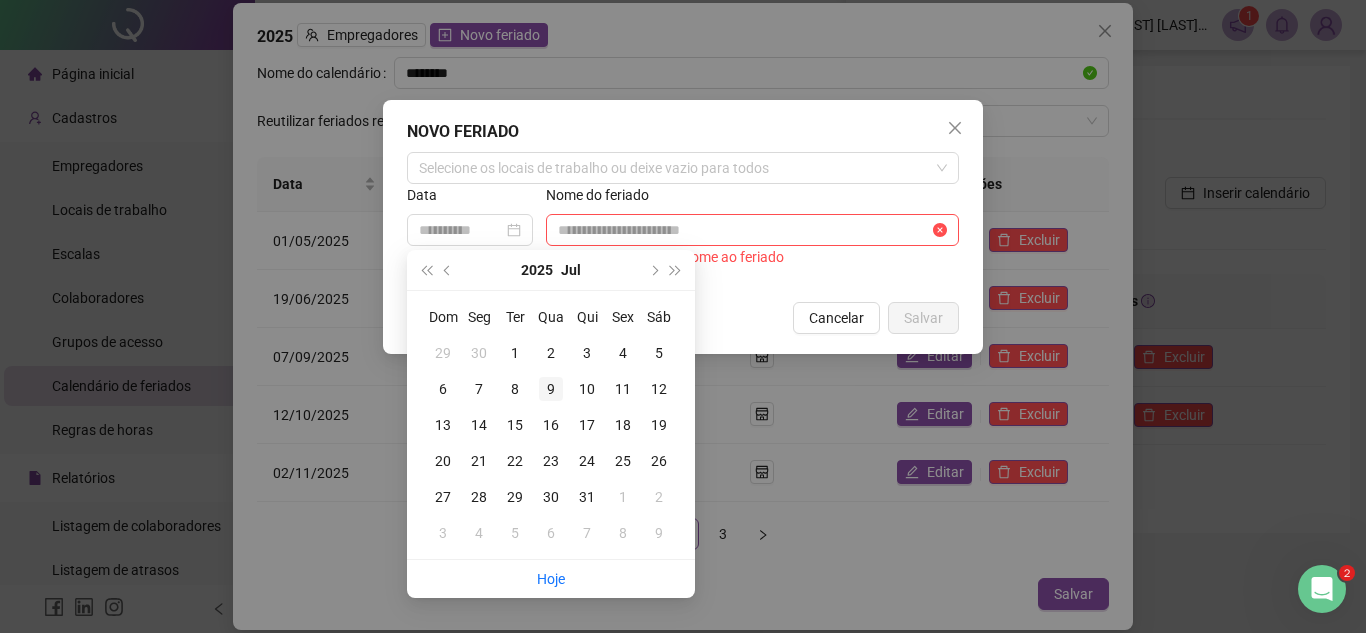 type on "**********" 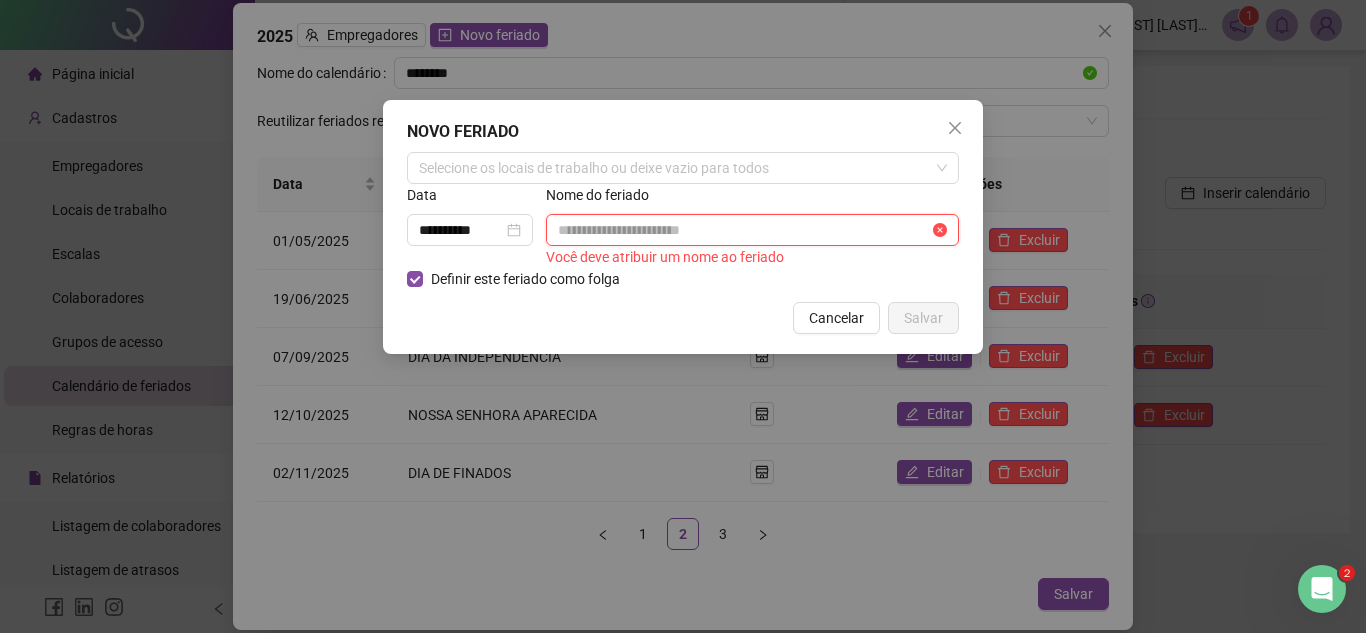 click at bounding box center (743, 230) 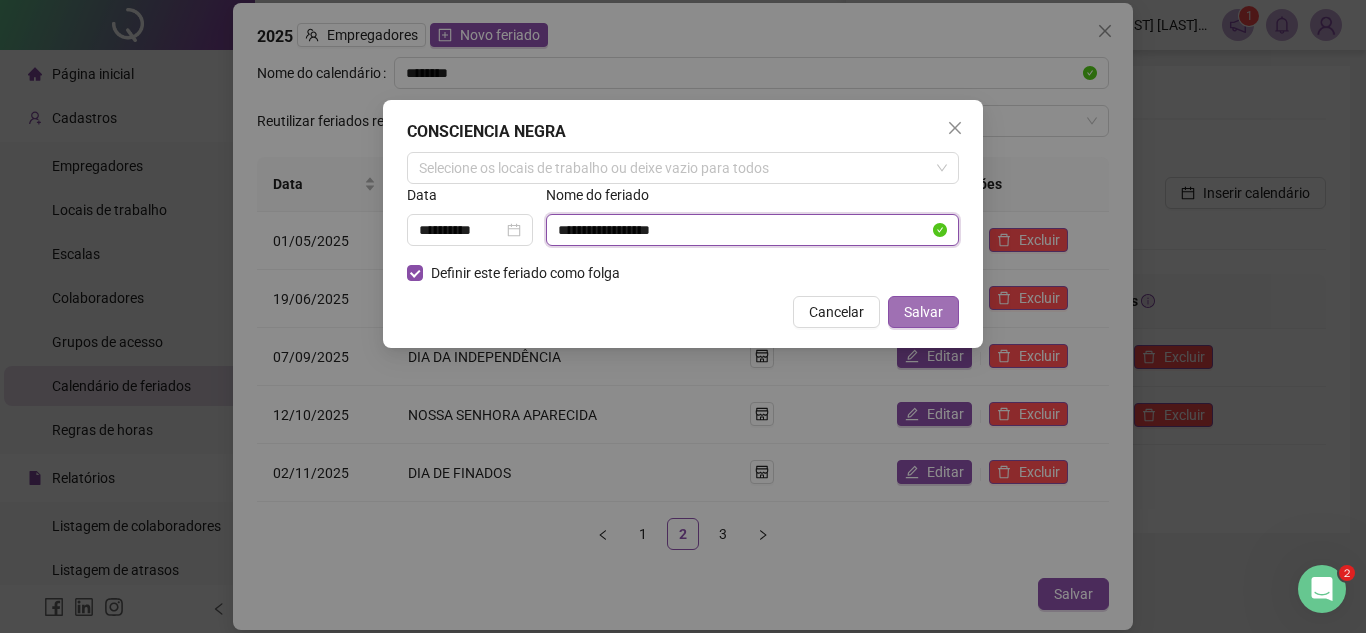 type on "**********" 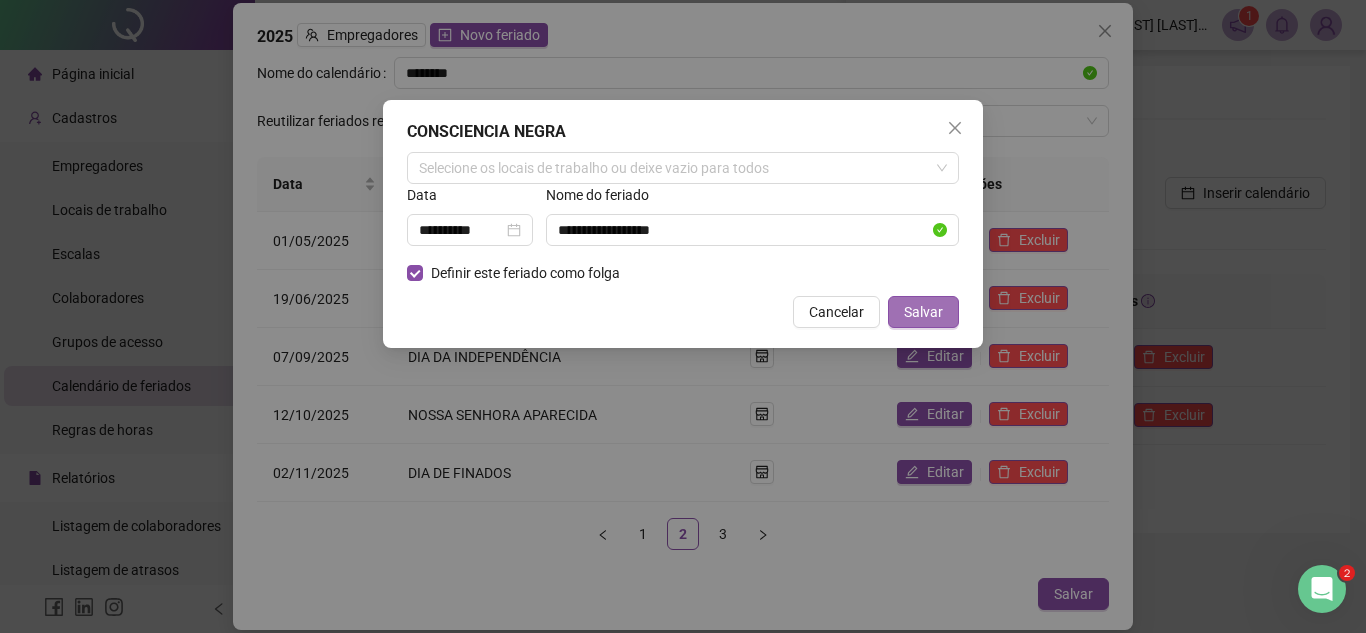 click on "Salvar" at bounding box center [923, 312] 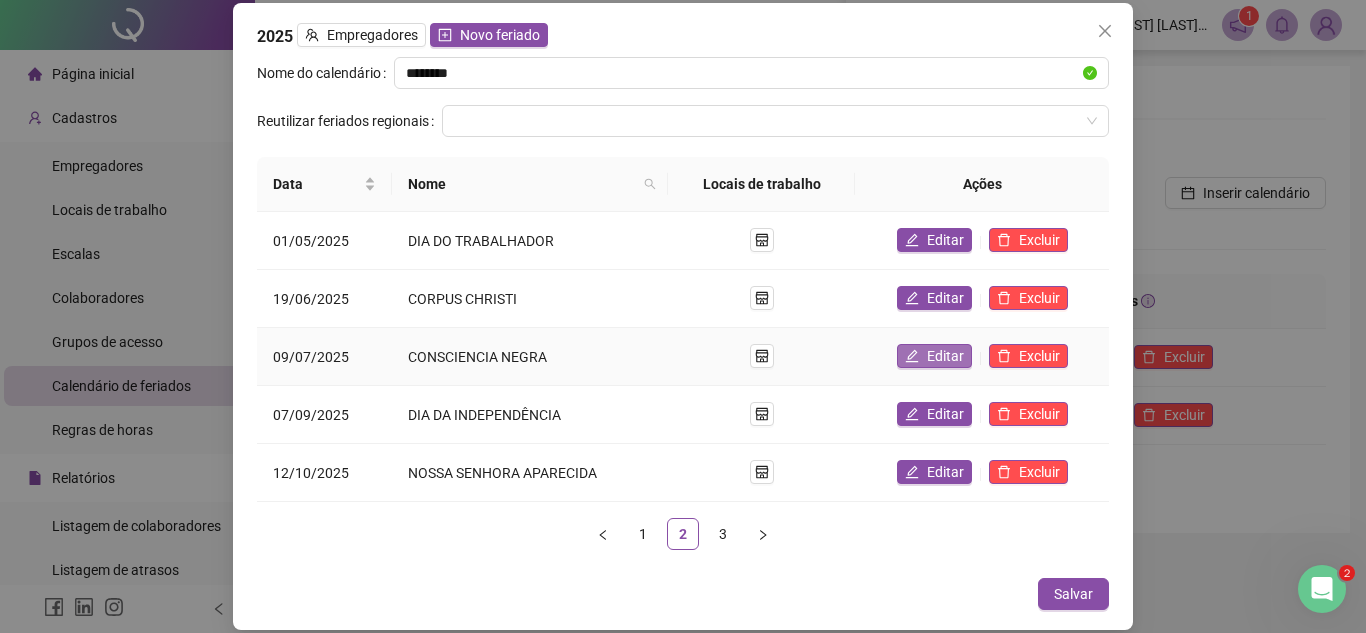 click on "Editar" at bounding box center (945, 356) 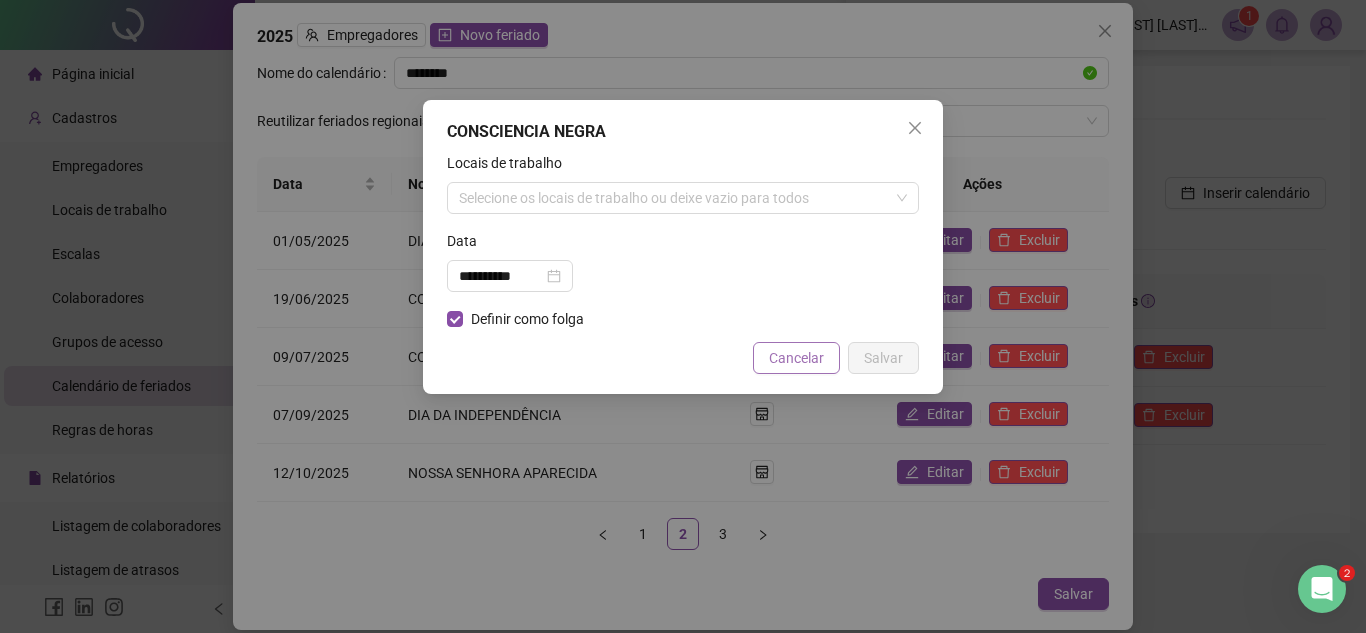 click on "Cancelar" at bounding box center [796, 358] 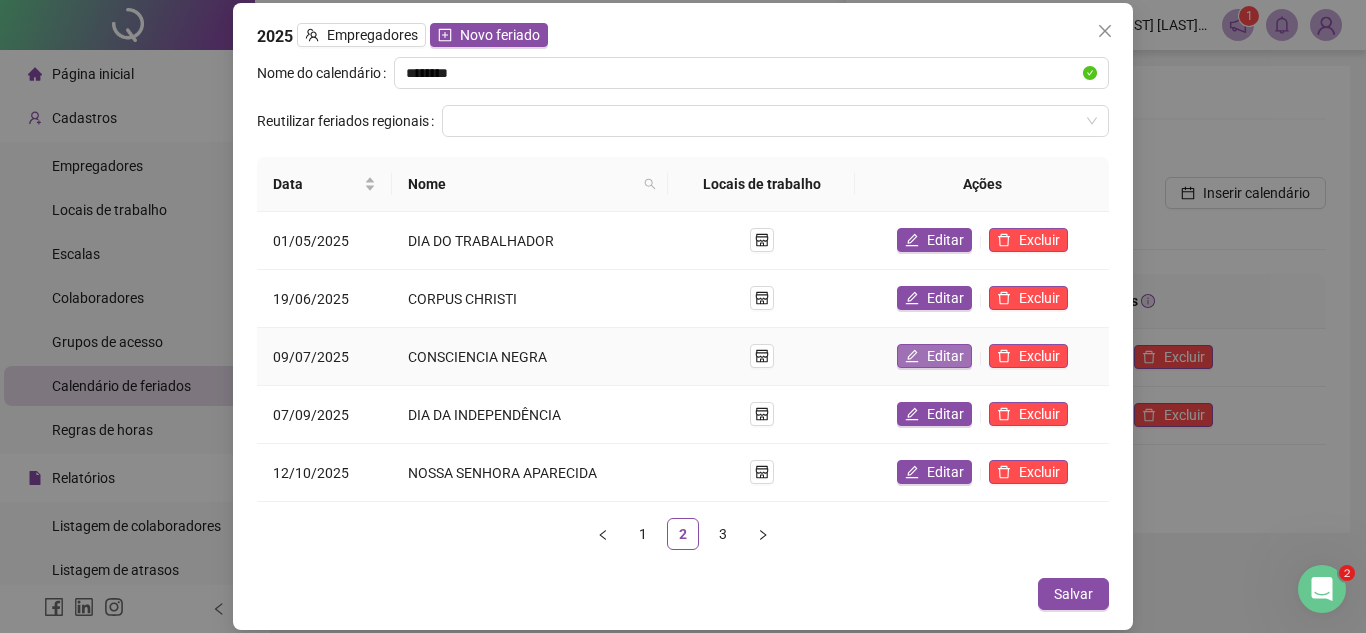 click on "Editar" at bounding box center [945, 356] 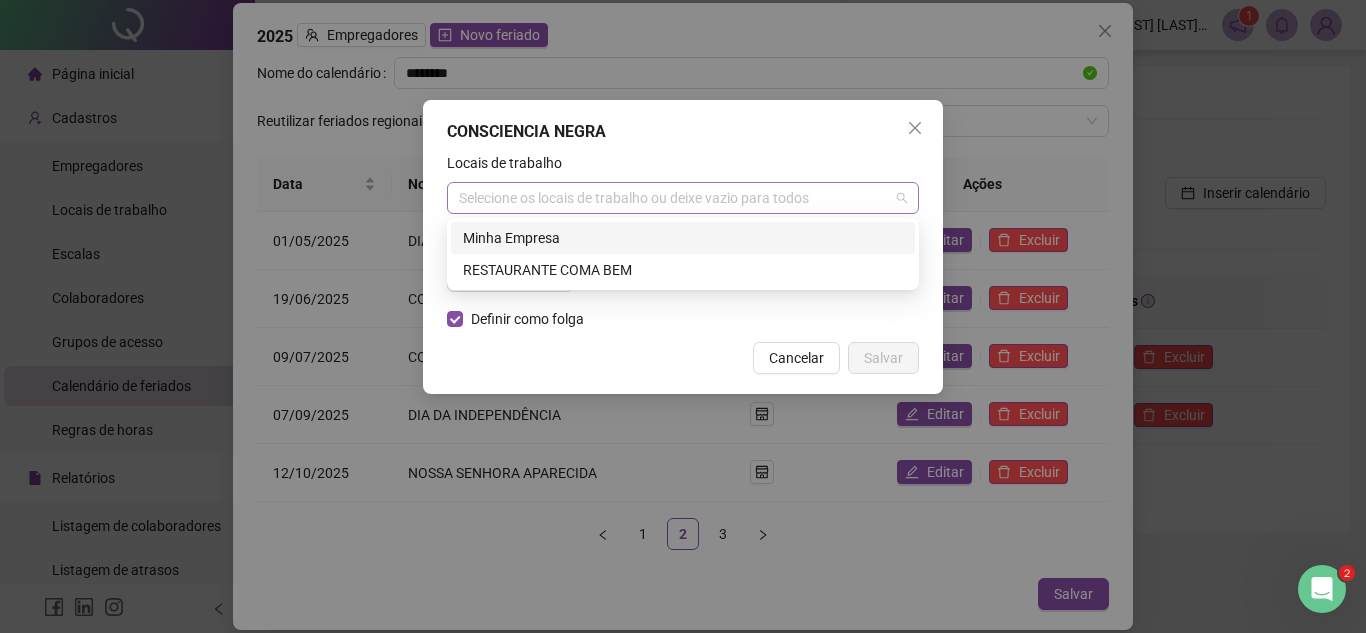 click on "Selecione os locais de trabalho ou deixe vazio para todos" at bounding box center [683, 198] 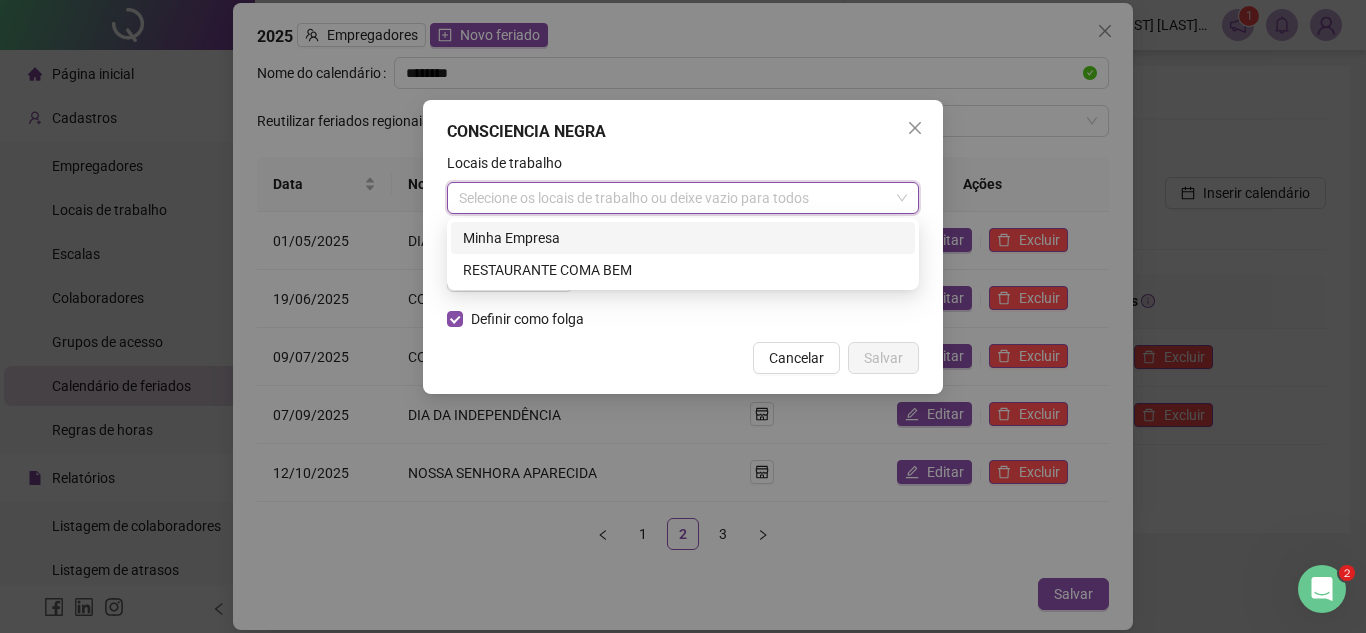 click on "Selecione os locais de trabalho ou deixe vazio para todos" at bounding box center (683, 198) 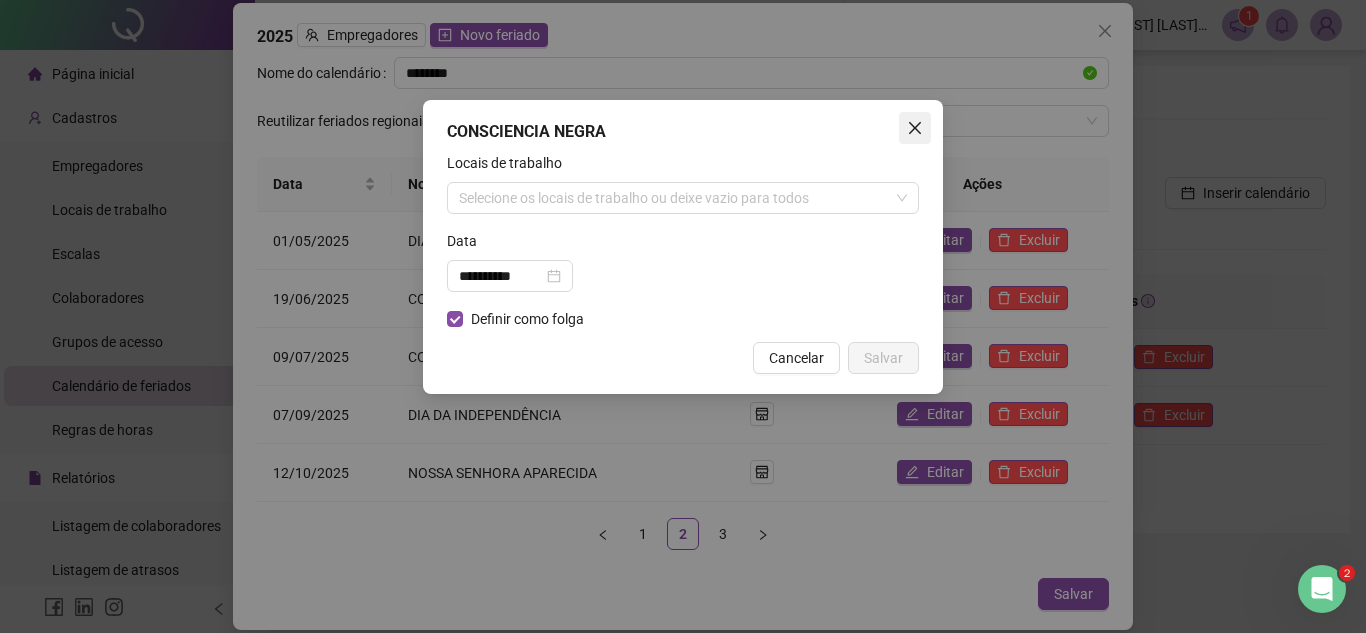 click 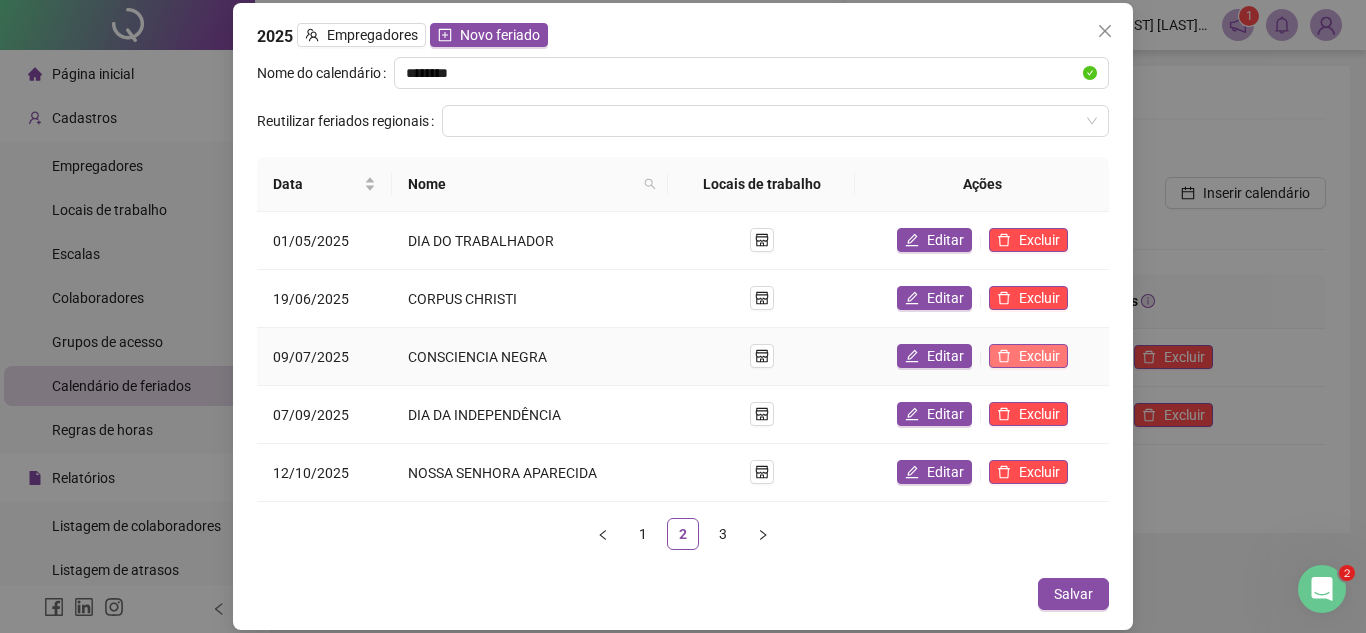 click on "Excluir" at bounding box center [1039, 356] 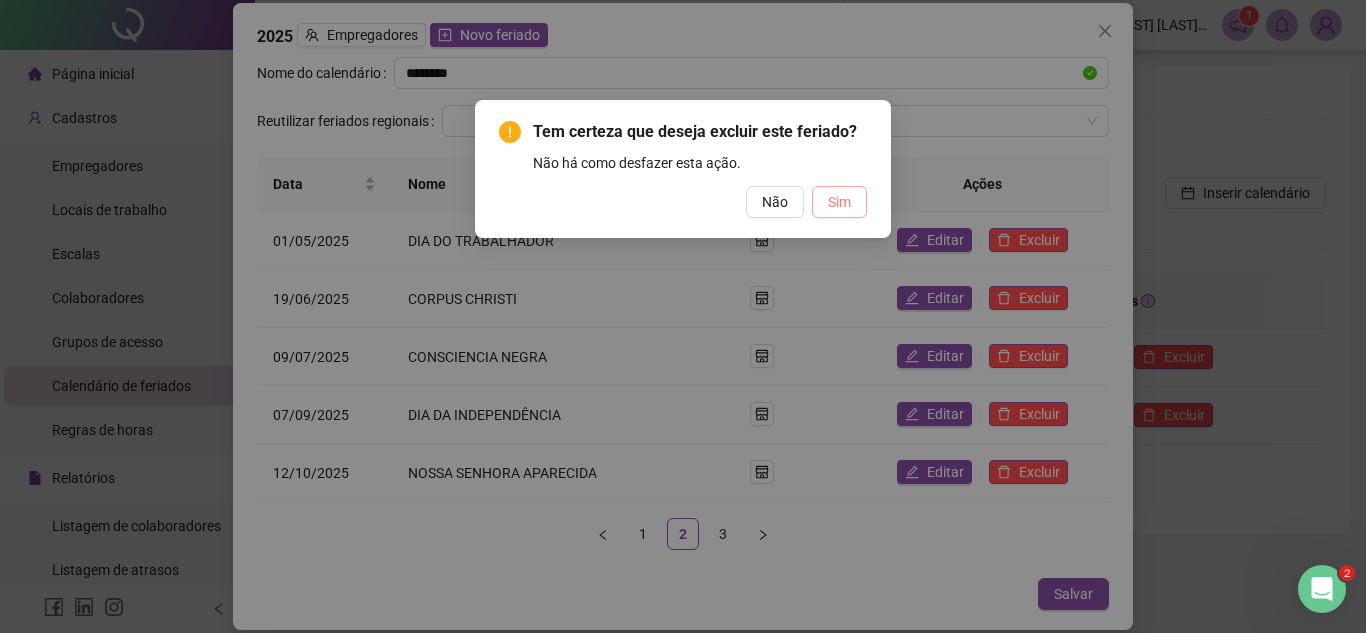 click on "Sim" at bounding box center (839, 202) 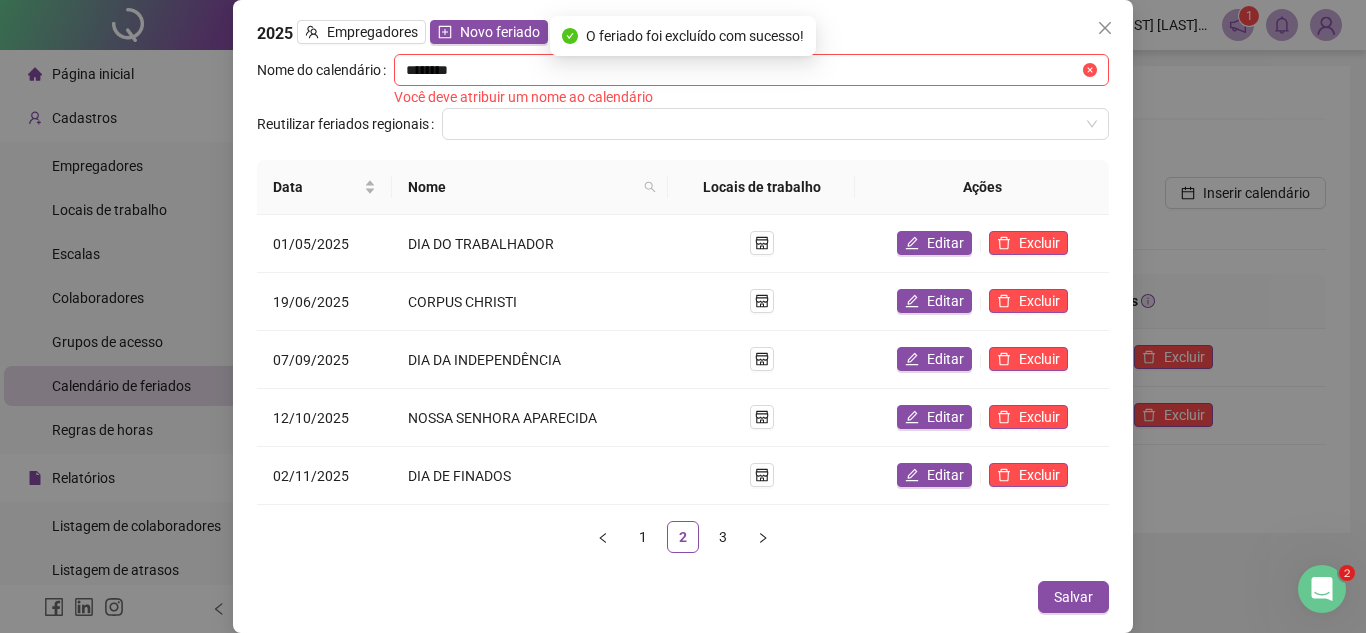 click on "Ações" at bounding box center (982, 187) 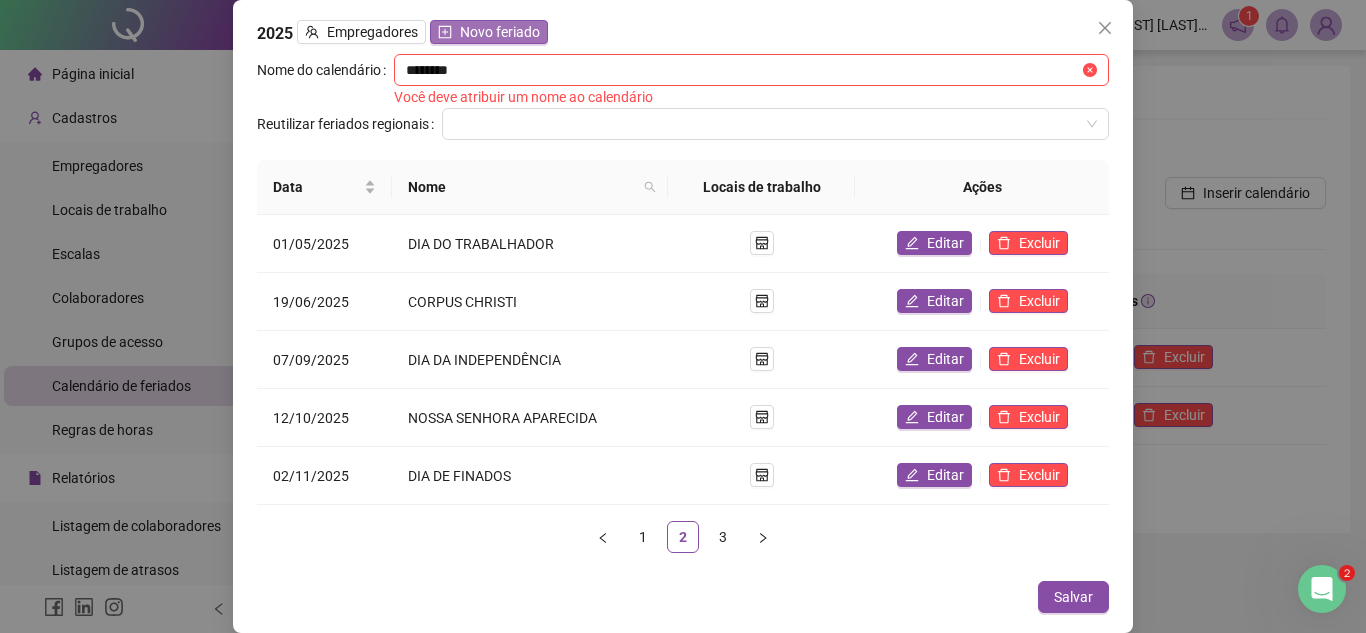 click on "Novo feriado" at bounding box center [500, 32] 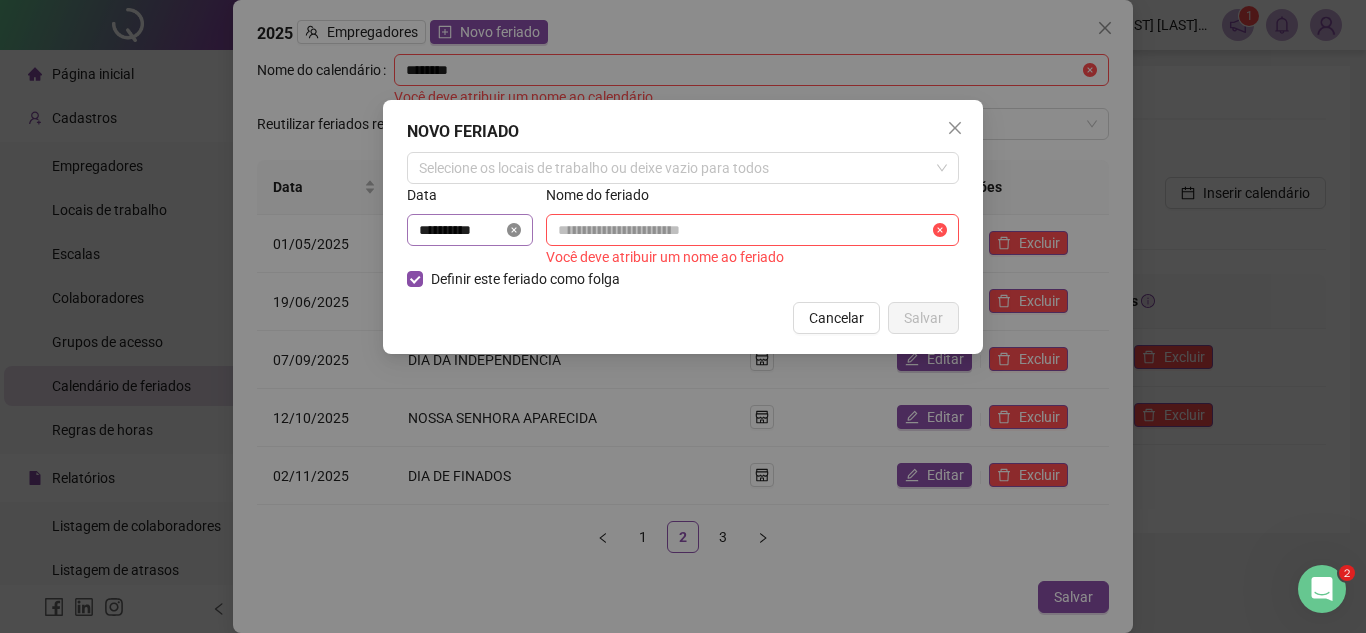 click 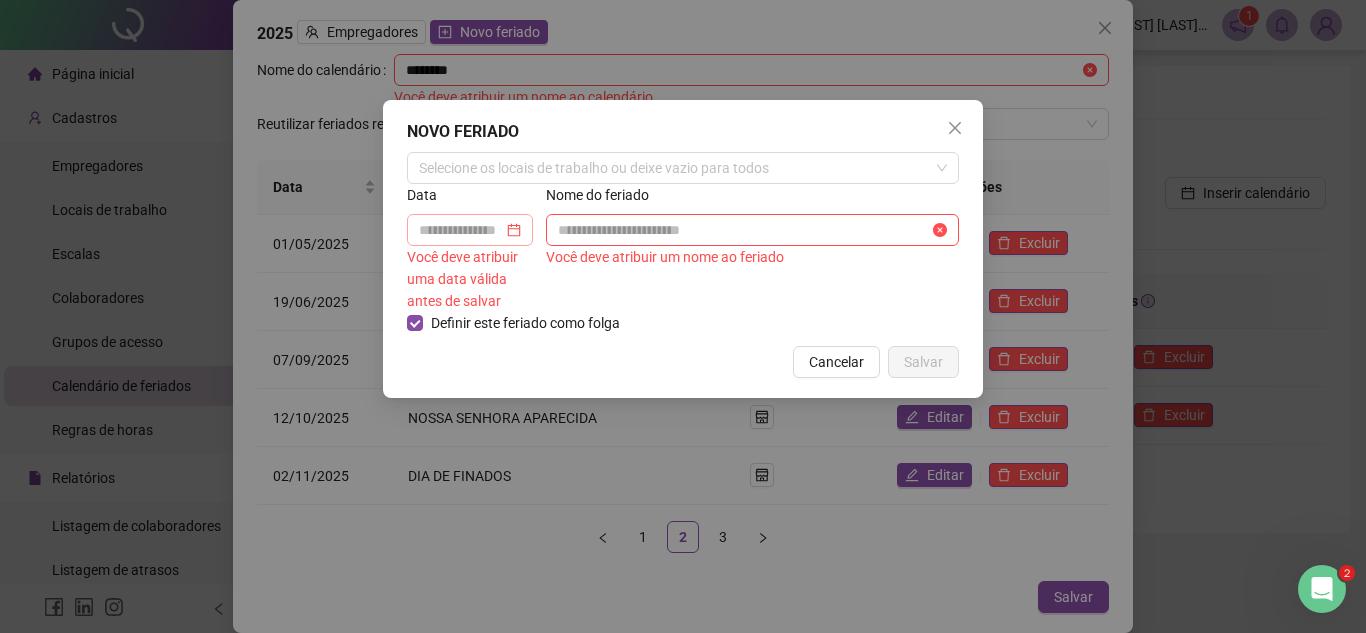 click at bounding box center (470, 230) 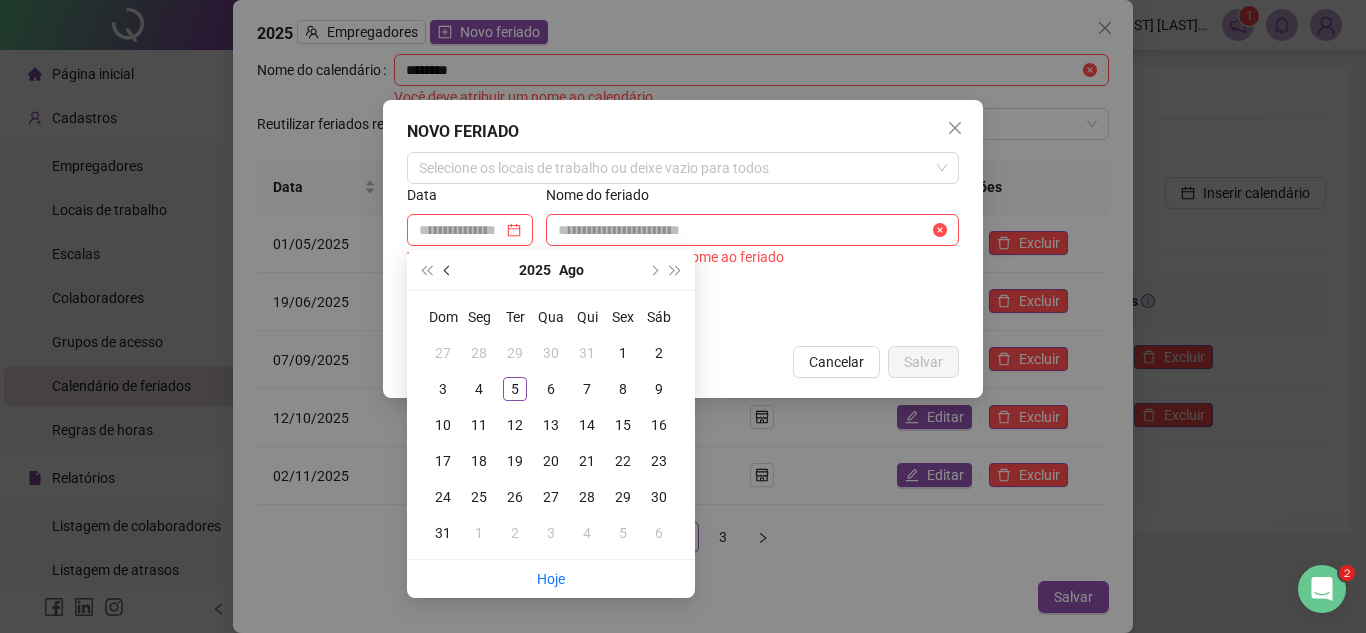 click at bounding box center [449, 270] 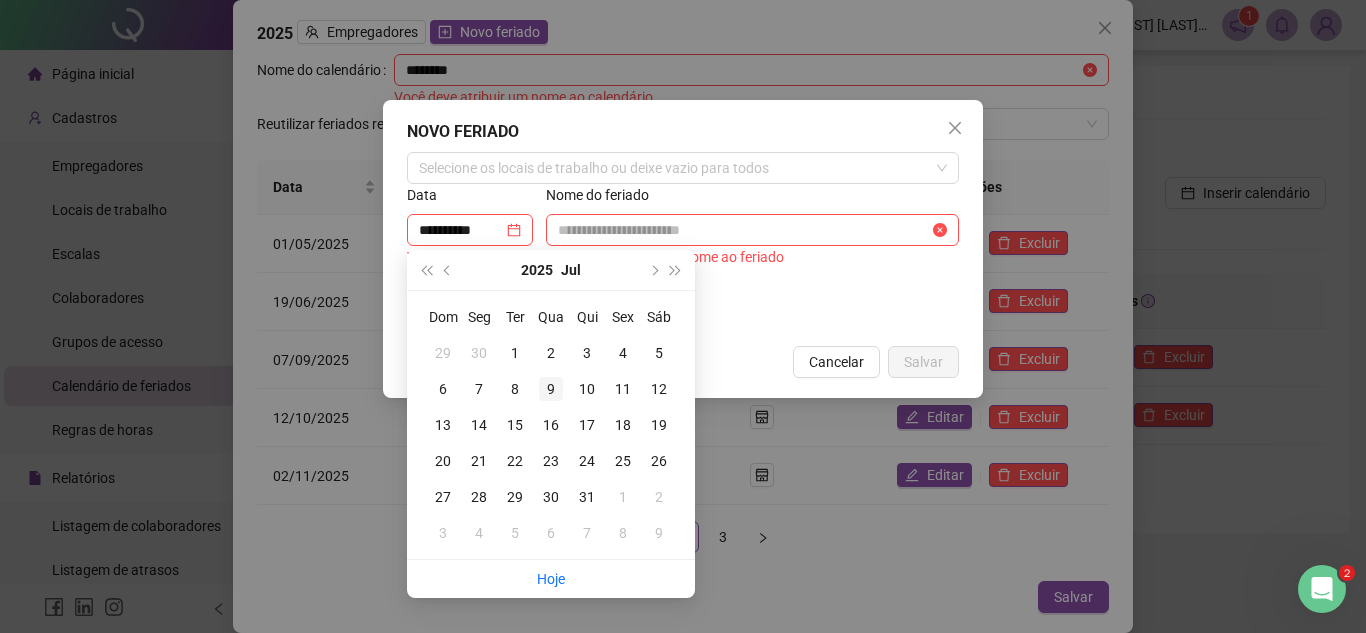 type on "**********" 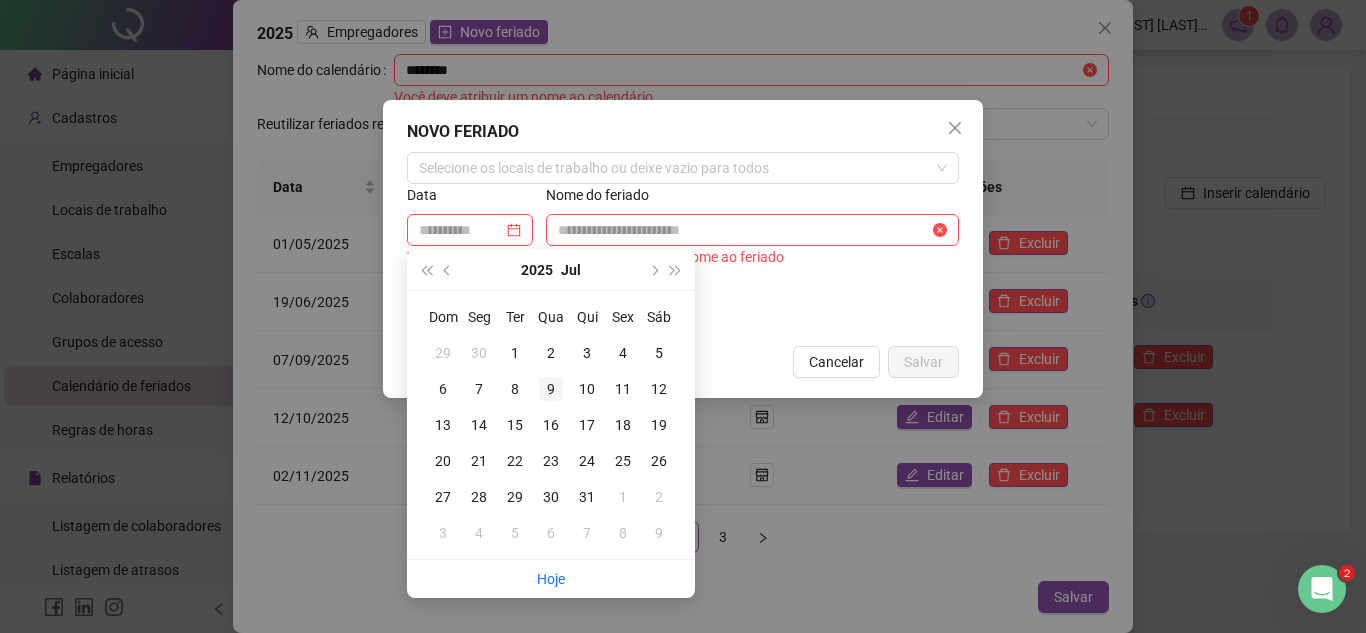 click on "9" at bounding box center (551, 389) 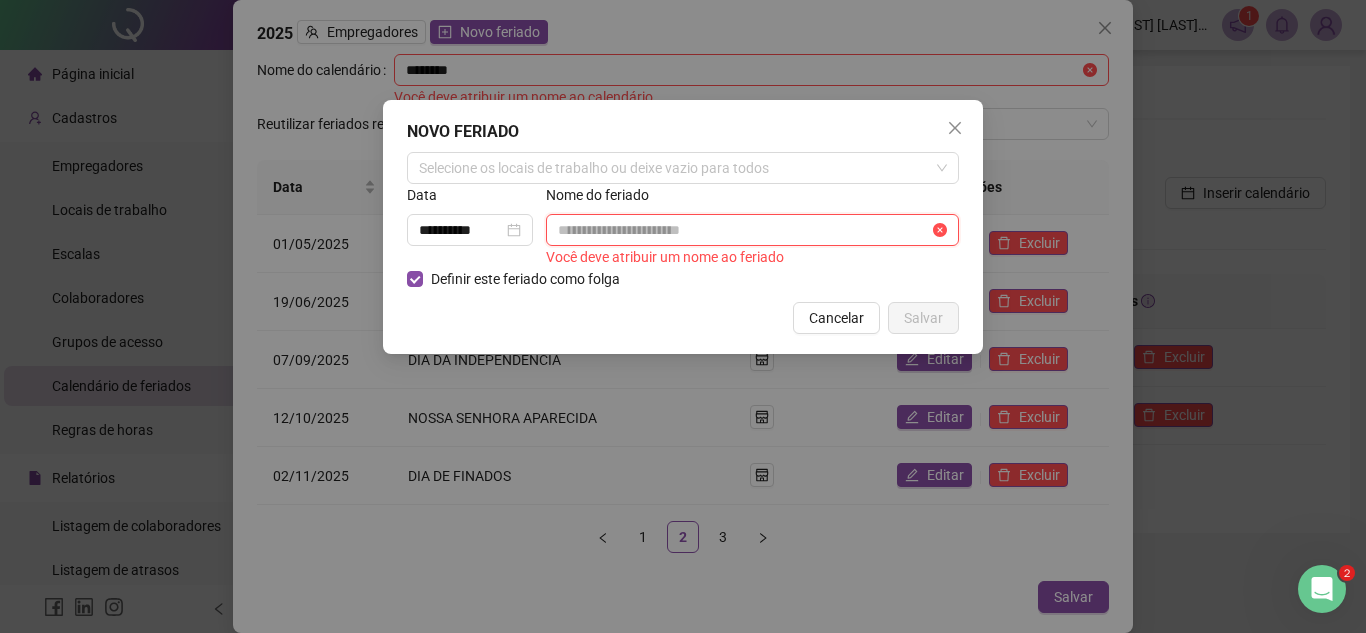 click at bounding box center [743, 230] 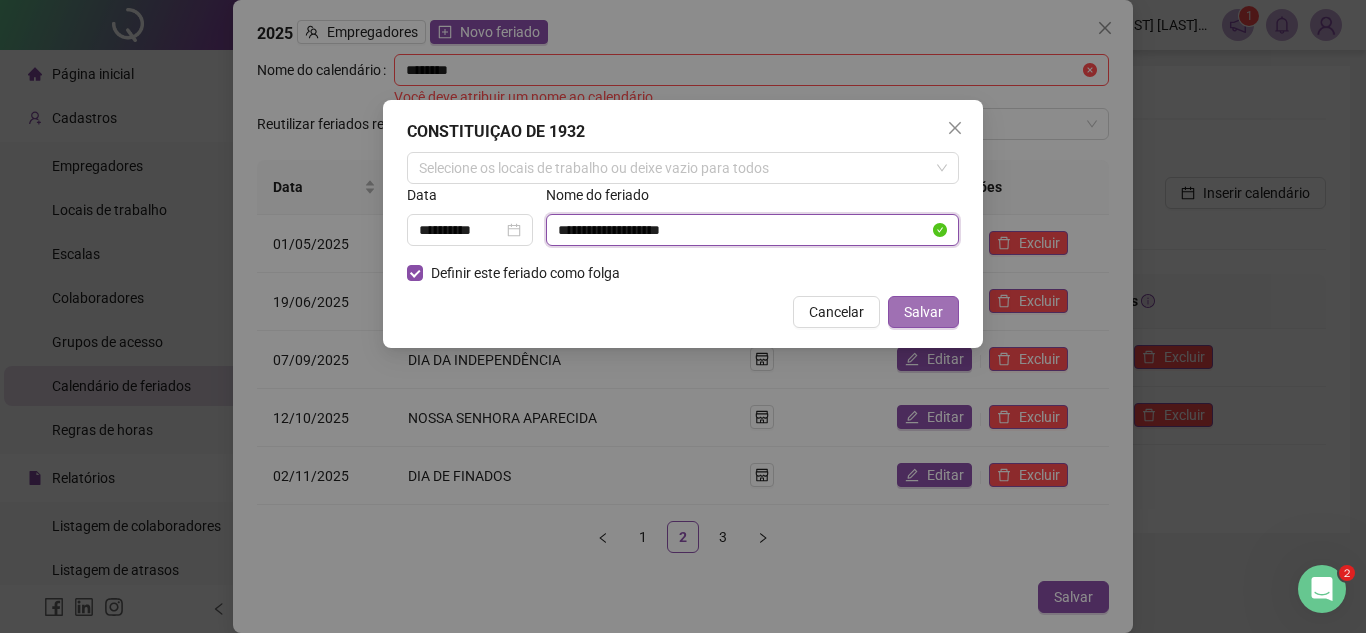 type on "**********" 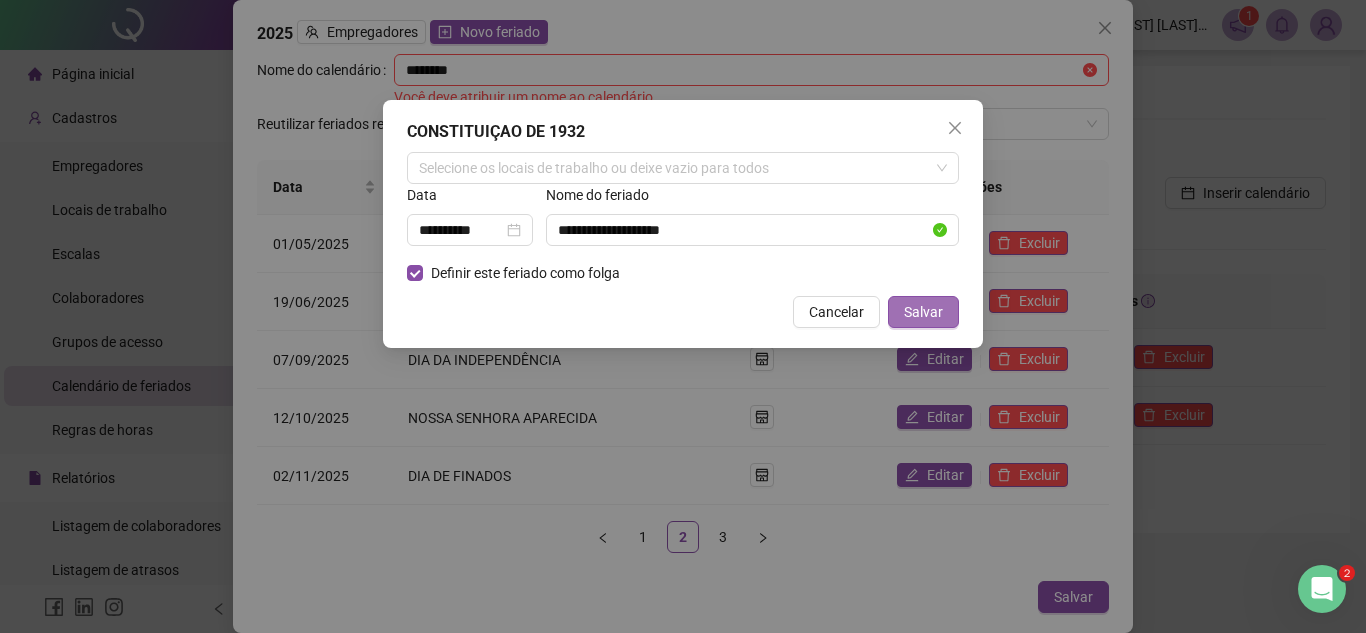 click on "Salvar" at bounding box center (923, 312) 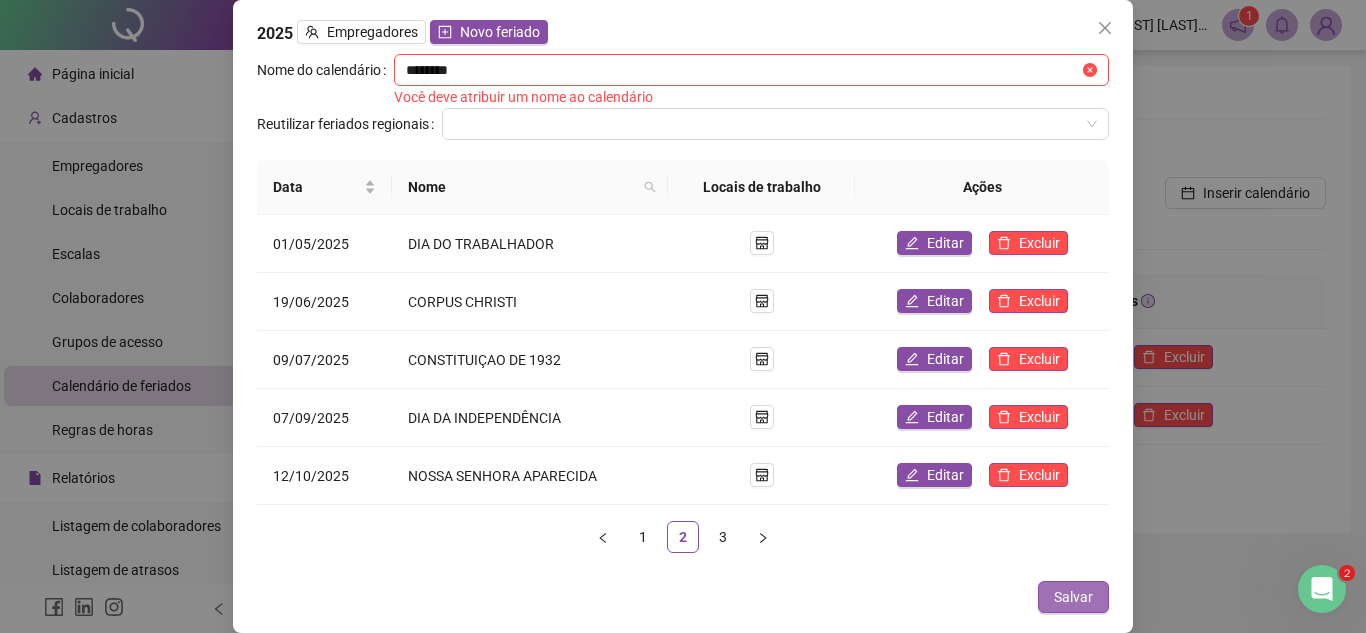 click on "Salvar" at bounding box center (1073, 597) 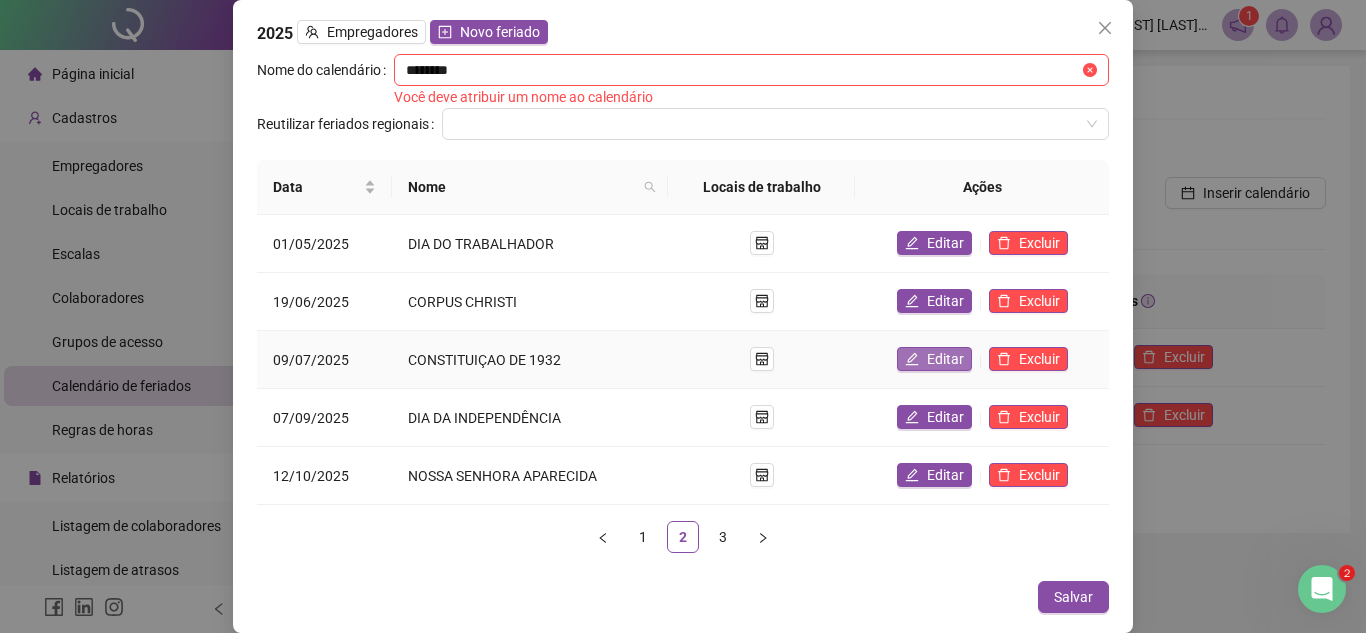 click on "Editar" at bounding box center [945, 359] 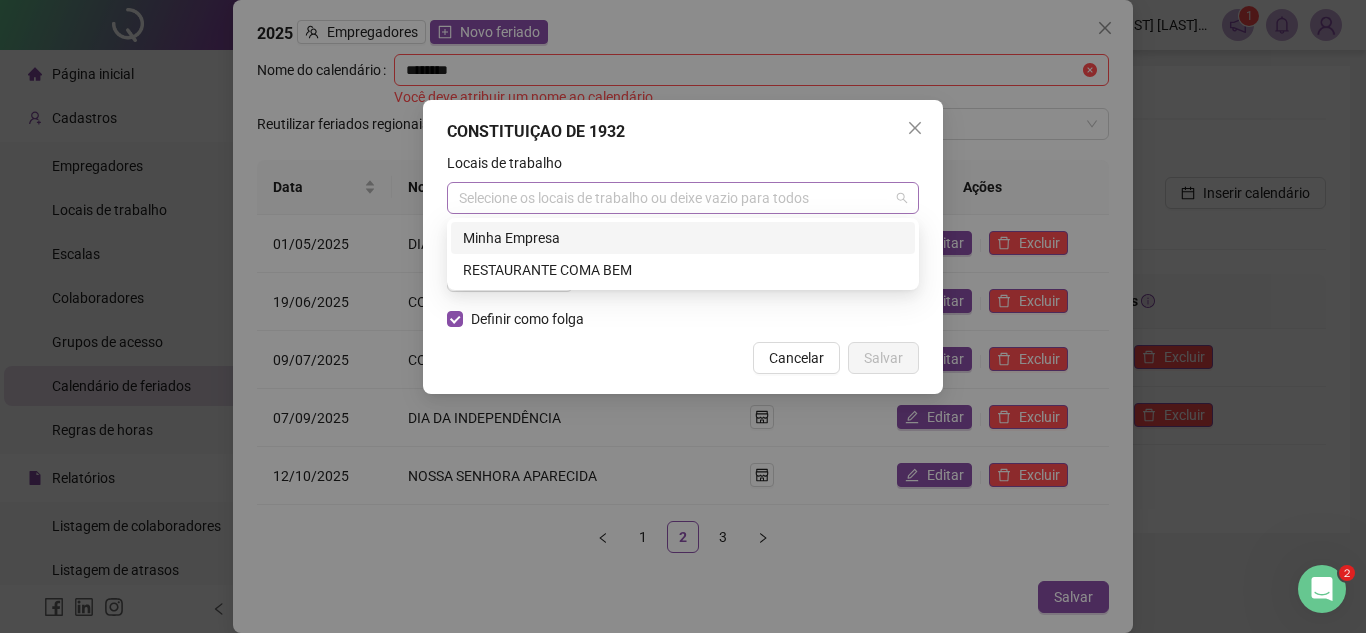 click on "Selecione os locais de trabalho ou deixe vazio para todos" at bounding box center [683, 198] 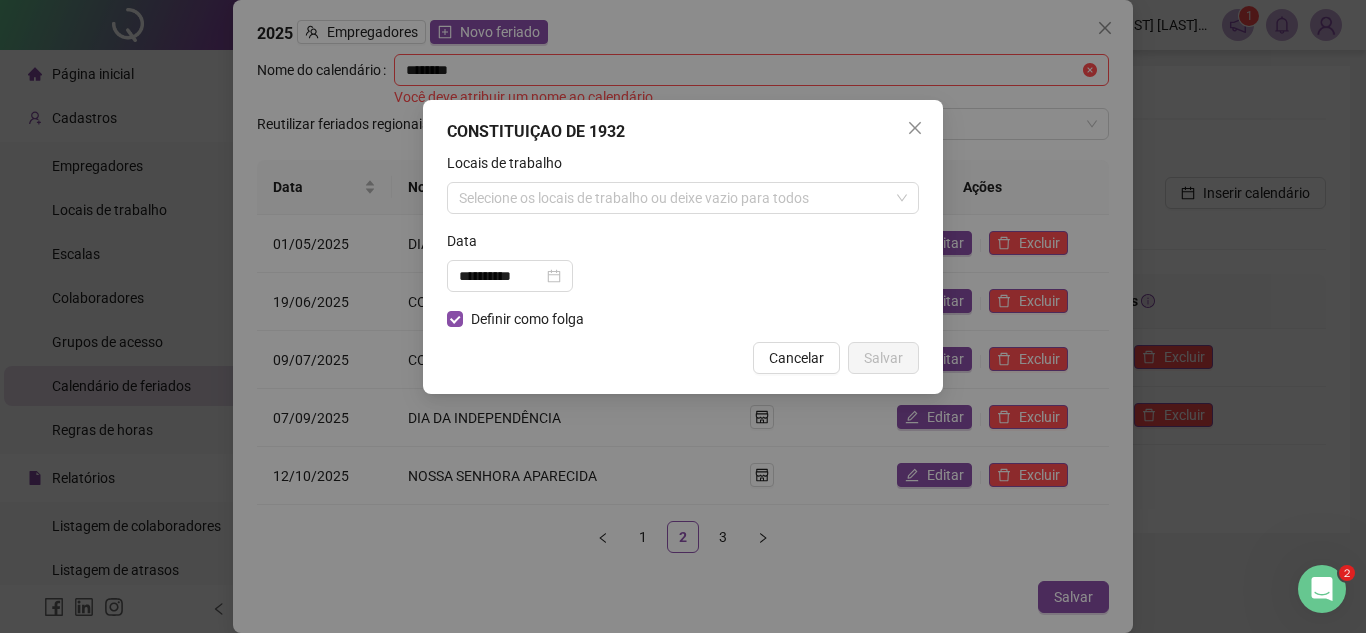 click on "**********" at bounding box center [683, 316] 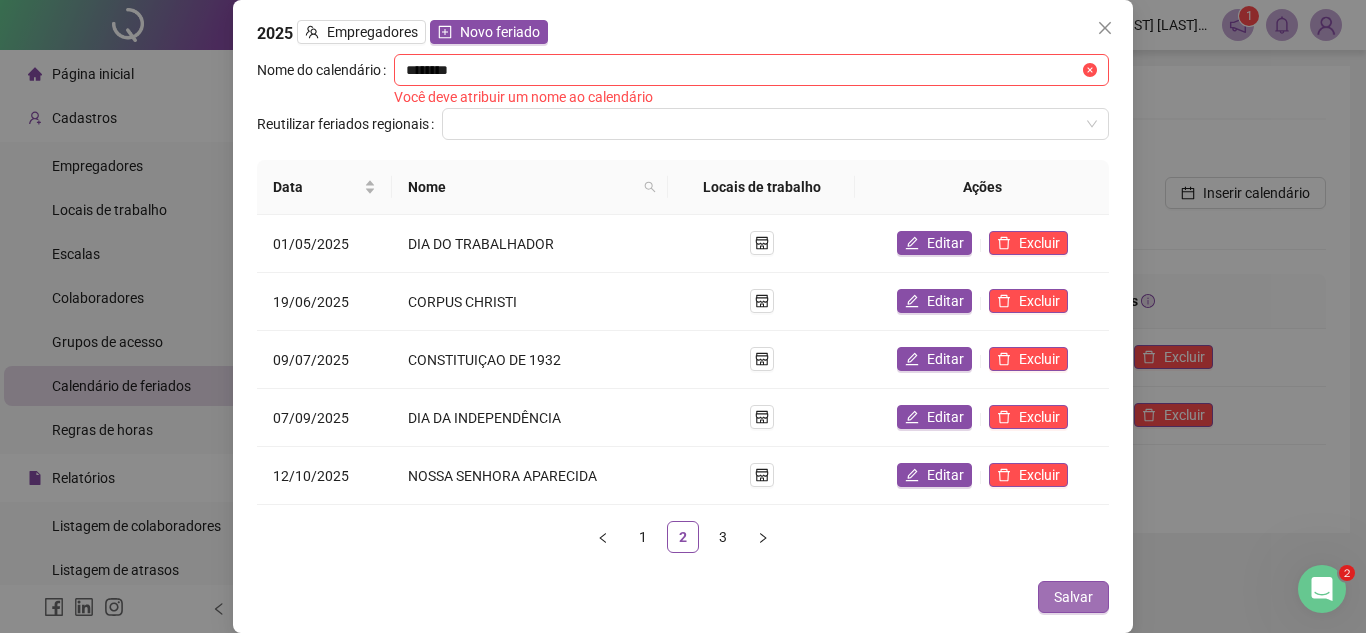 click on "Salvar" at bounding box center [1073, 597] 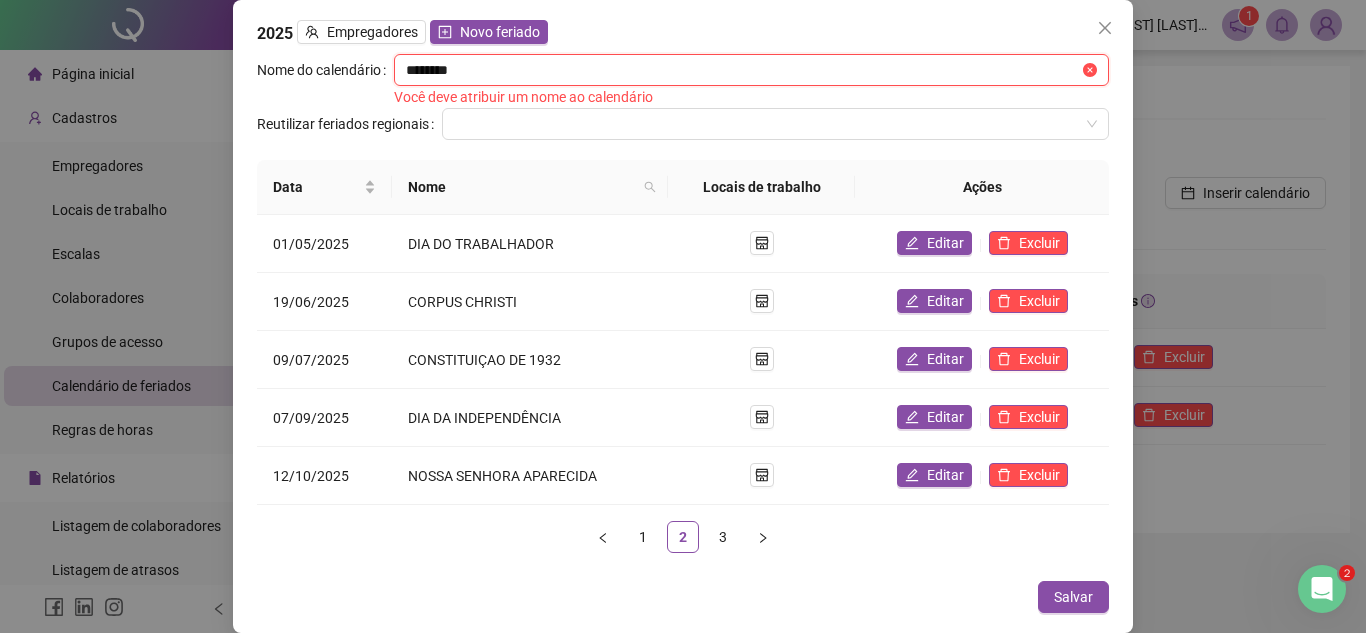 click on "********" at bounding box center [742, 70] 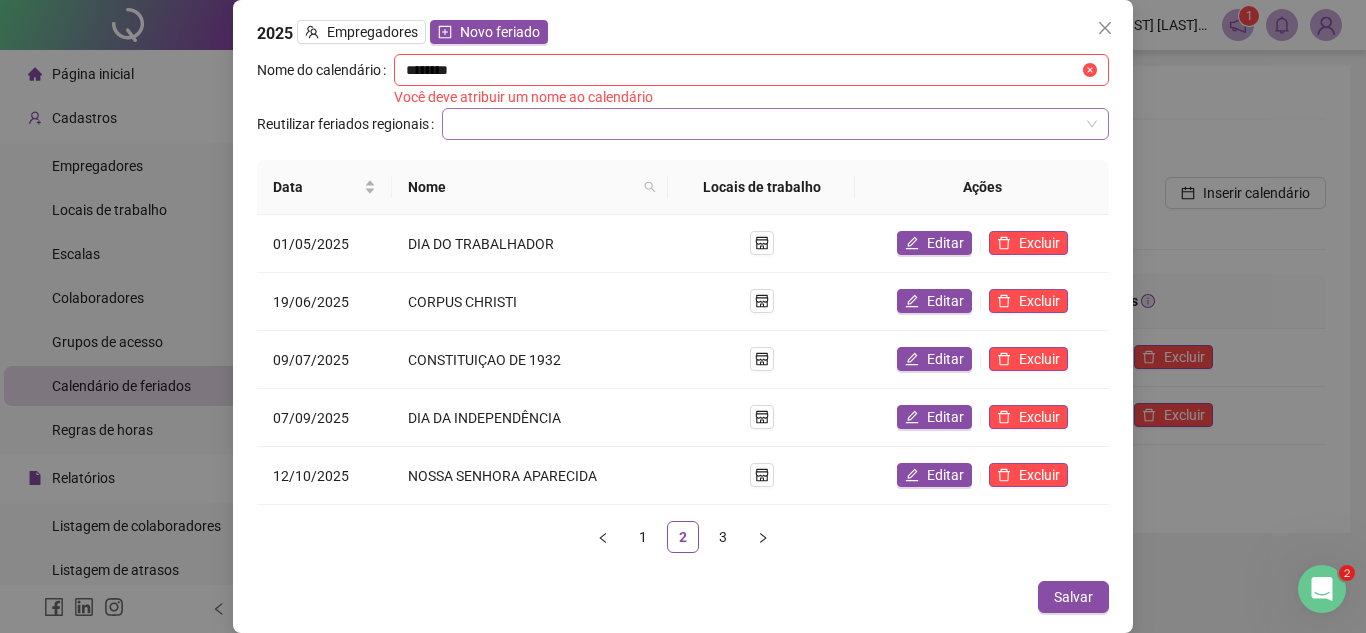 click at bounding box center [766, 124] 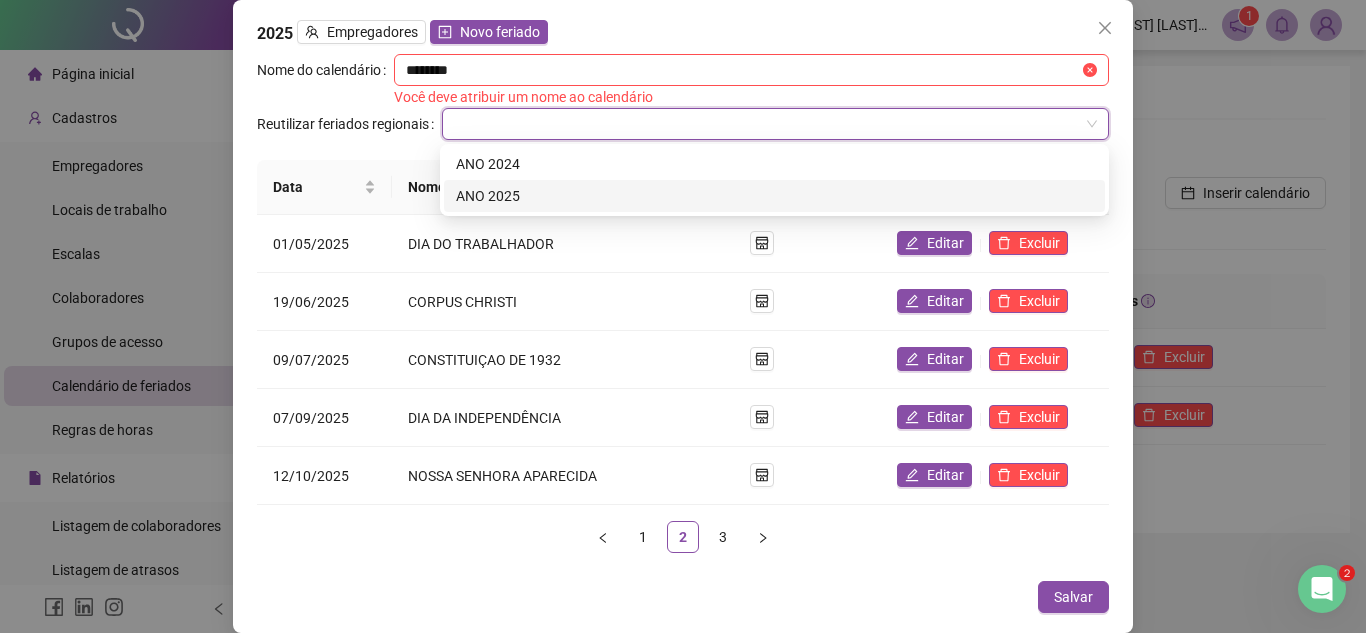 click on "ANO 2025" at bounding box center (774, 196) 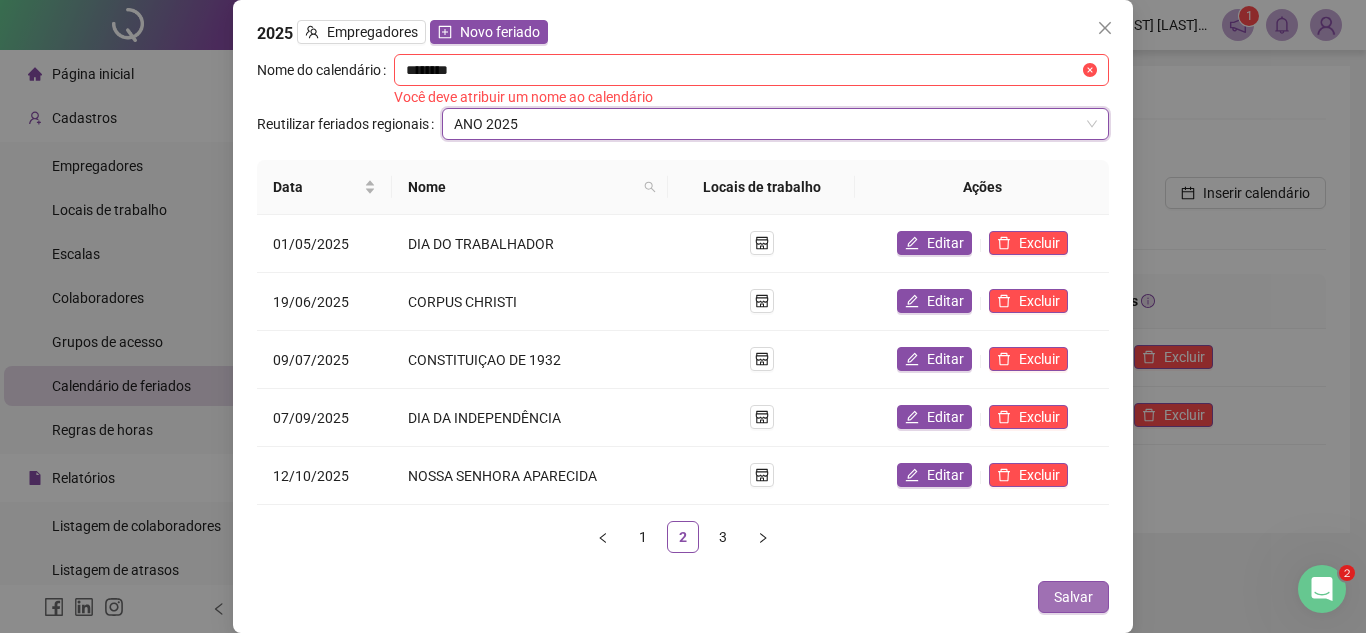 click on "Salvar" at bounding box center (1073, 597) 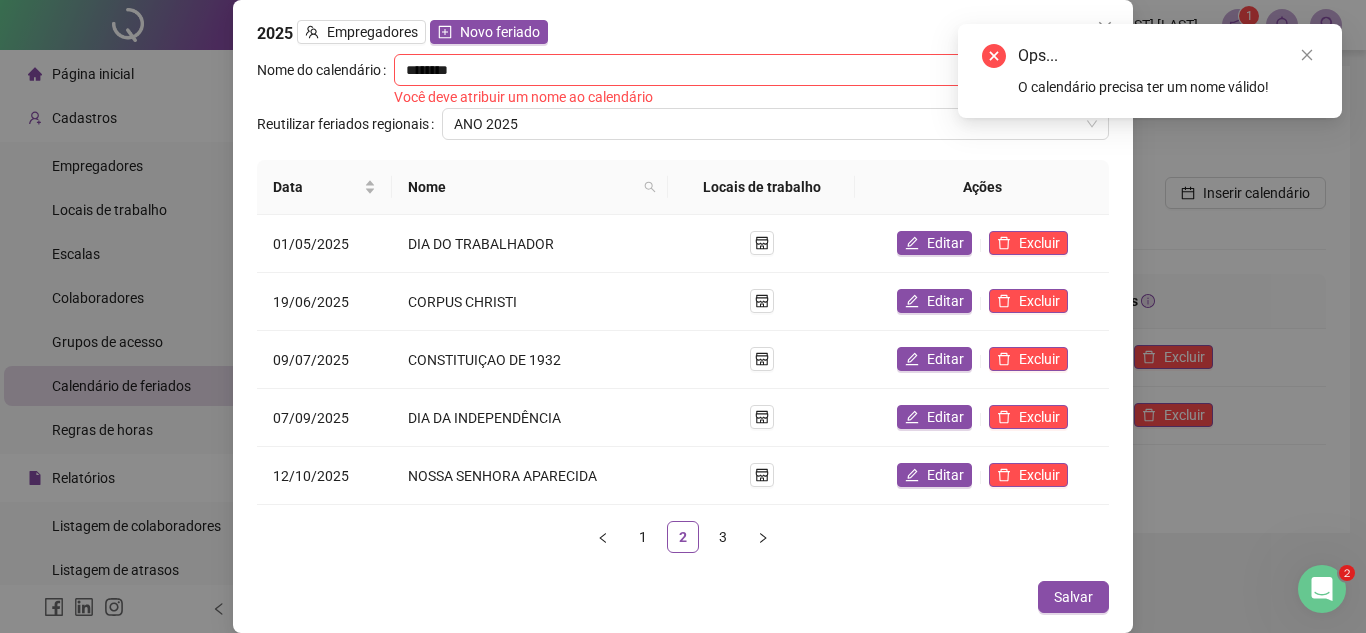 click on "[YEAR]  Empregadores  Novo feriado Nome do calendário ******** Você deve atribuir um nome ao calendário Reutilizar feriados regionais ANO [YEAR] Data Nome Locais de trabalho Ações      01/05/[YEAR] DIA DO TRABALHADOR Editar Excluir 19/06/[YEAR] CORPUS CHRISTI Editar Excluir 09/07/[YEAR] CONSTITUIÇAO DE 1932 Editar Excluir 07/09/[YEAR] DIA DA INDEPENDÊNCIA Editar Excluir 12/10/[YEAR] NOSSA SENHORA APARECIDA Editar Excluir 1 2 3 Cancelar Salvar" at bounding box center (683, 316) 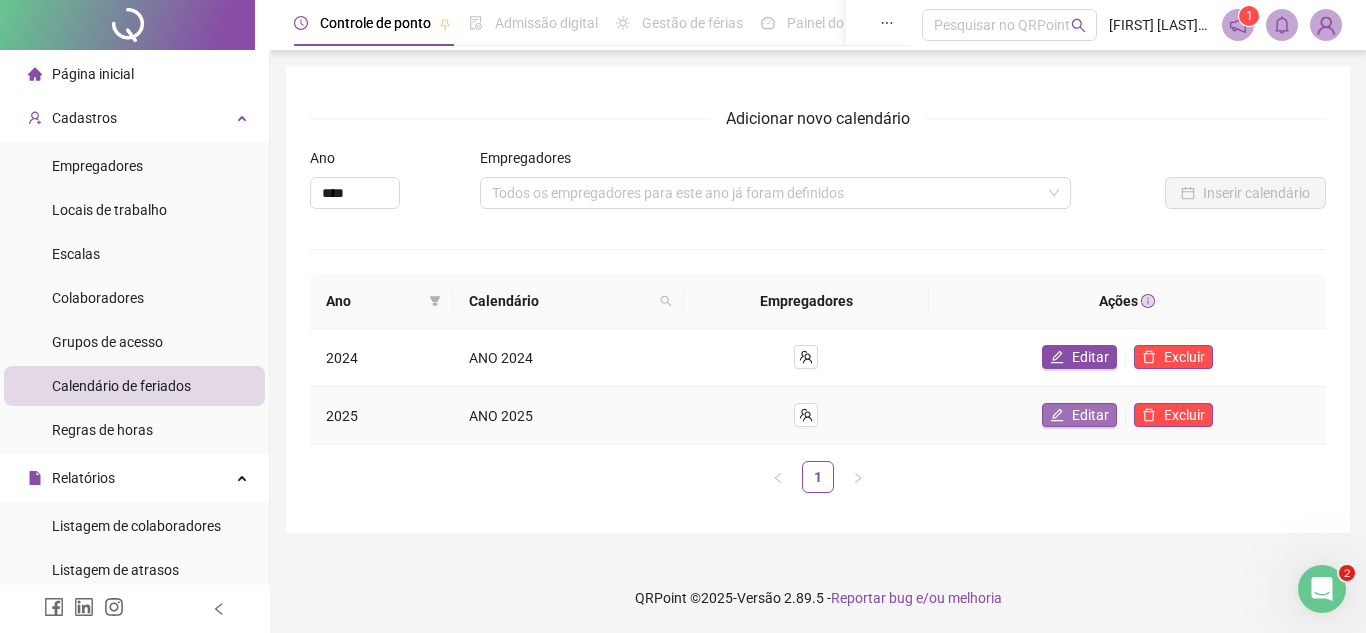 click on "Editar" at bounding box center [1090, 415] 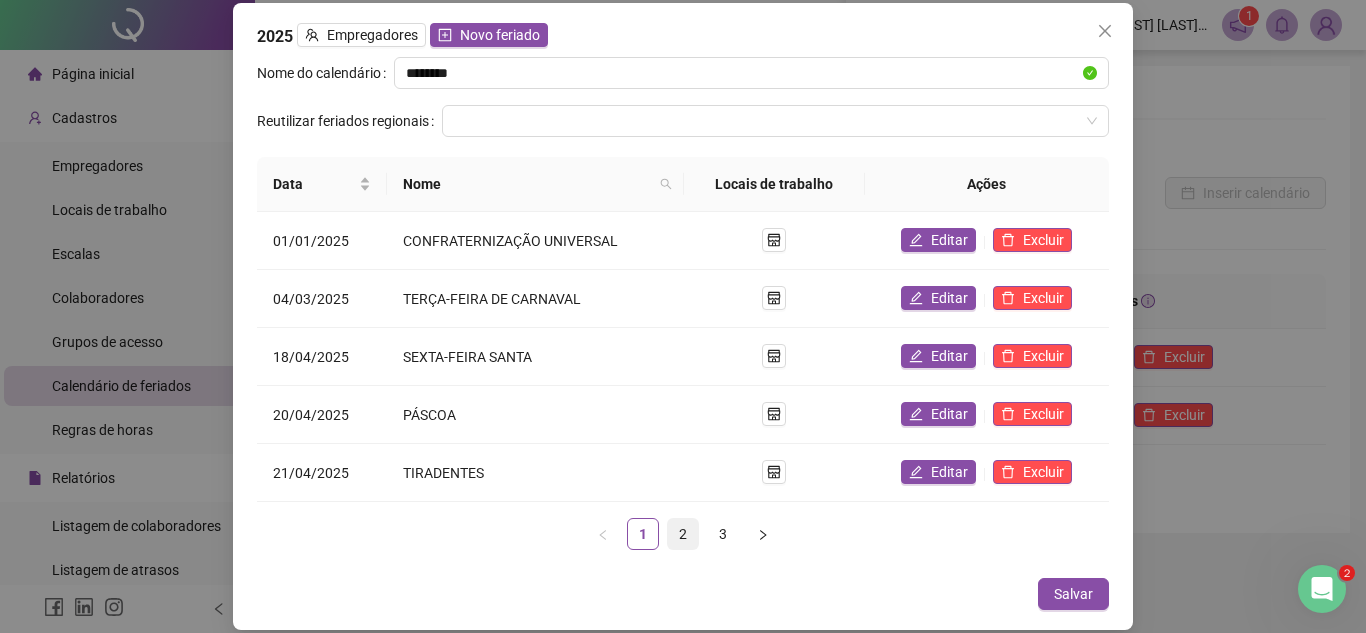 click on "2" at bounding box center [683, 534] 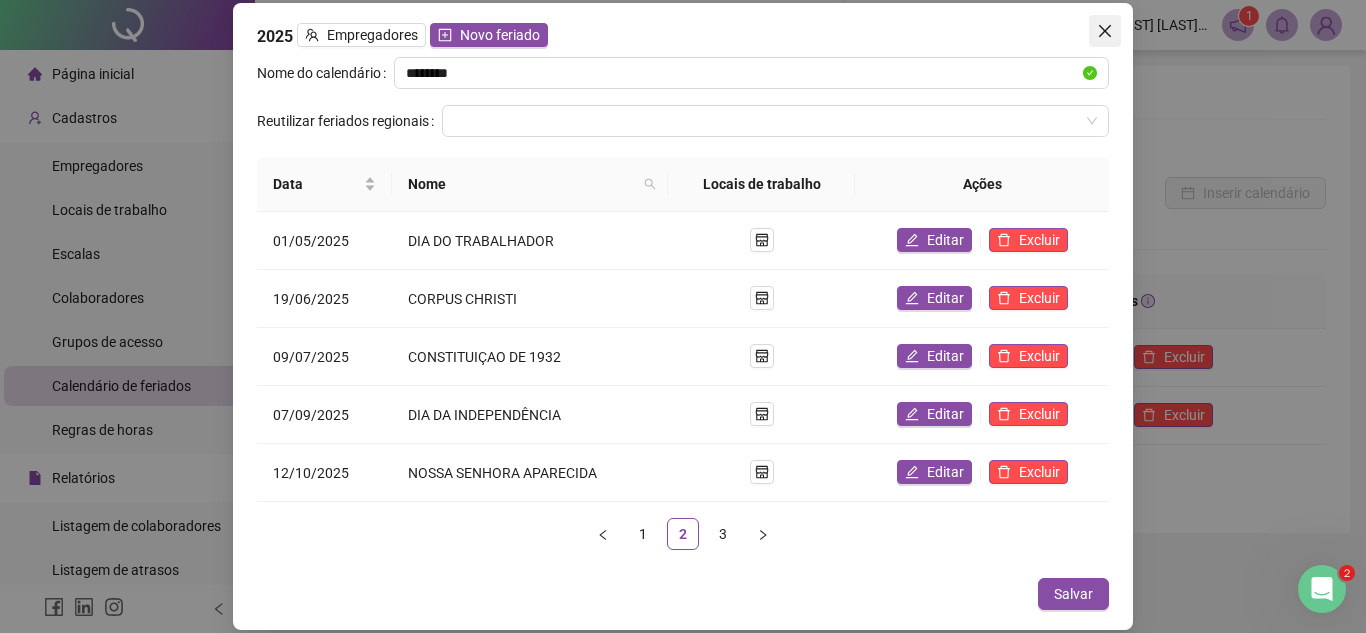 click 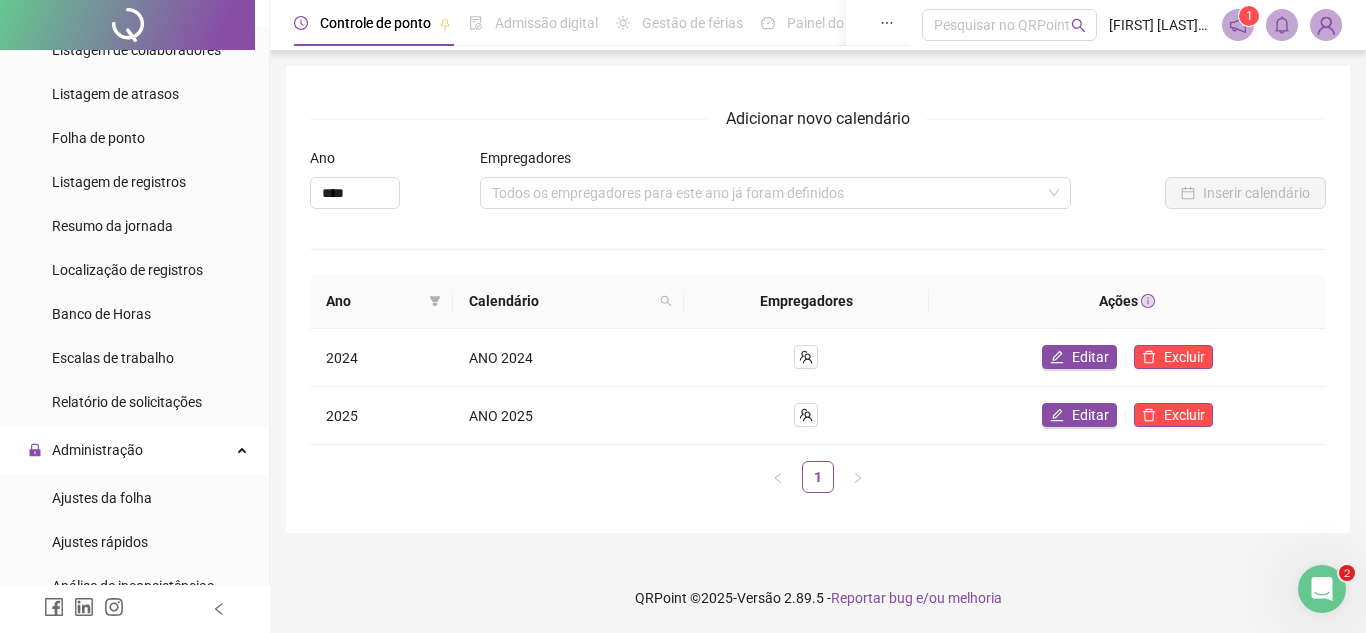 scroll, scrollTop: 500, scrollLeft: 0, axis: vertical 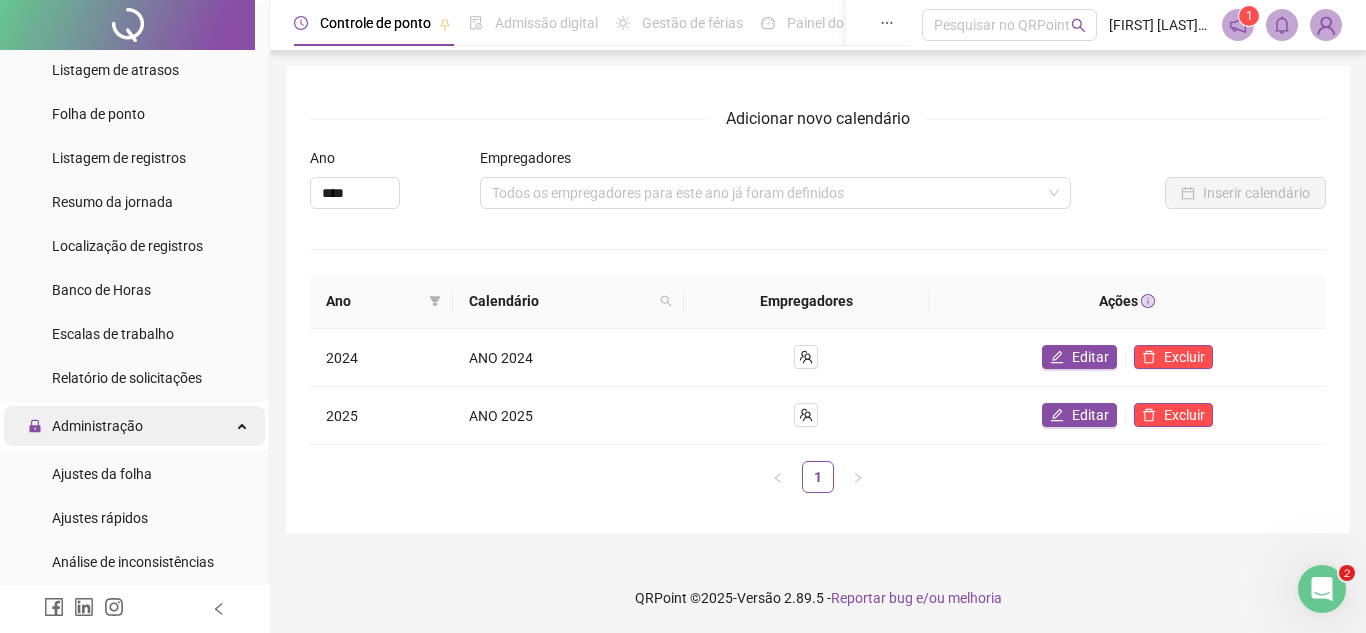 click on "Administração" at bounding box center [134, 426] 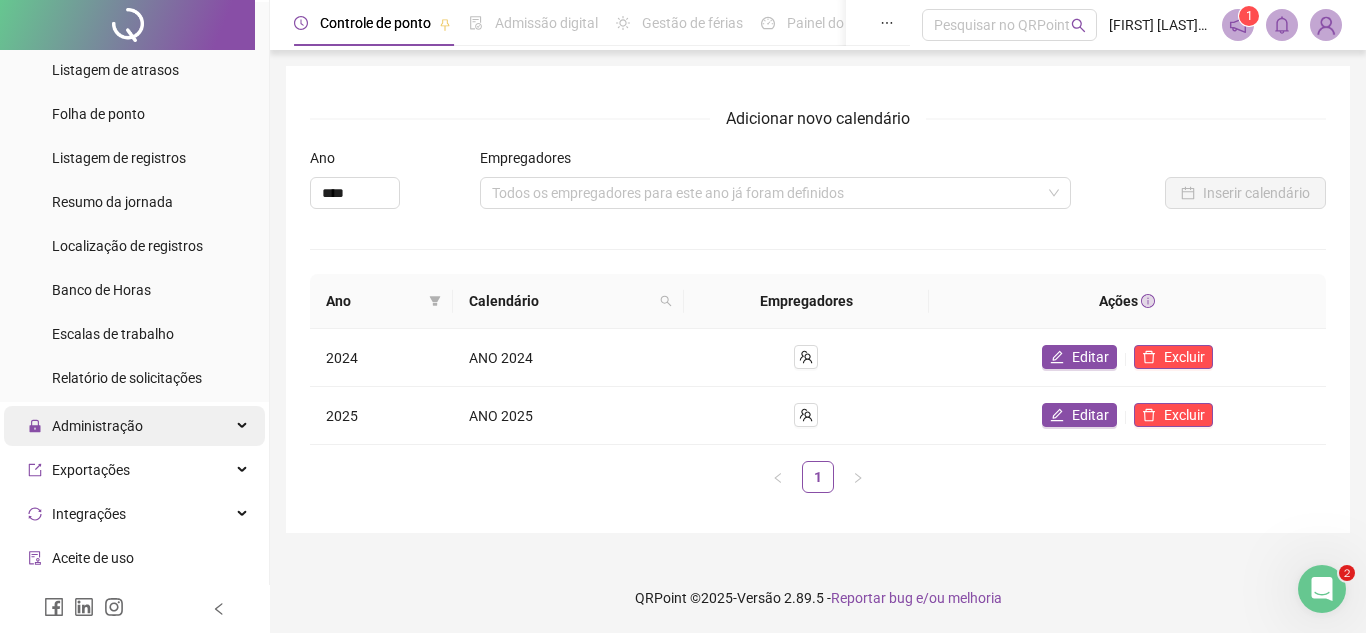 click on "Administração" at bounding box center [134, 426] 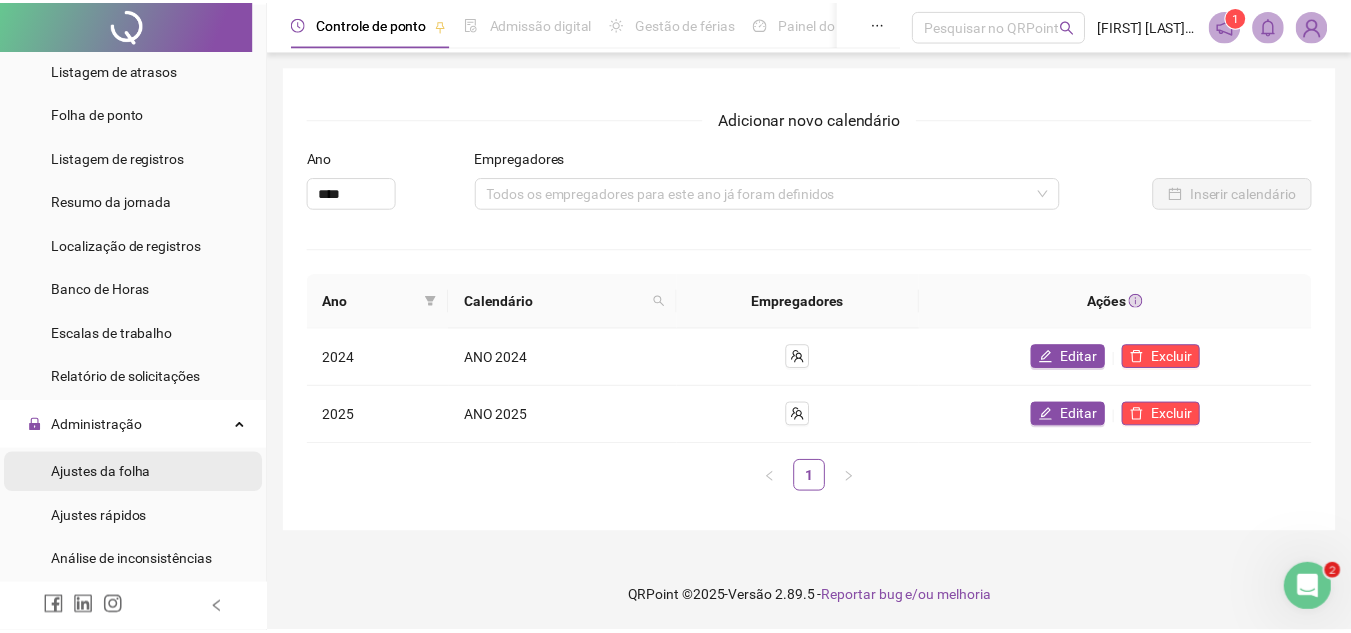 scroll, scrollTop: 600, scrollLeft: 0, axis: vertical 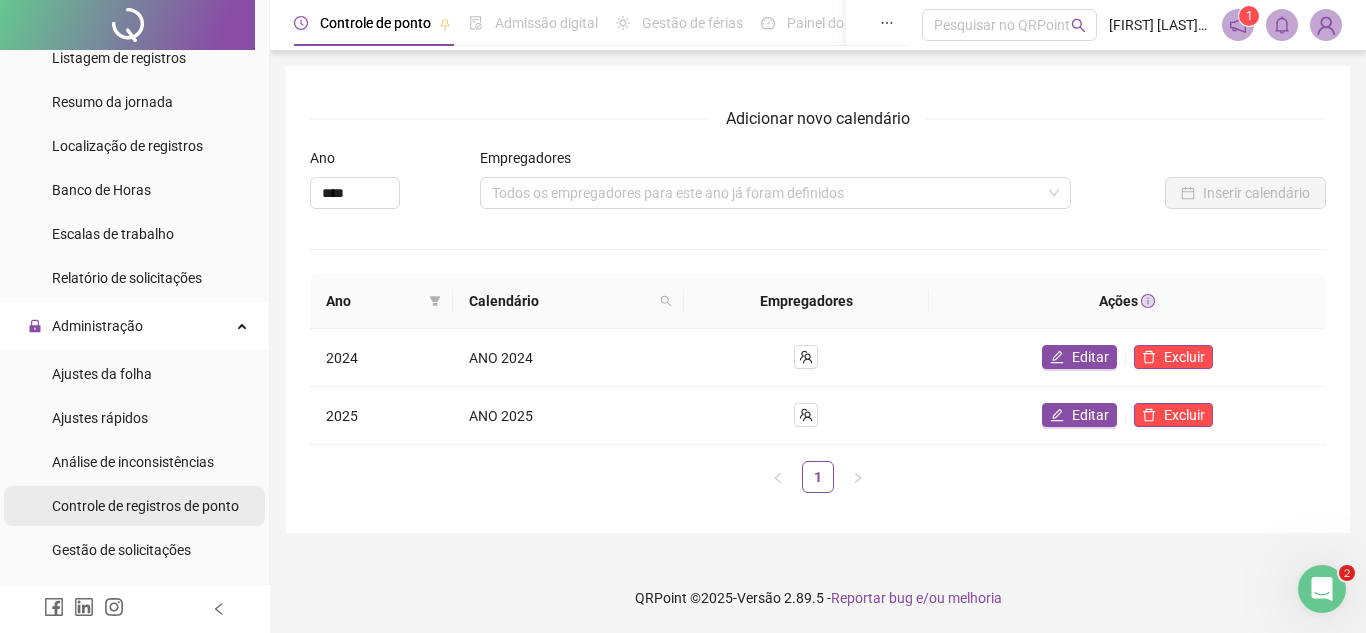 click on "Controle de registros de ponto" at bounding box center (145, 506) 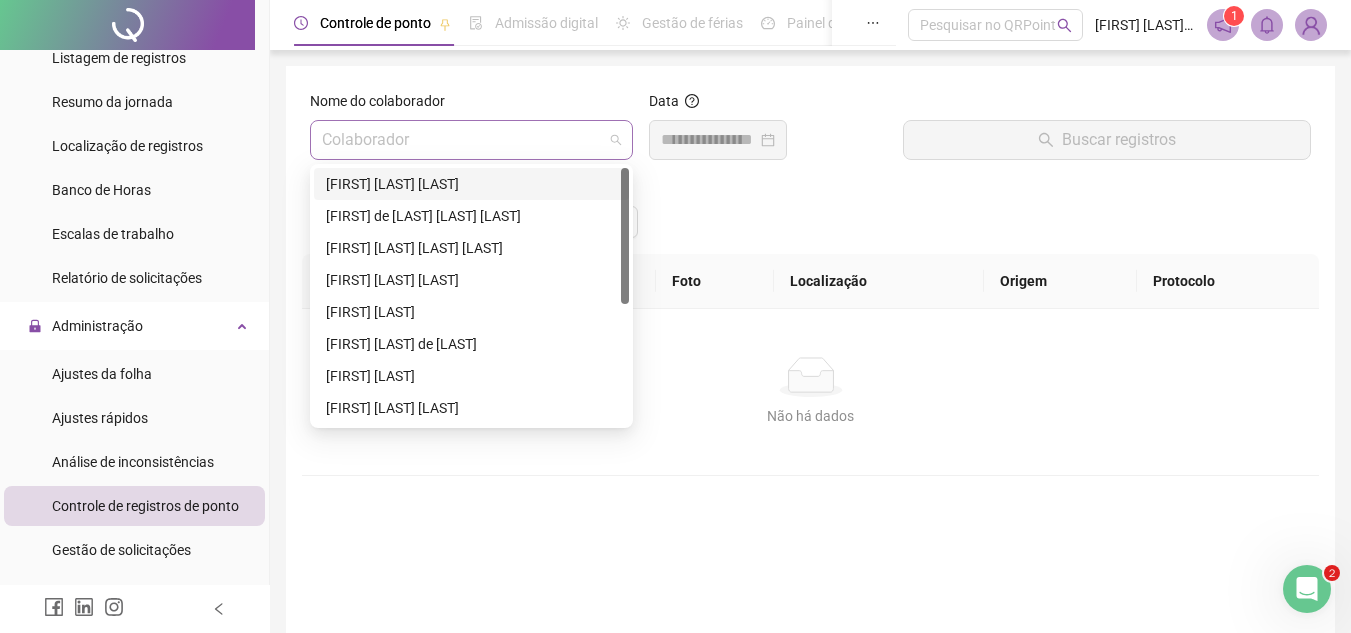 click at bounding box center (471, 140) 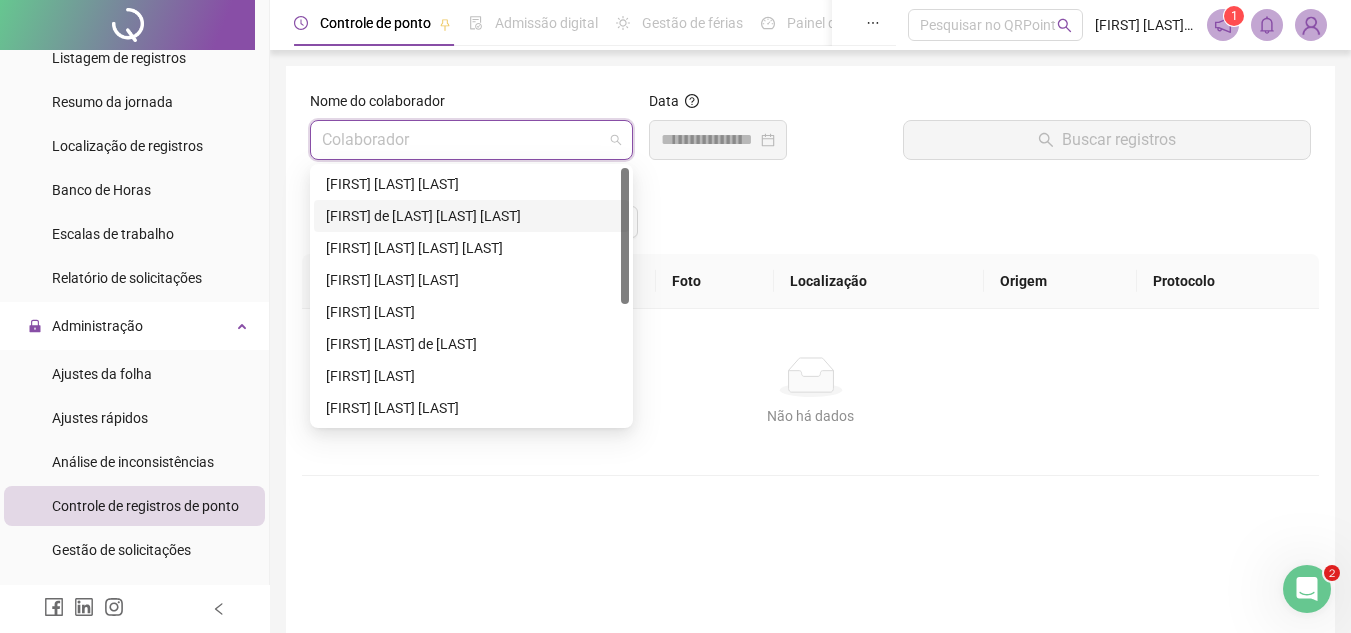 click on "[FIRST] de [LAST] [LAST] [LAST]" at bounding box center [471, 216] 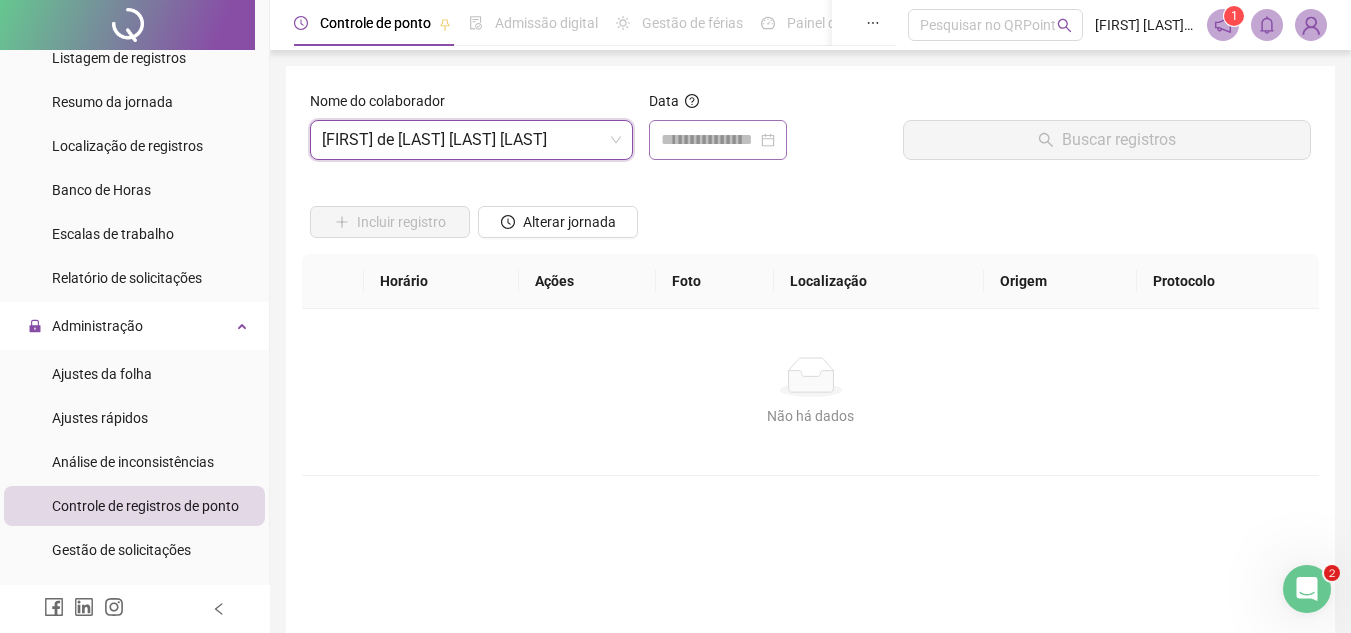 click at bounding box center (718, 140) 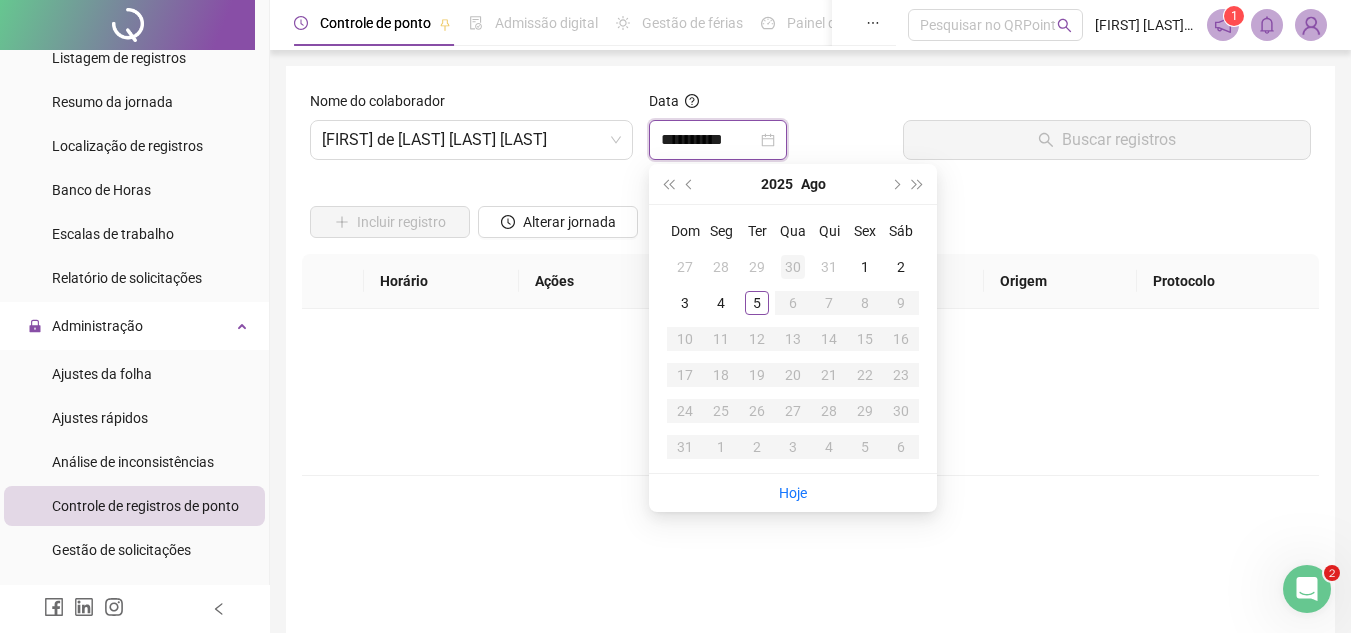 type on "**********" 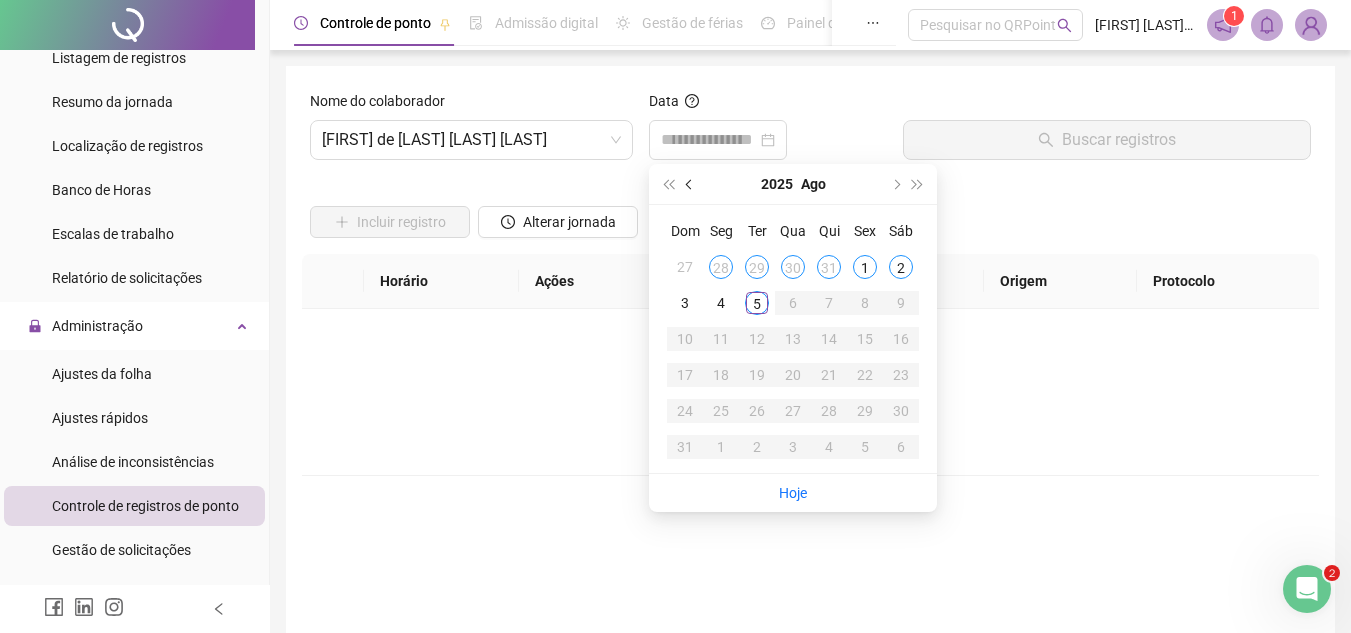 click at bounding box center [691, 184] 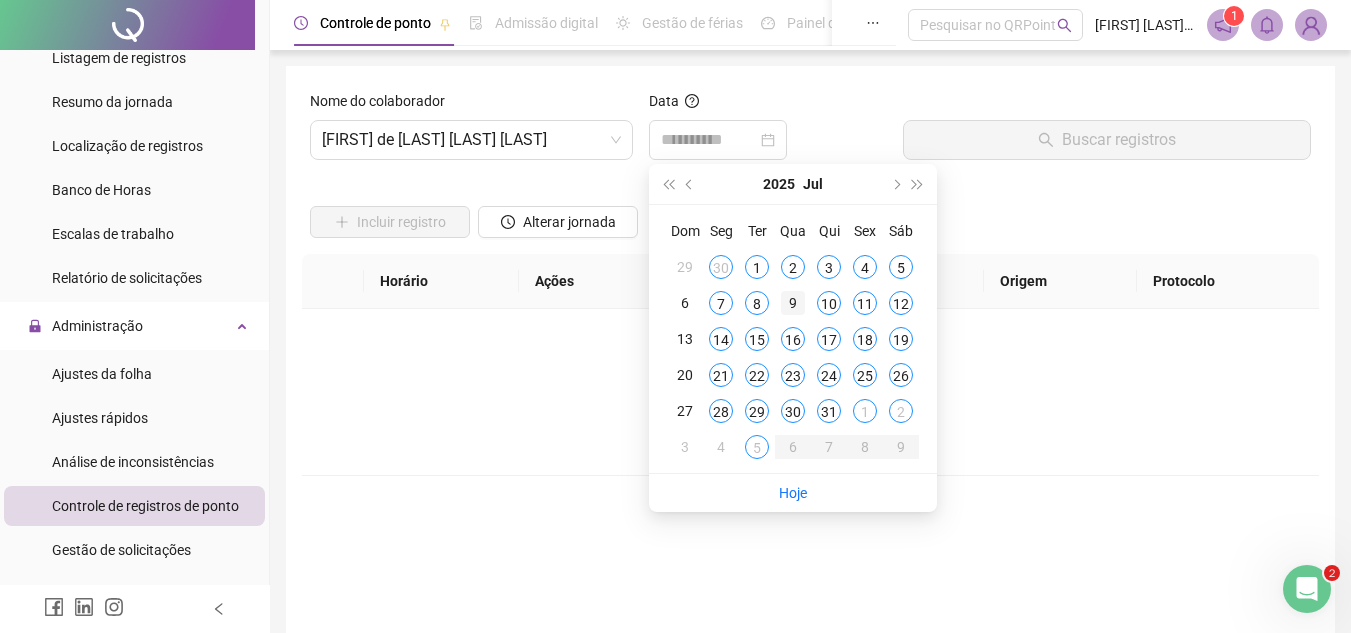 type on "**********" 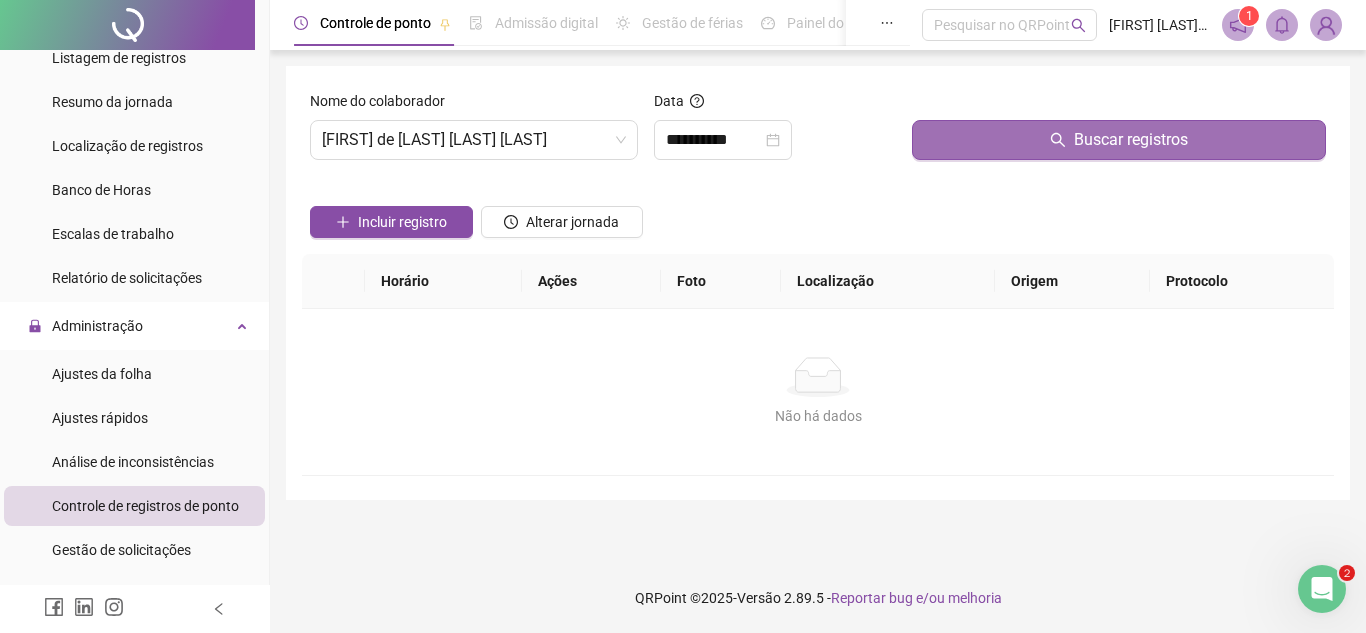 click on "Buscar registros" at bounding box center (1119, 140) 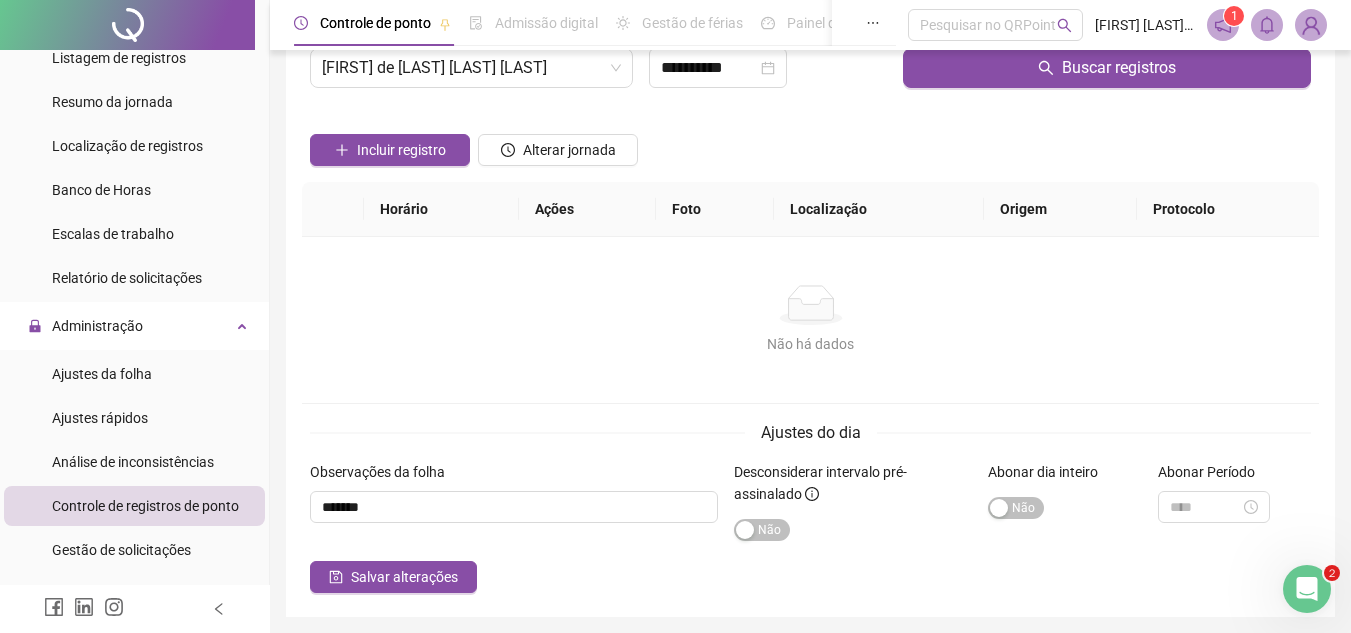 scroll, scrollTop: 0, scrollLeft: 0, axis: both 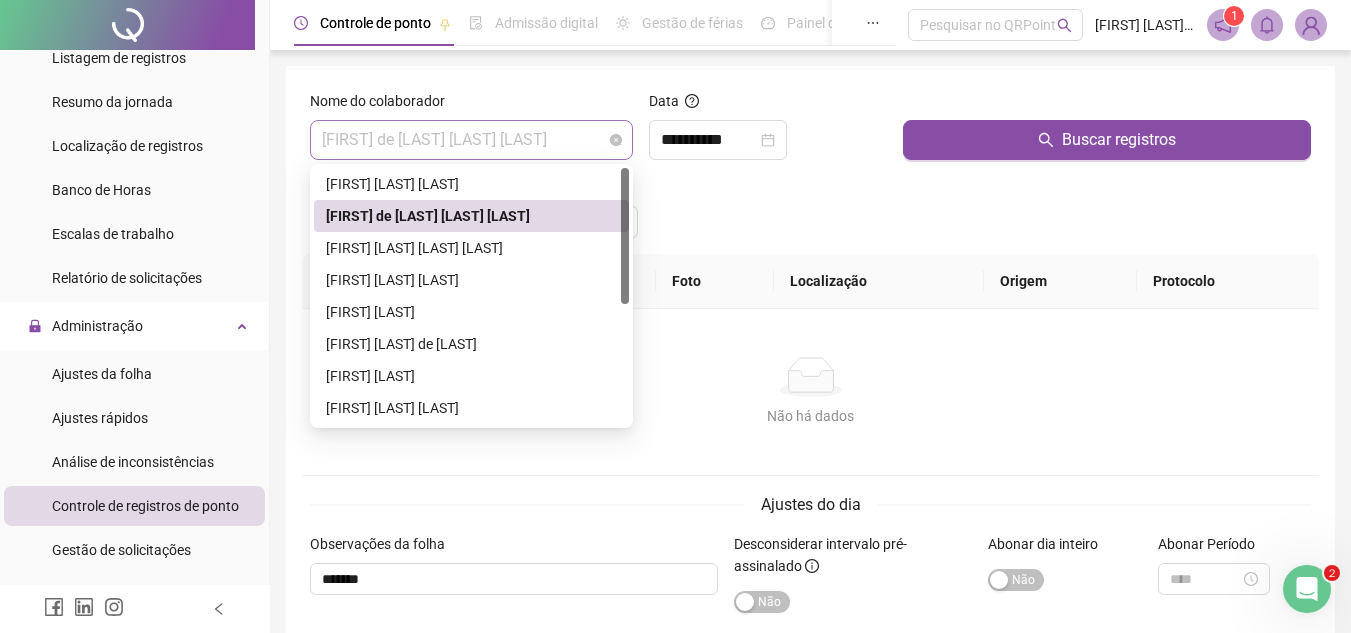 click on "[FIRST] de [LAST] [LAST] [LAST]" at bounding box center (471, 140) 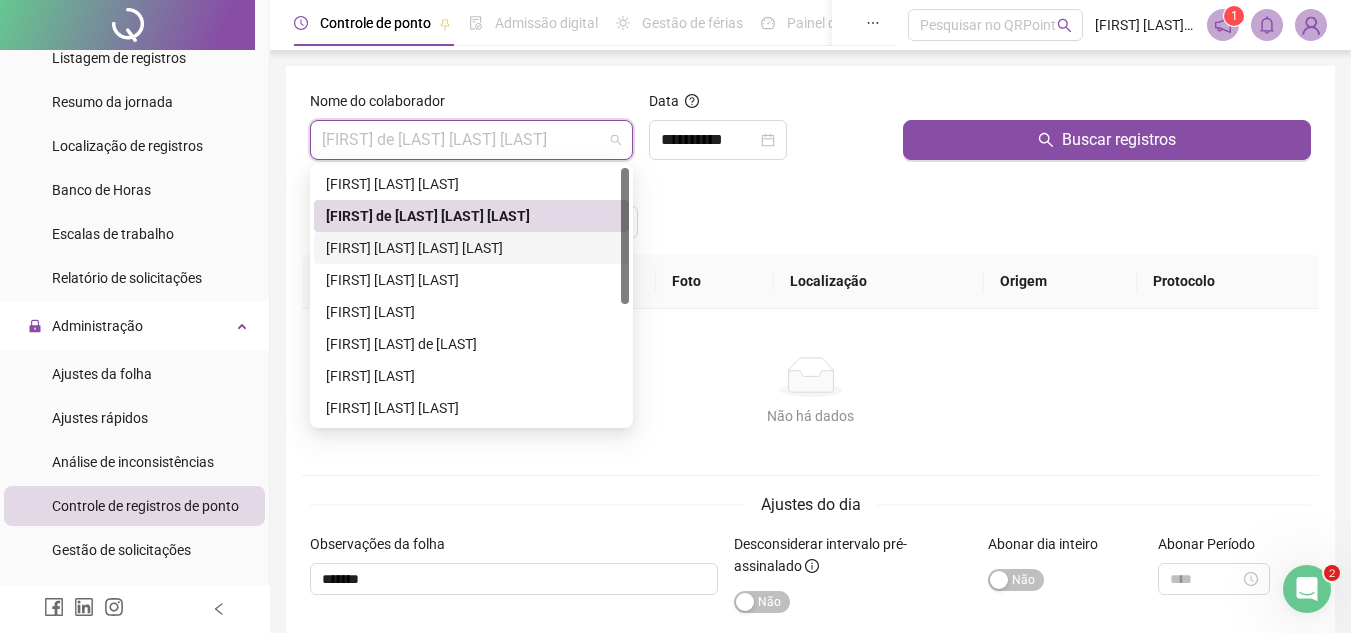 click on "[FIRST] [LAST] [LAST] [LAST]" at bounding box center [471, 248] 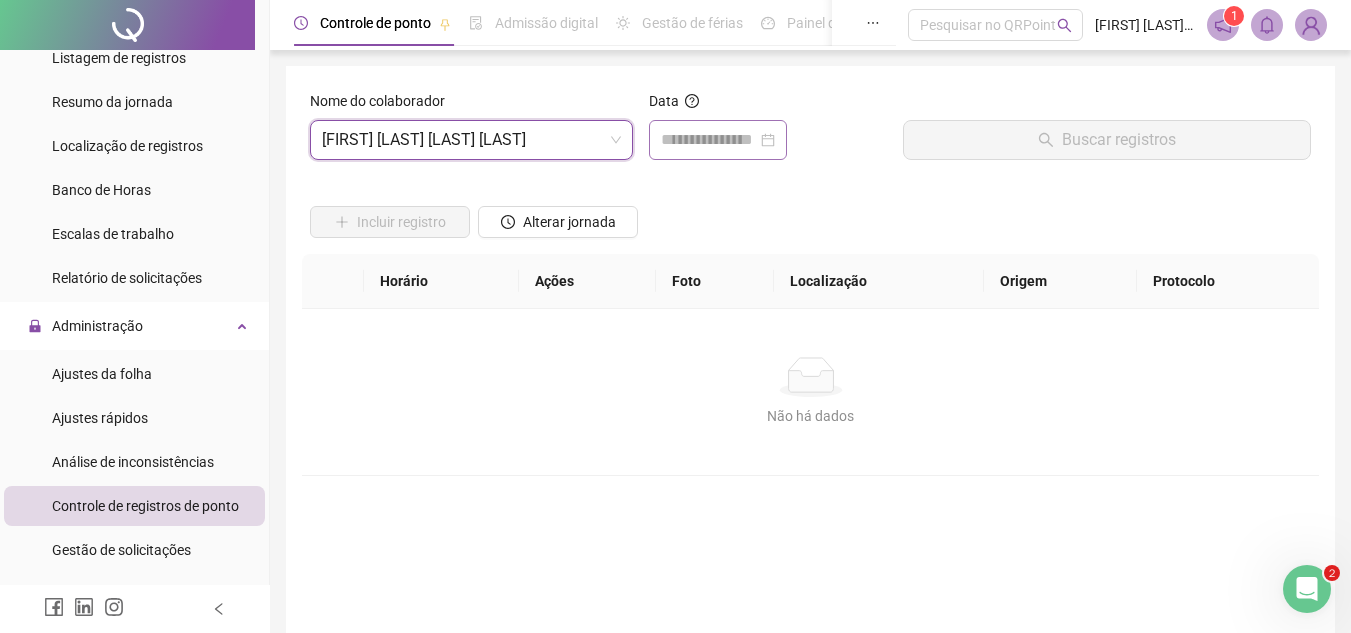click at bounding box center (718, 140) 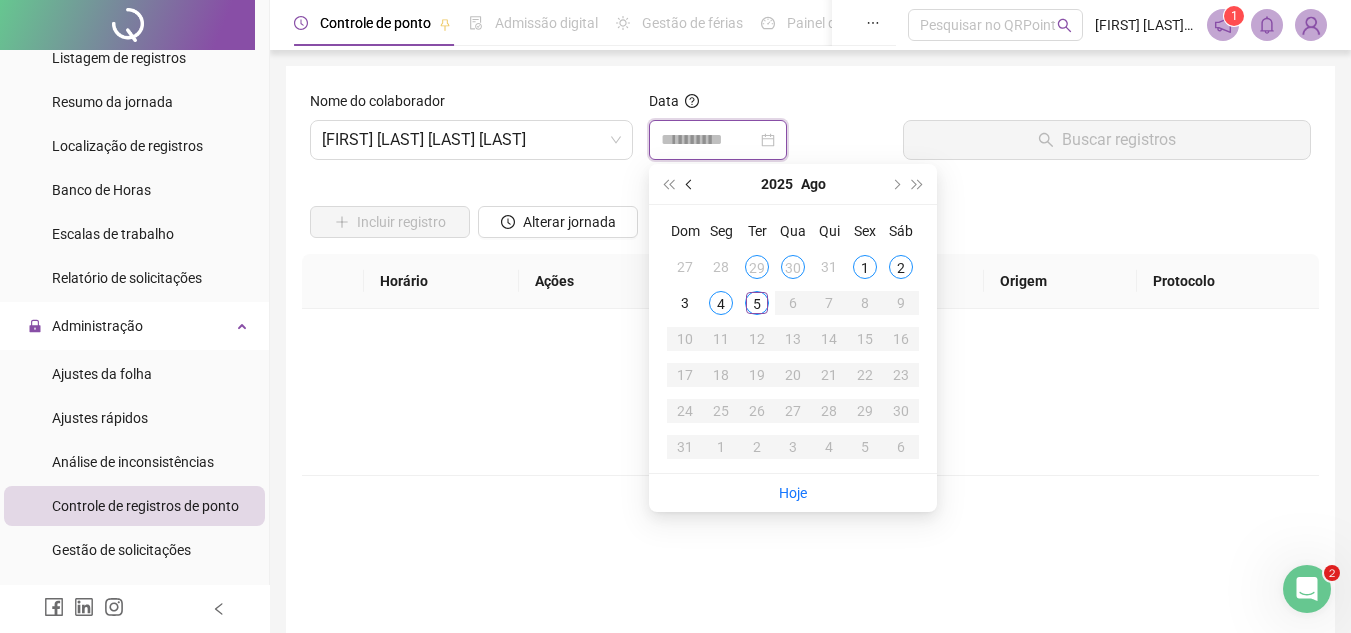 type on "**********" 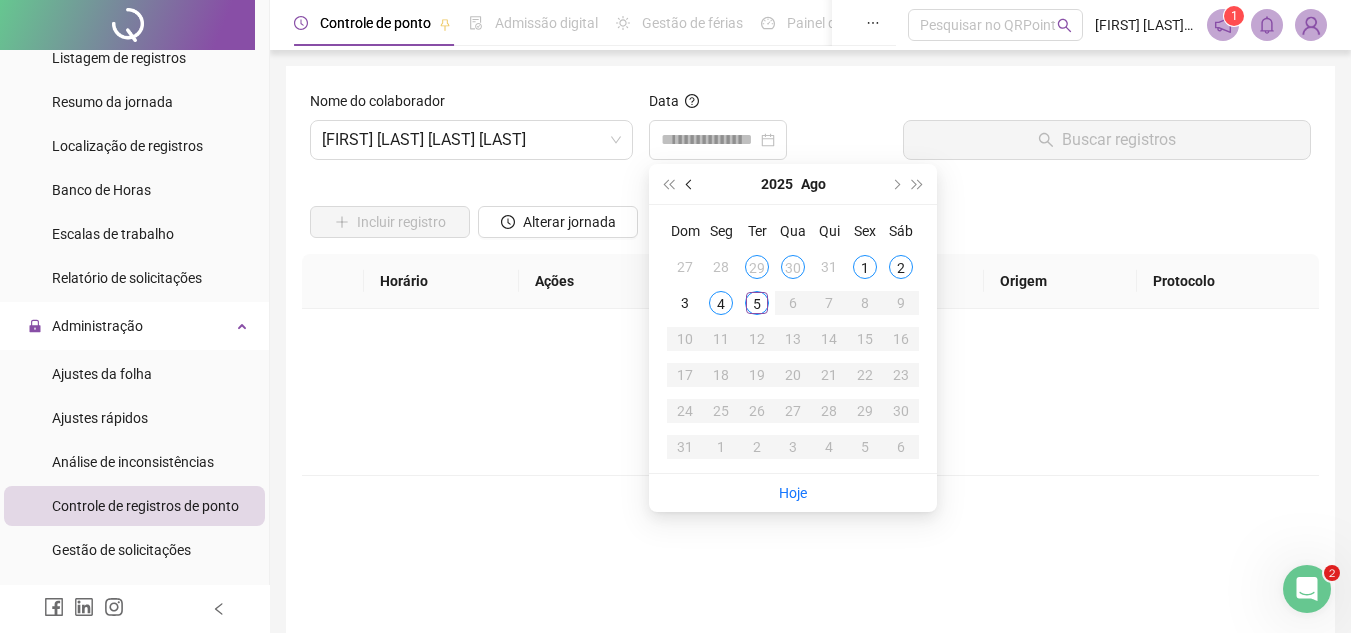 click at bounding box center [690, 184] 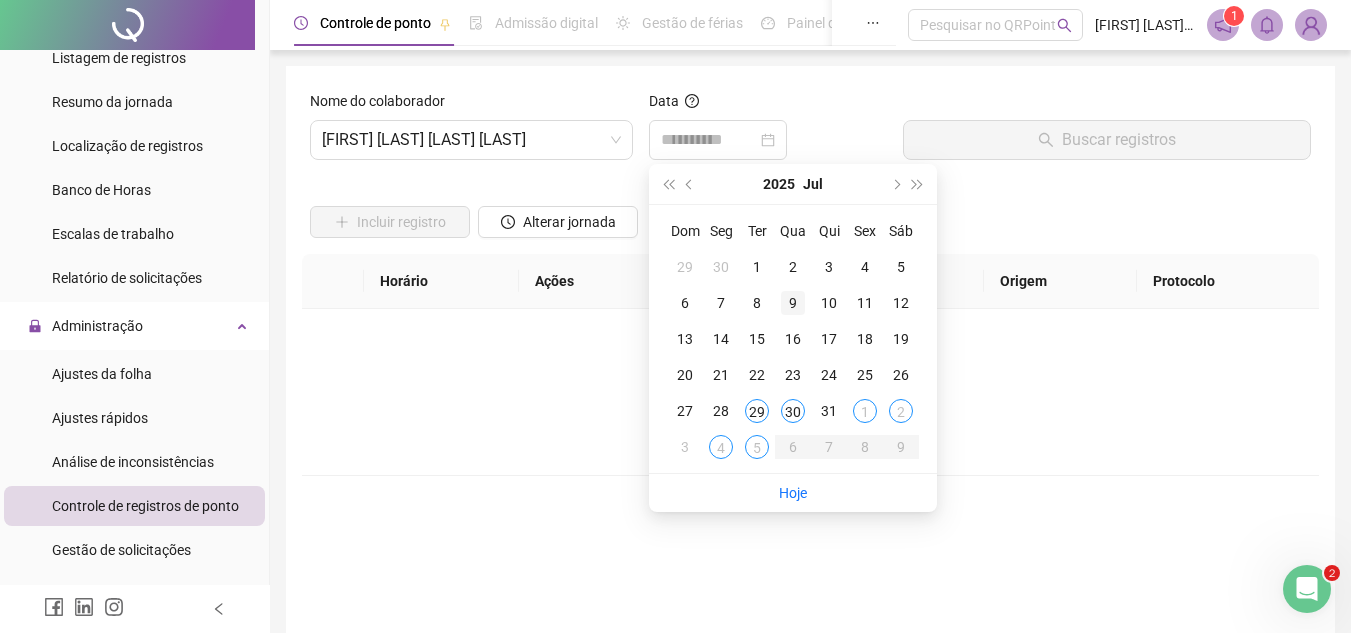 type on "**********" 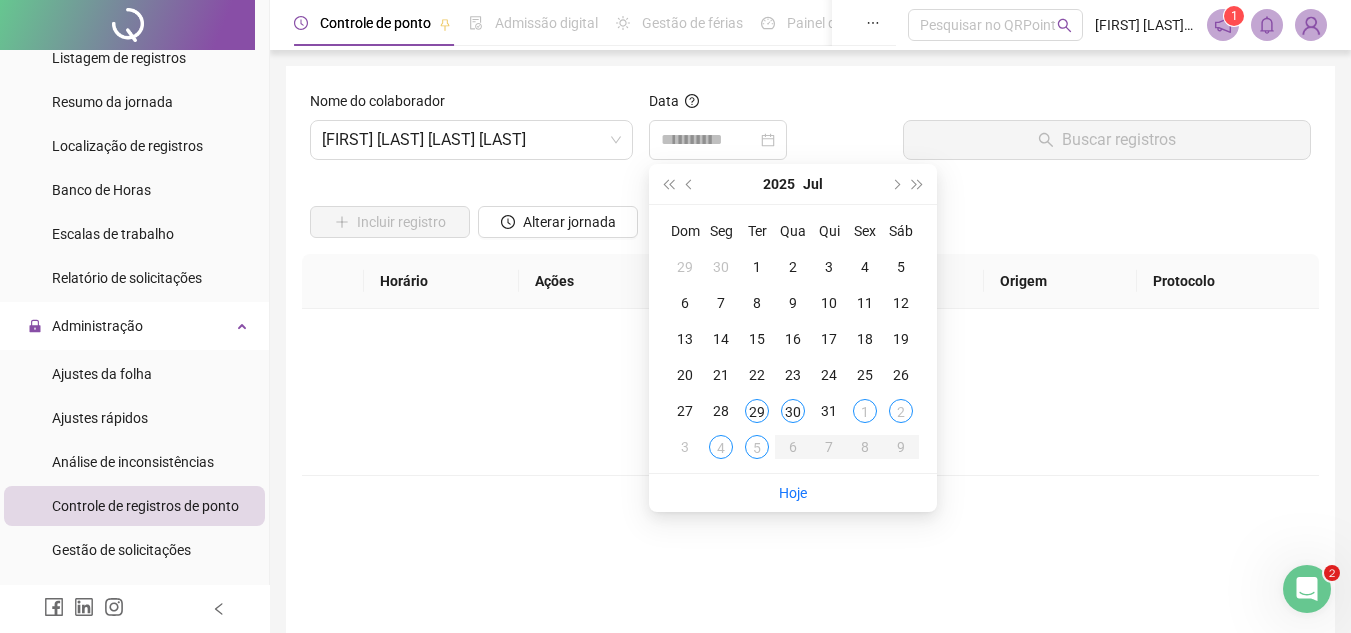 click on "9" at bounding box center [793, 303] 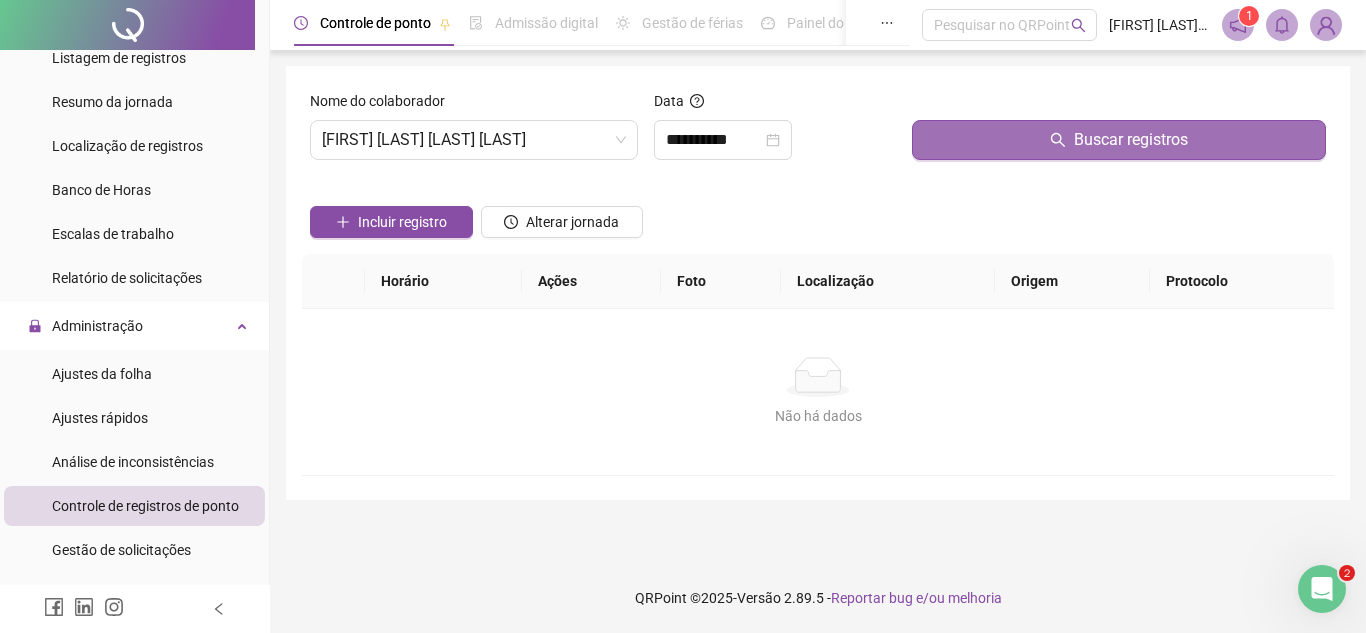 click on "Buscar registros" at bounding box center (1119, 140) 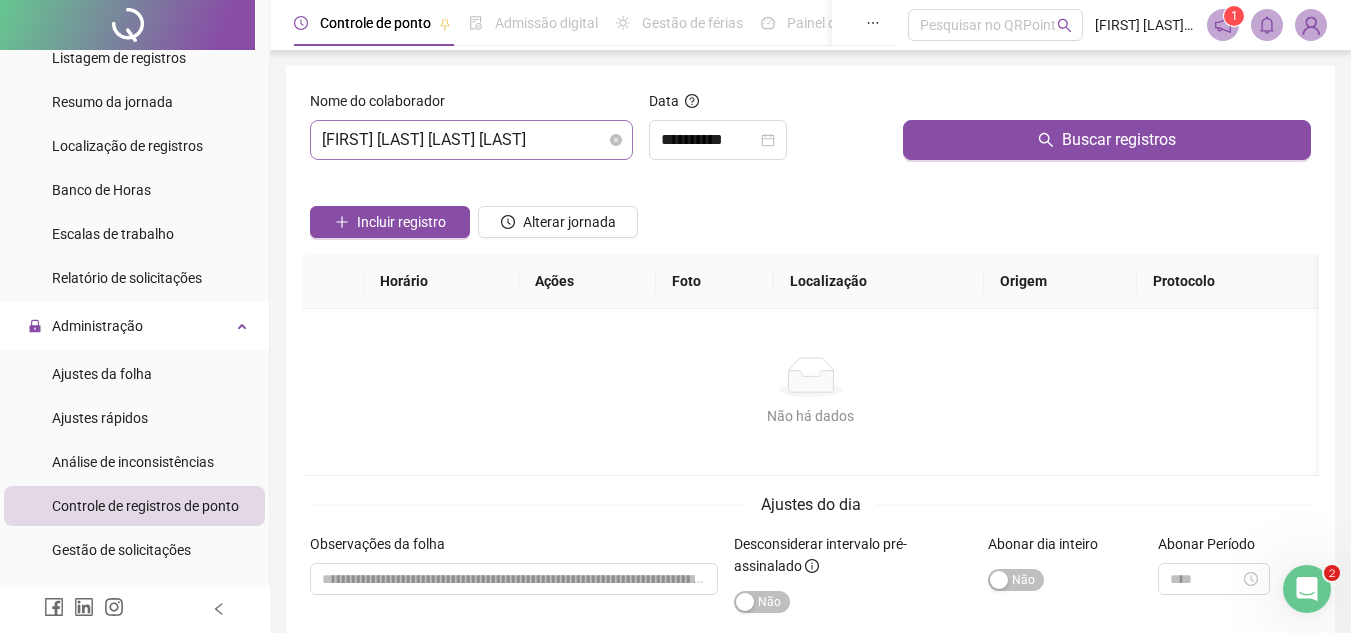 click on "[FIRST] [LAST] [LAST] [LAST]" at bounding box center [471, 140] 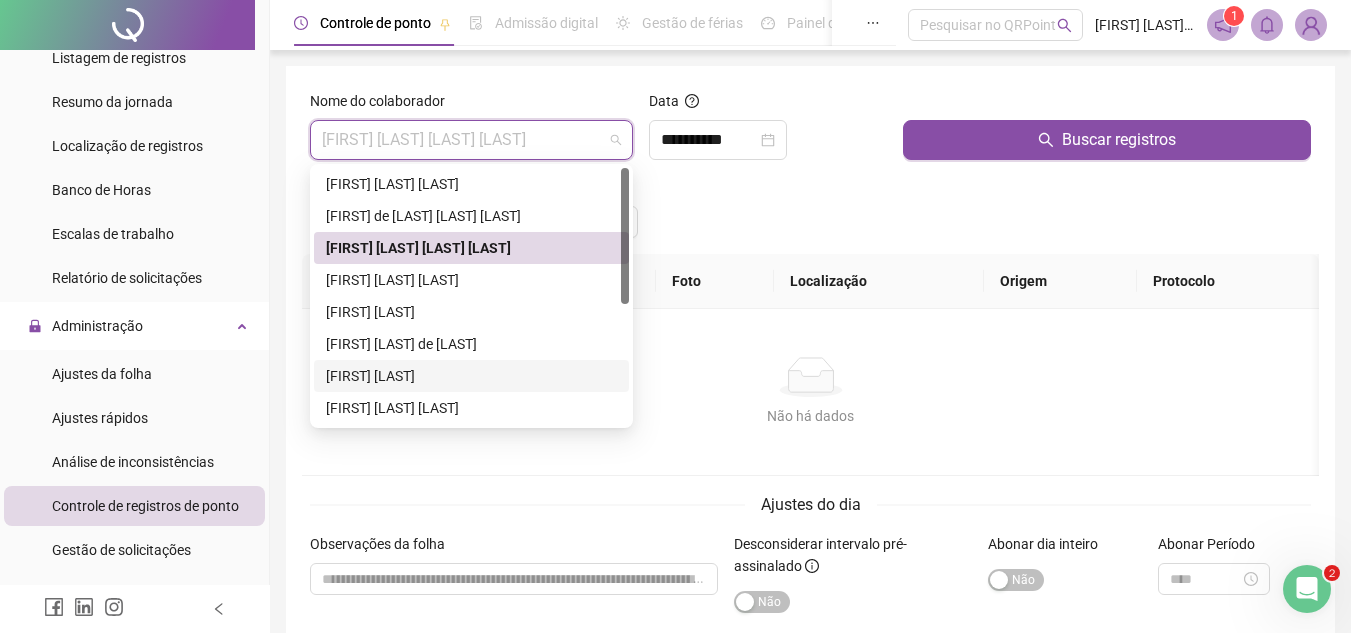 drag, startPoint x: 445, startPoint y: 367, endPoint x: 813, endPoint y: 281, distance: 377.91534 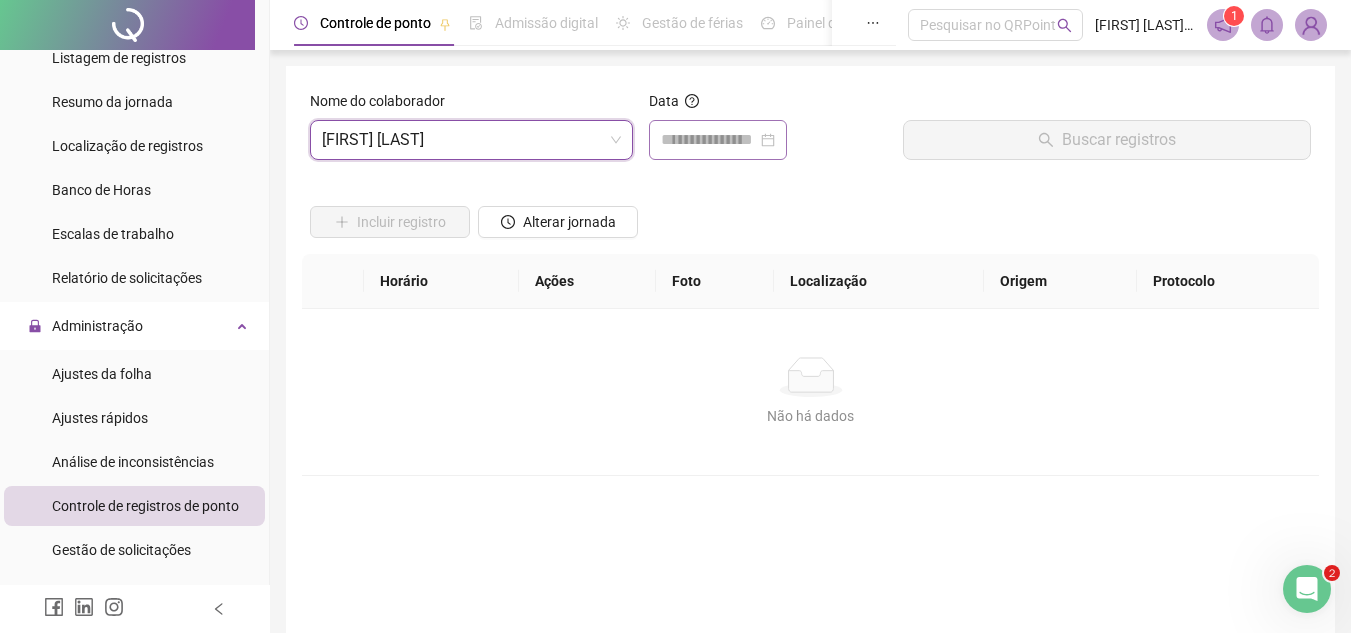 click at bounding box center (718, 140) 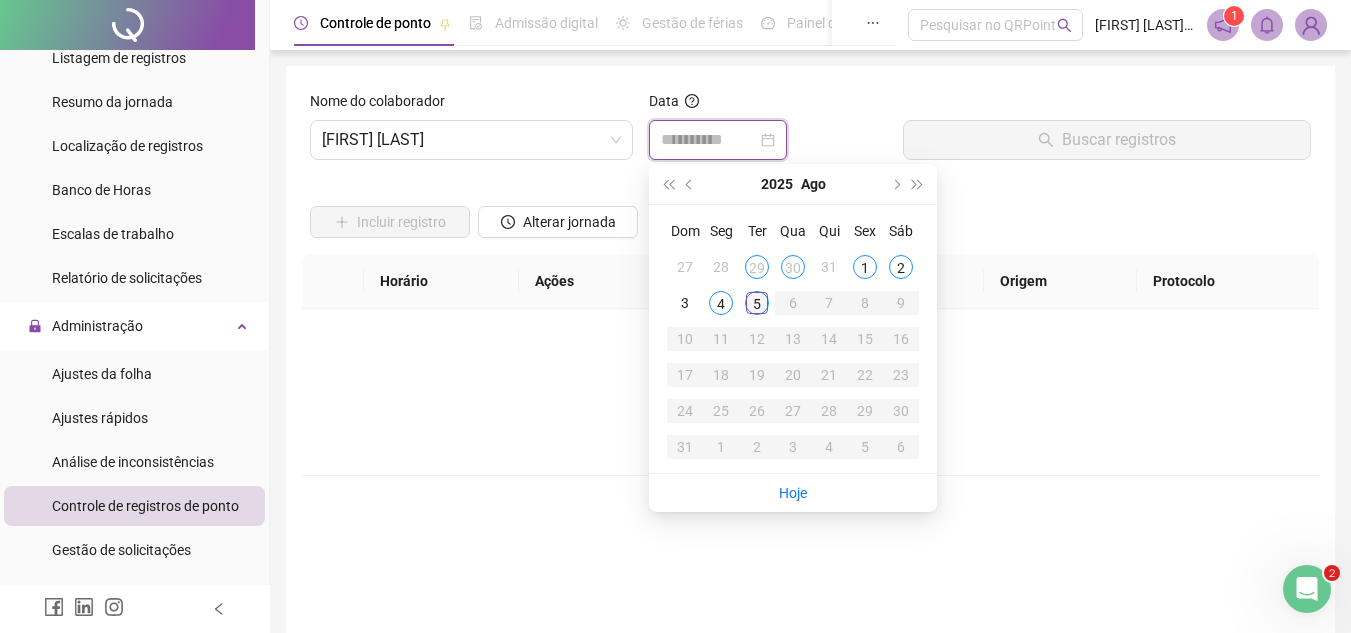 type on "**********" 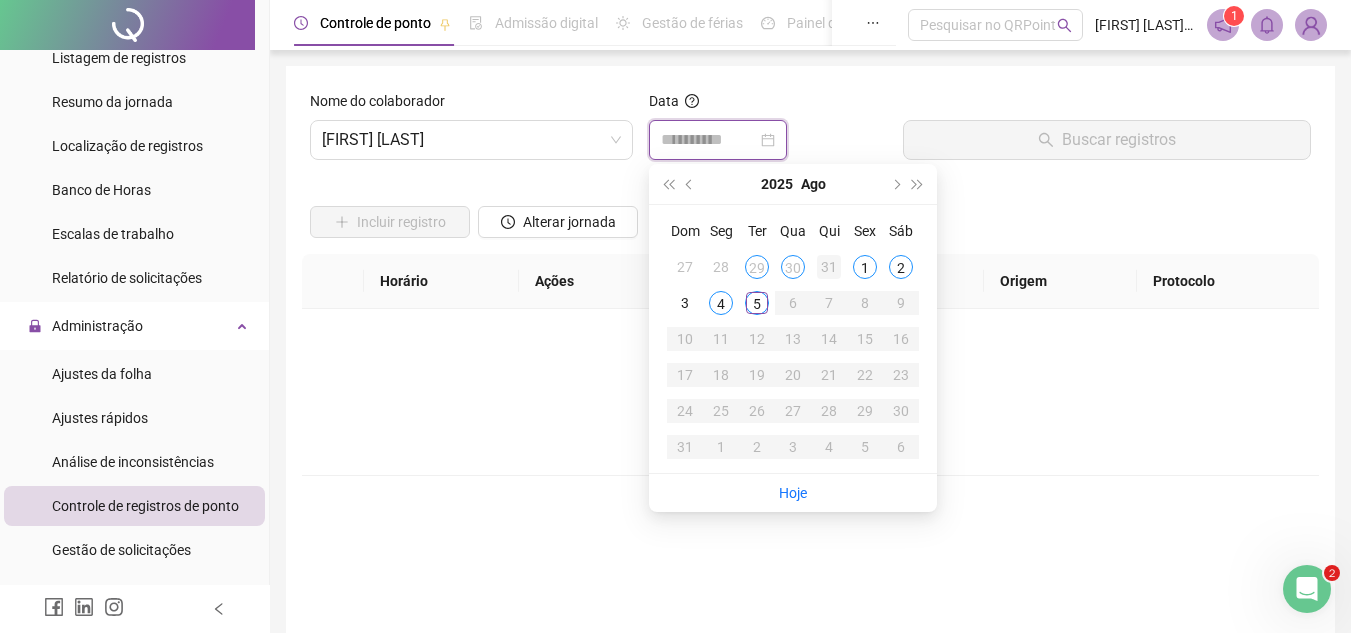 type on "**********" 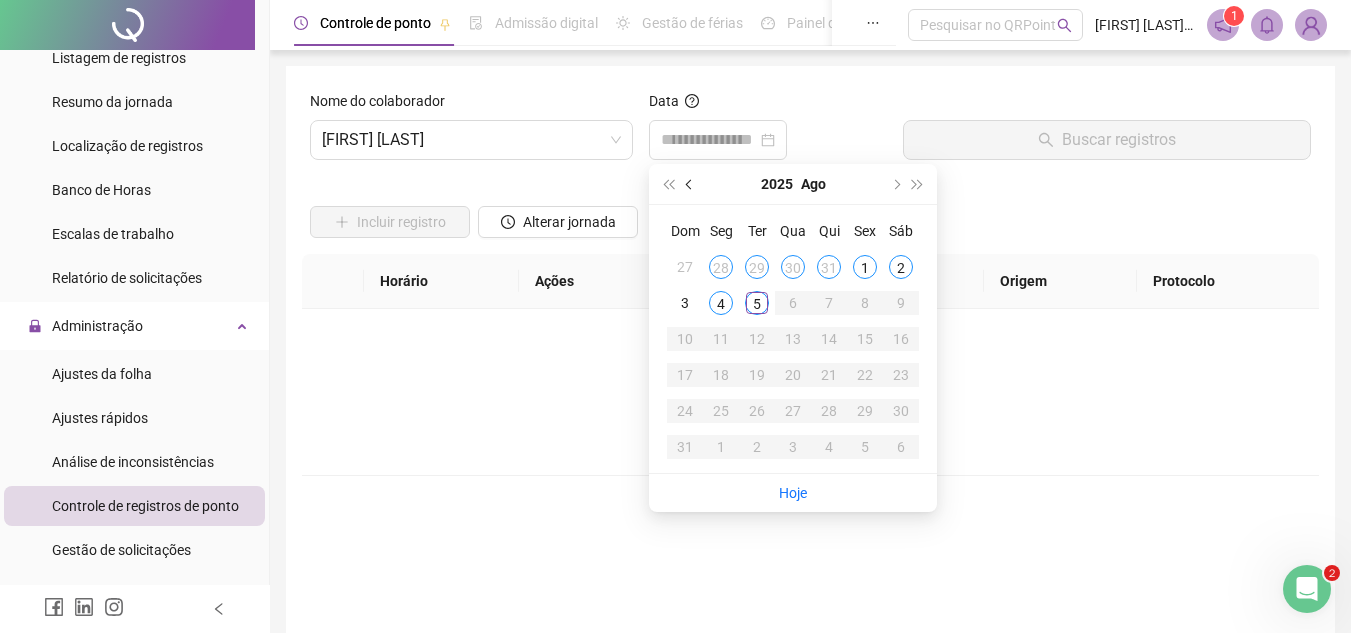 click at bounding box center (690, 184) 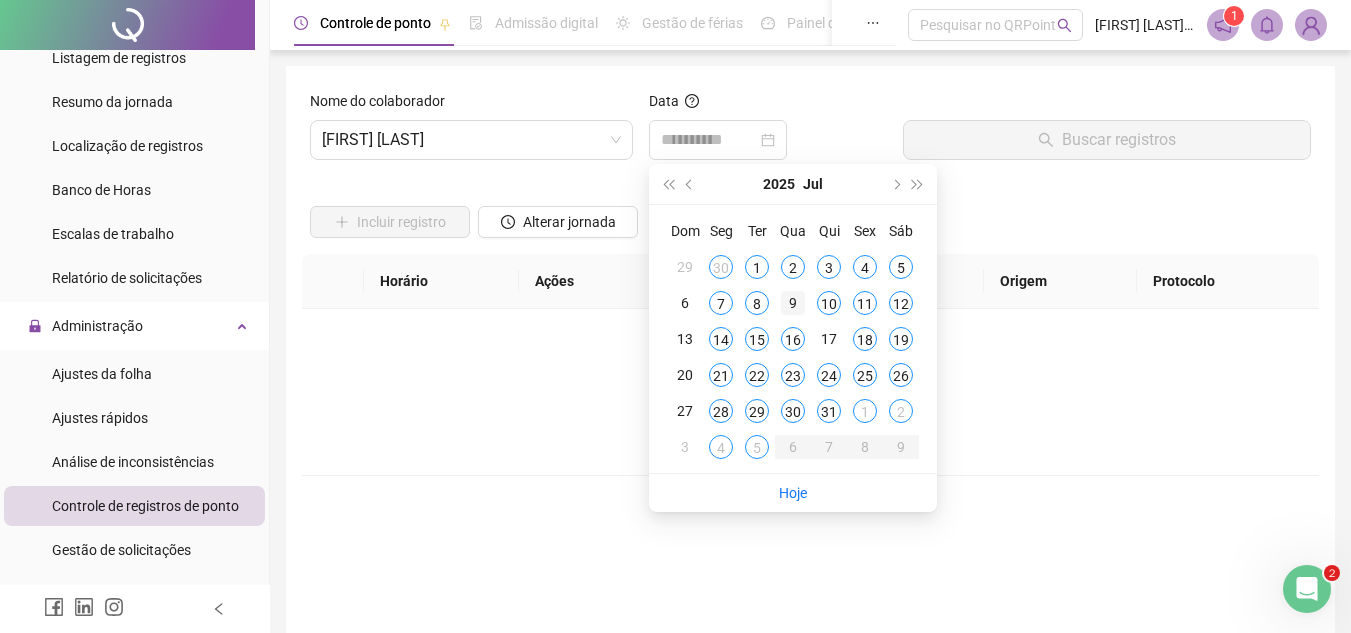 type on "**********" 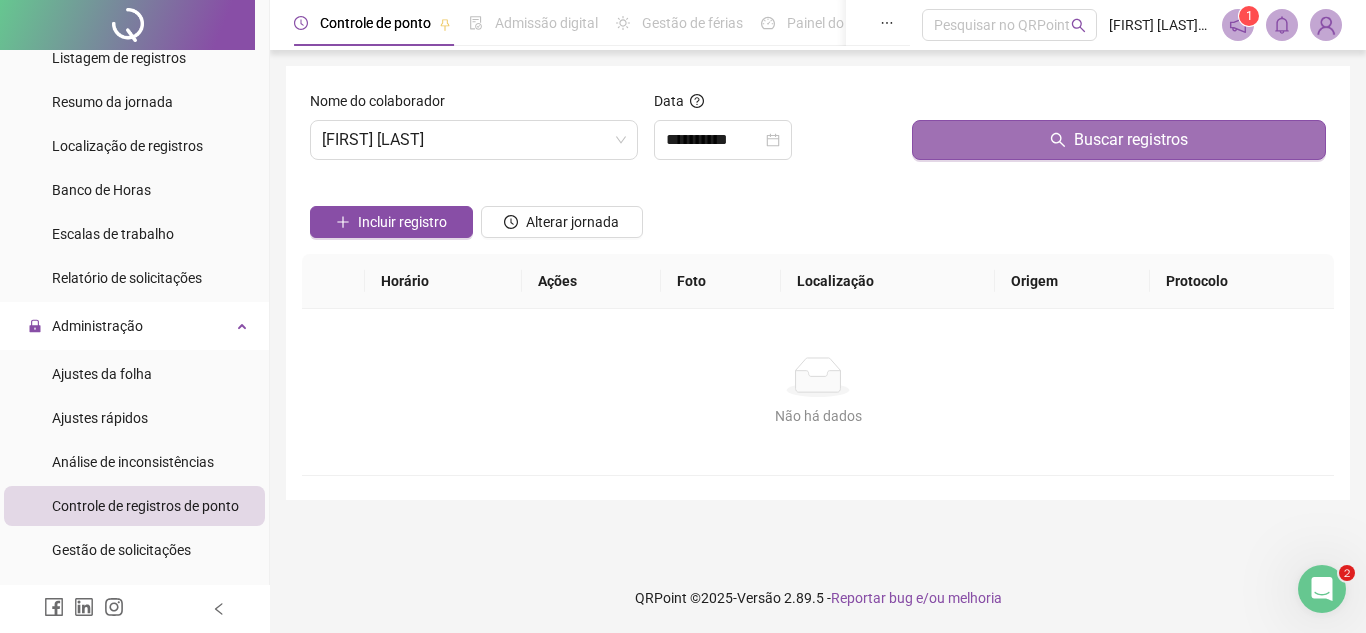 click on "Buscar registros" at bounding box center [1119, 140] 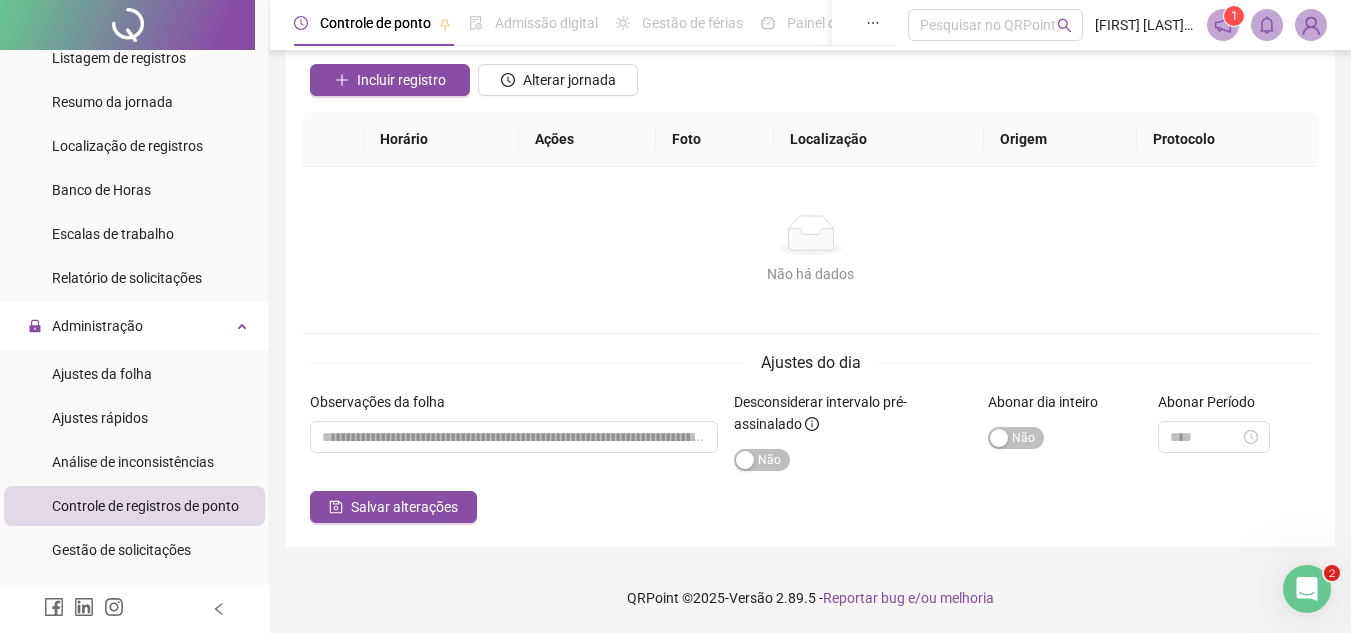 scroll, scrollTop: 0, scrollLeft: 0, axis: both 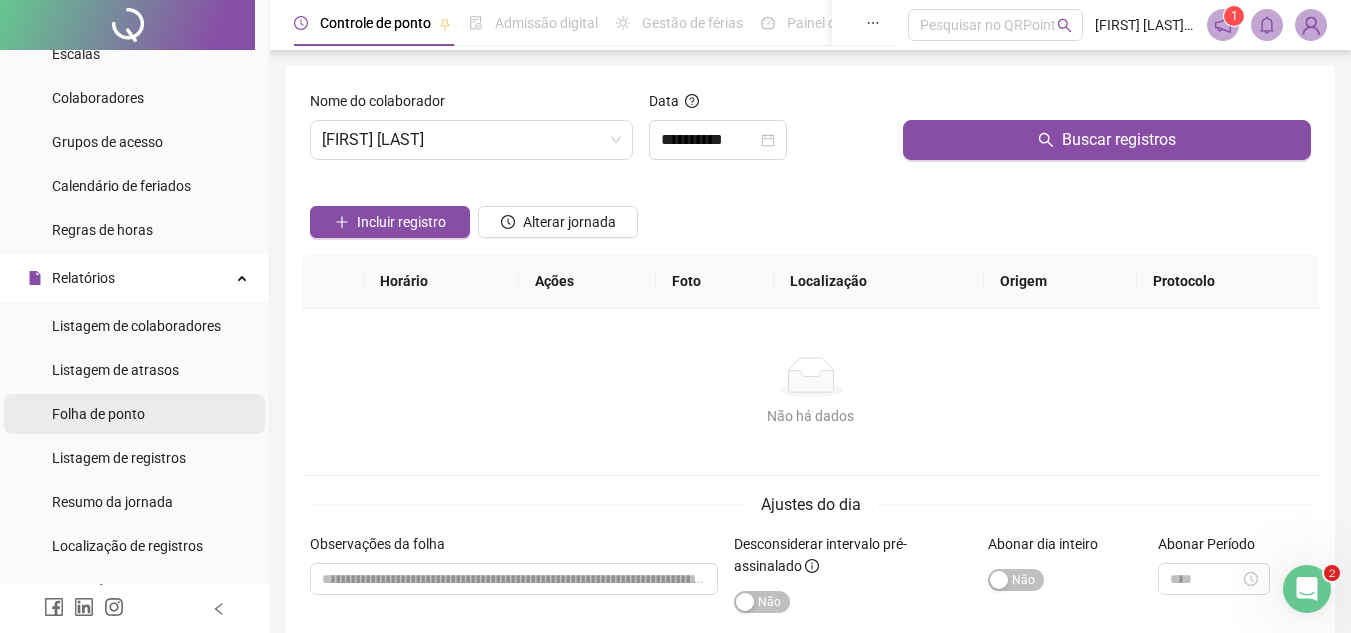 click on "Folha de ponto" at bounding box center (98, 414) 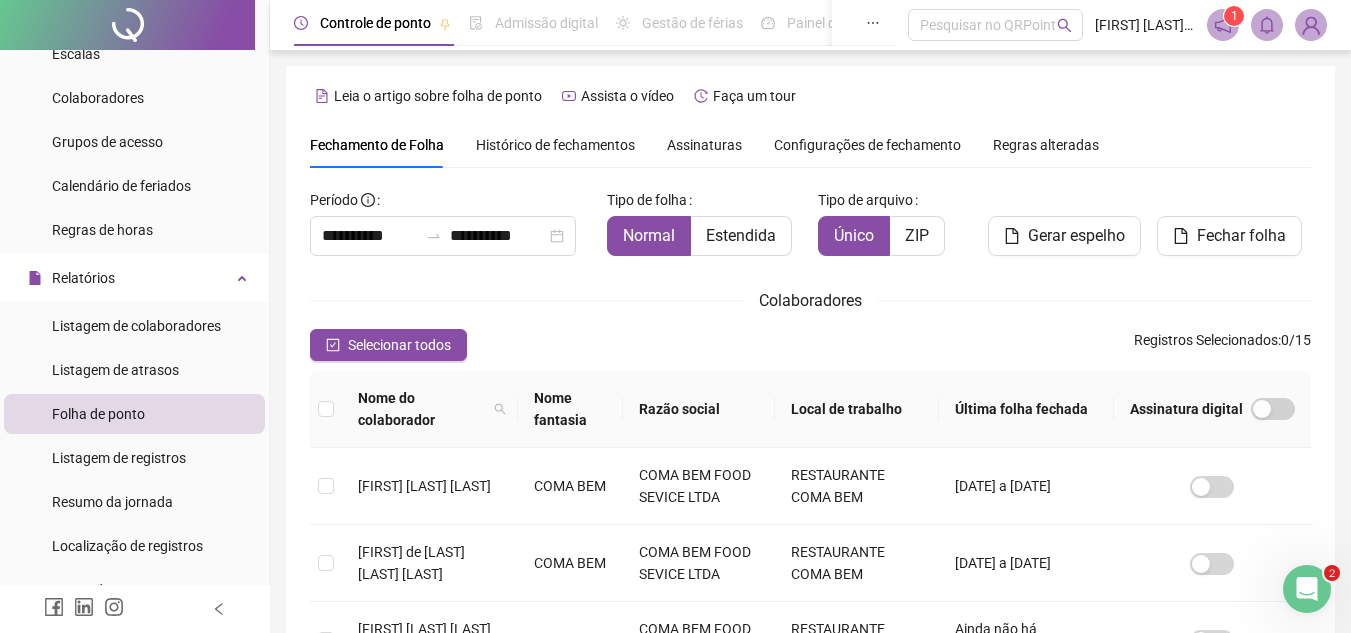 scroll, scrollTop: 93, scrollLeft: 0, axis: vertical 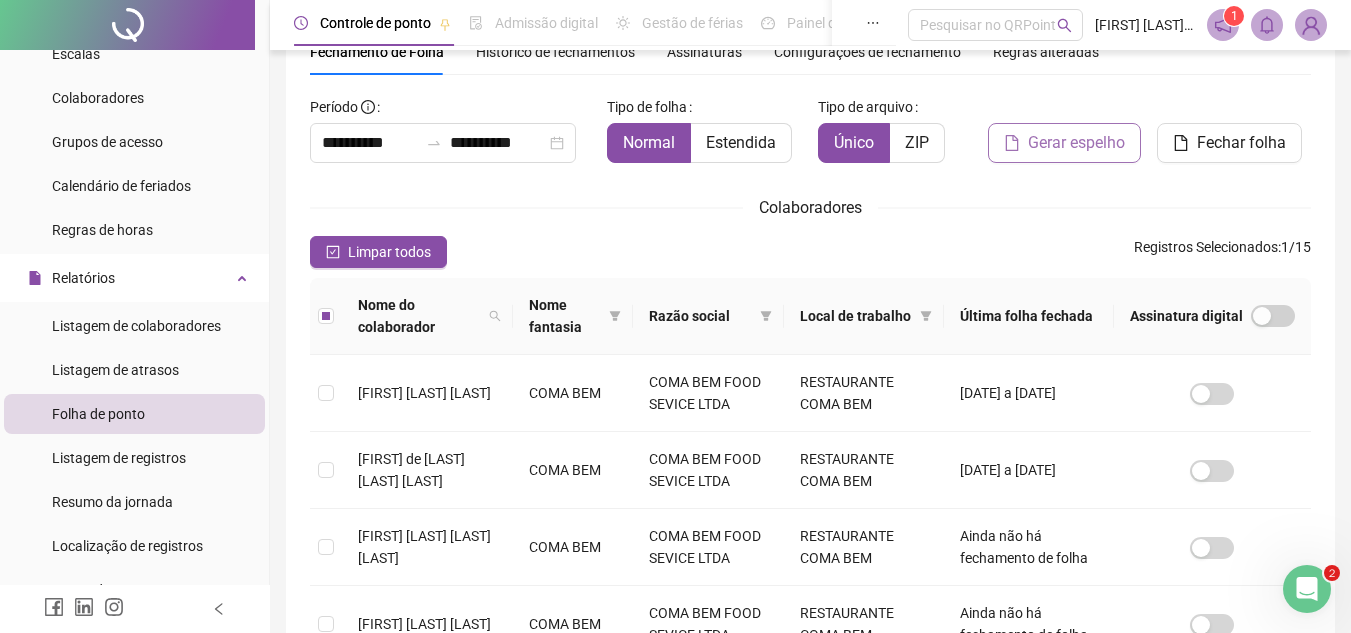 click on "Gerar espelho" at bounding box center [1076, 143] 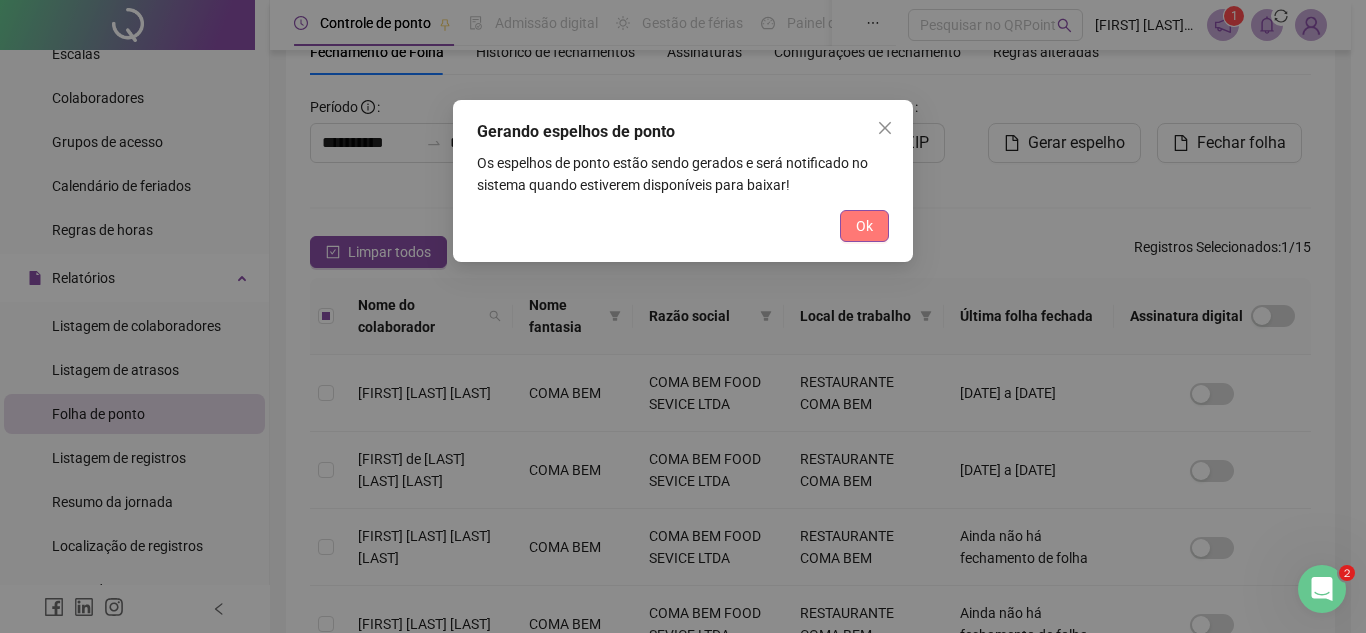 click on "Ok" at bounding box center [864, 226] 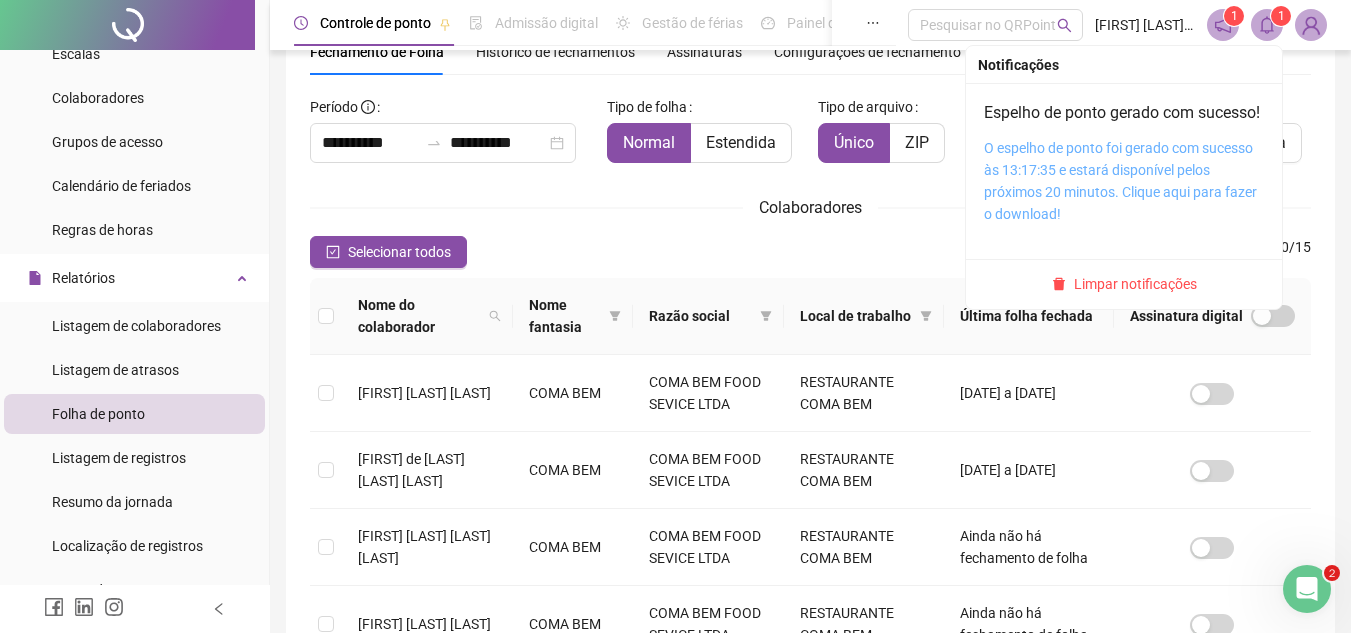 click on "O espelho de ponto foi gerado com sucesso às 13:17:35 e estará disponível pelos próximos 20 minutos.
Clique aqui para fazer o download!" at bounding box center [1120, 181] 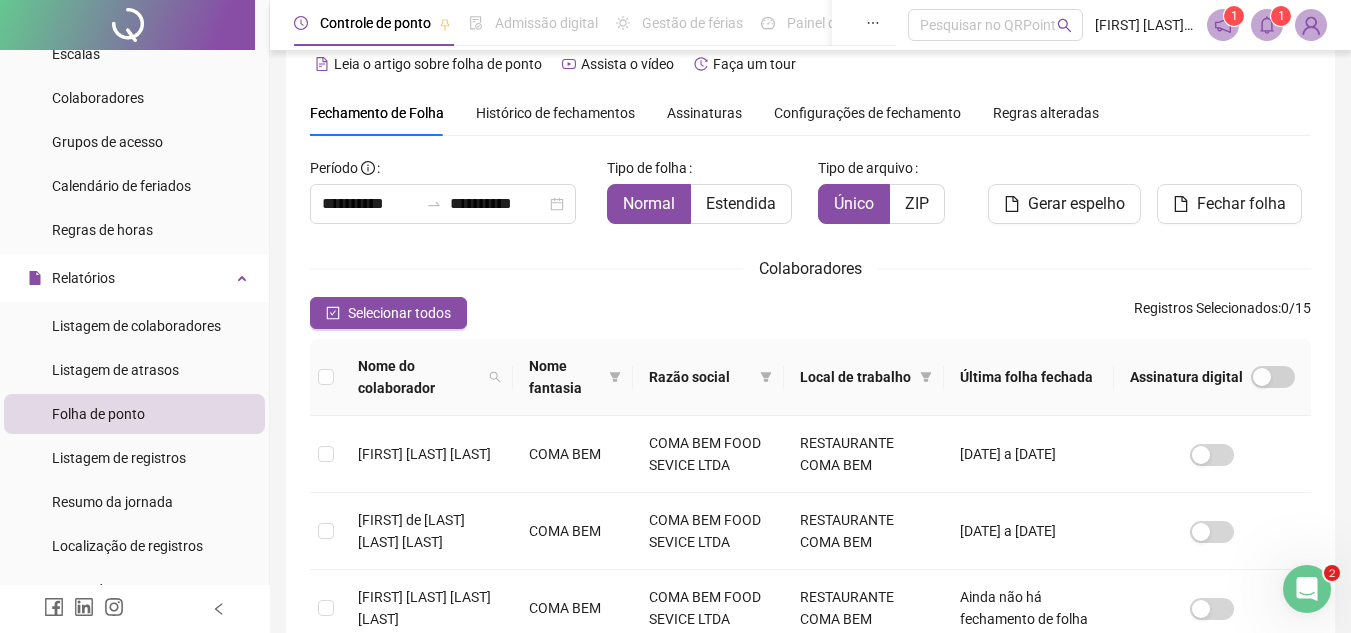 scroll, scrollTop: 0, scrollLeft: 0, axis: both 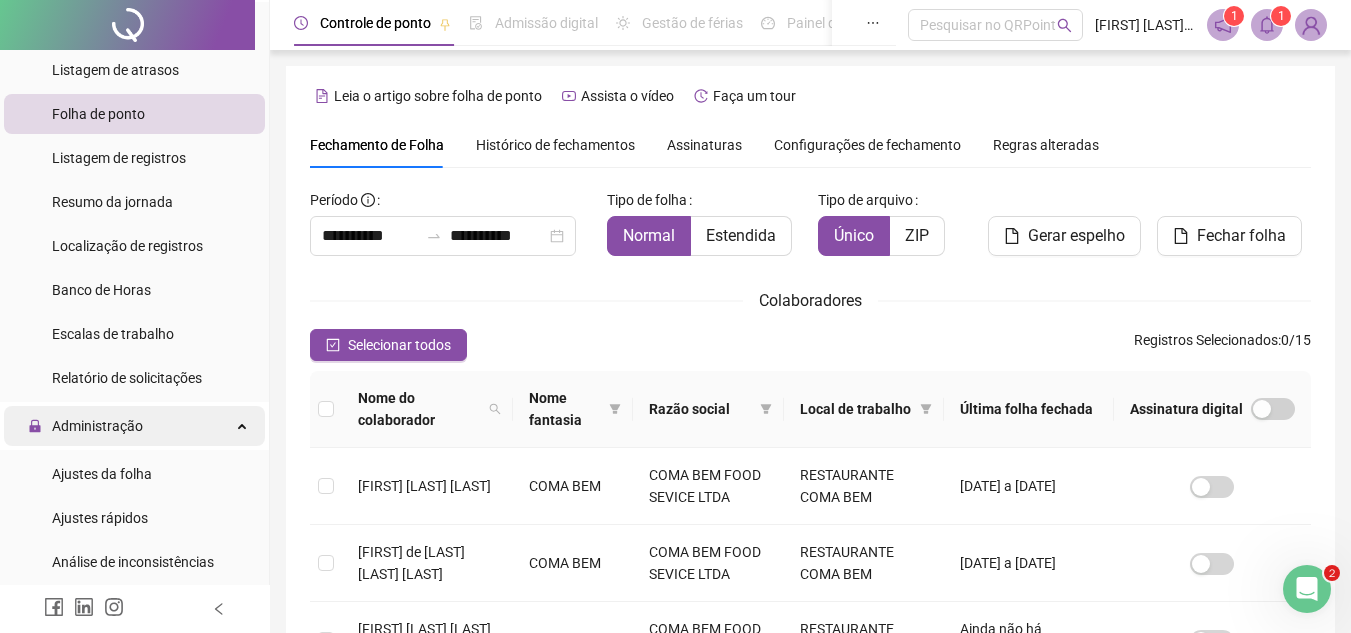 click on "Administração" at bounding box center [97, 426] 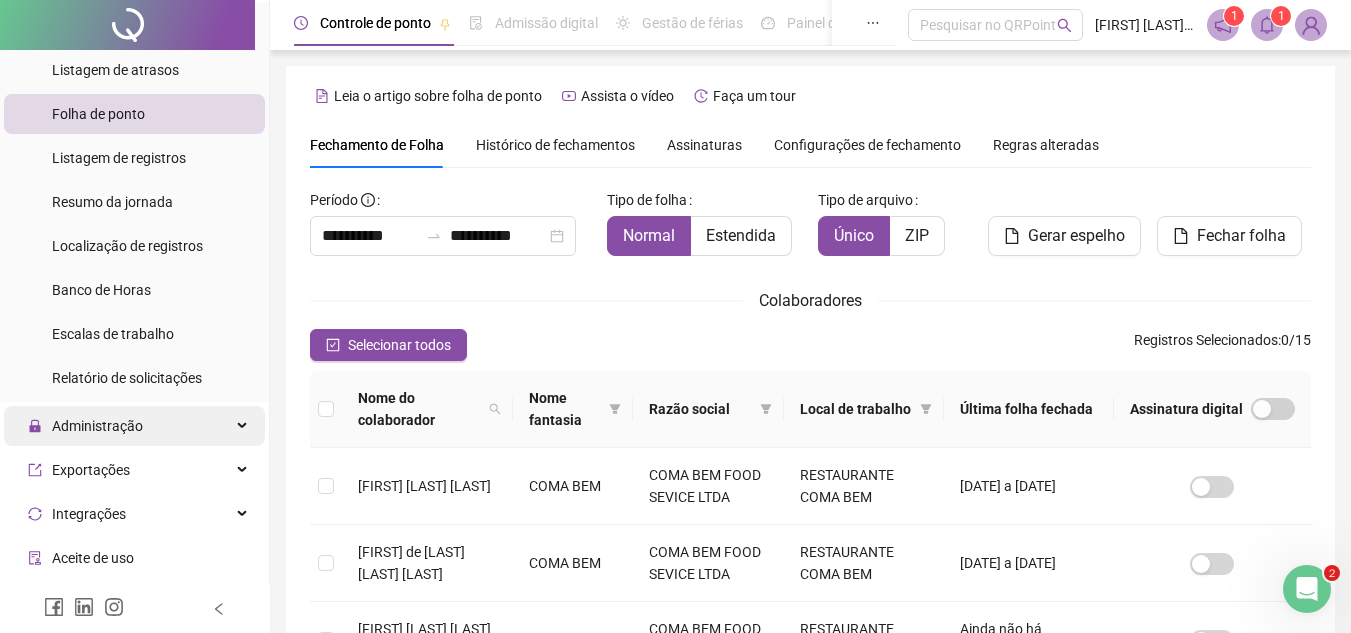 click on "Administração" at bounding box center (97, 426) 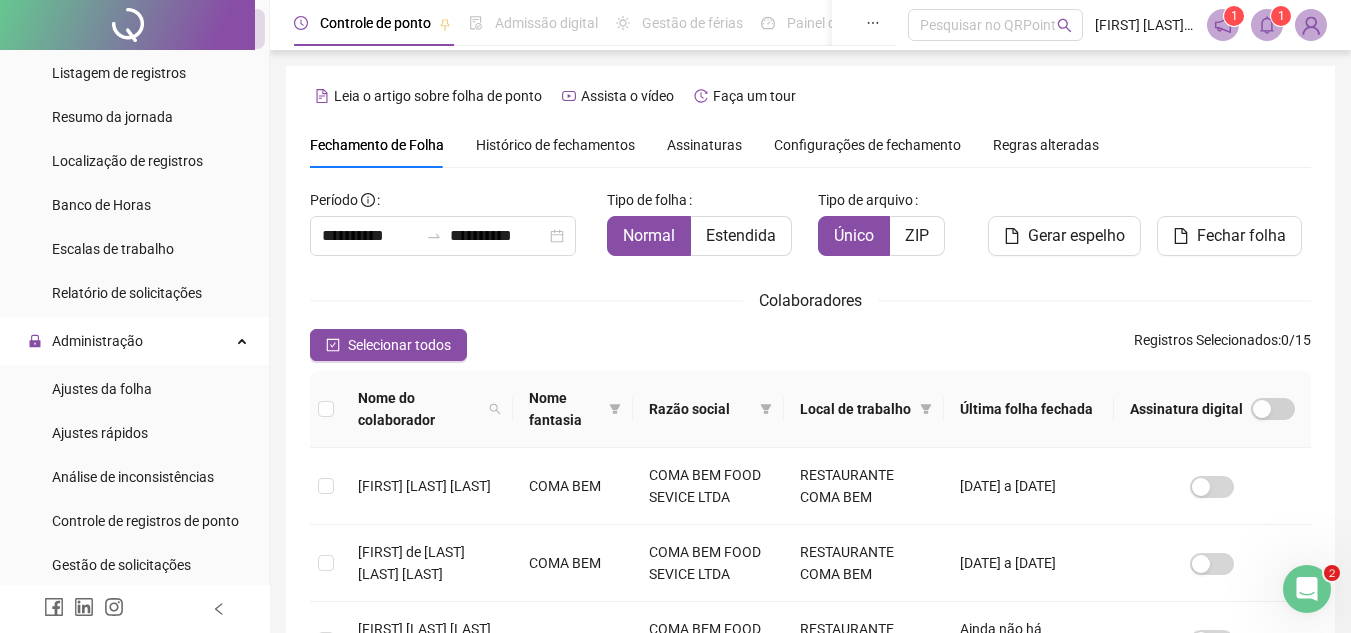 scroll, scrollTop: 800, scrollLeft: 0, axis: vertical 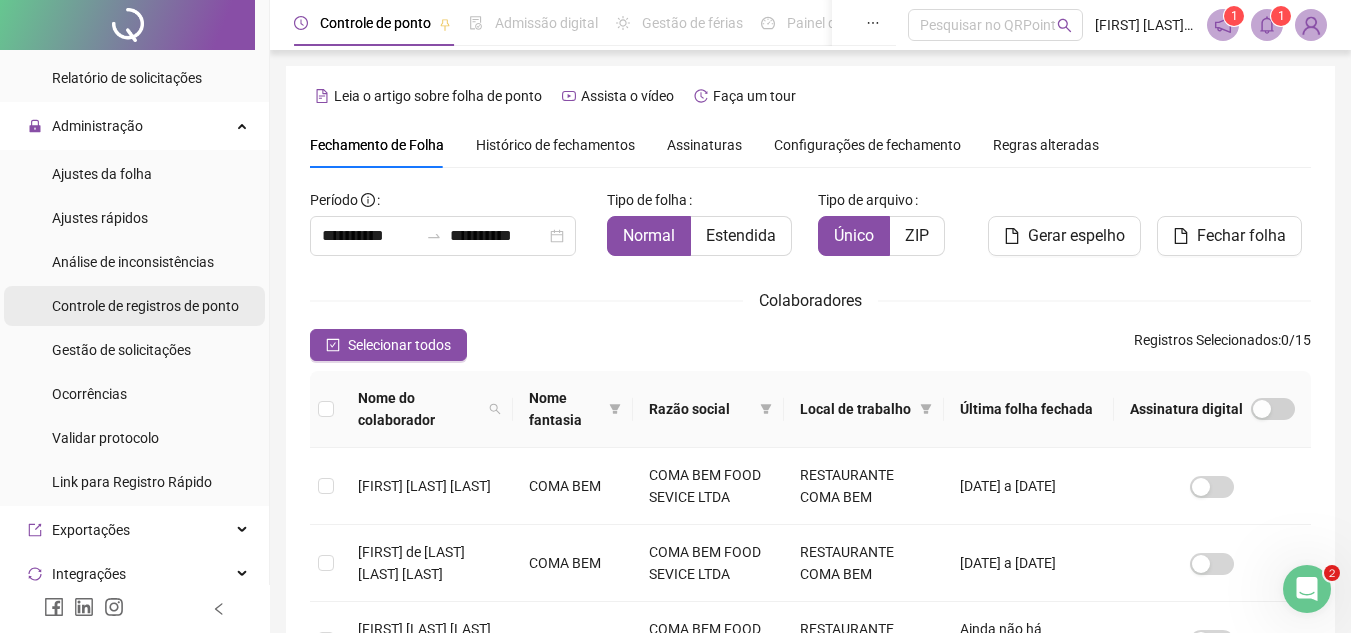 click on "Controle de registros de ponto" at bounding box center [145, 306] 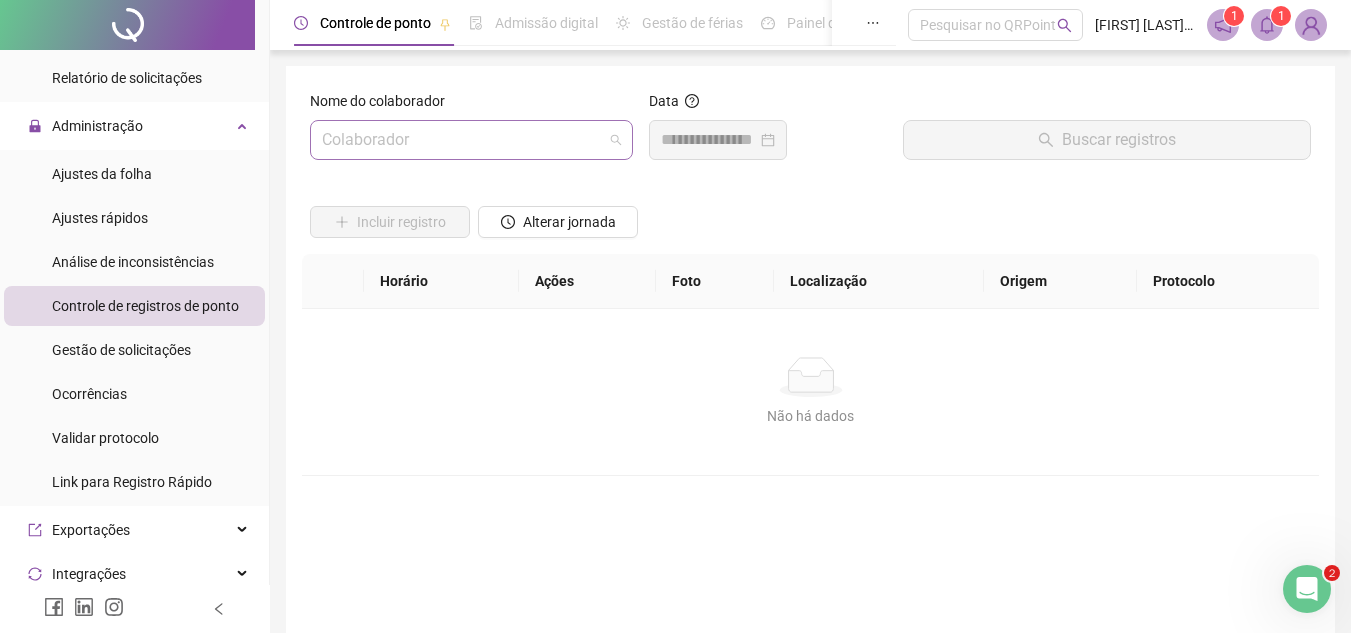 click on "Colaborador" at bounding box center (471, 140) 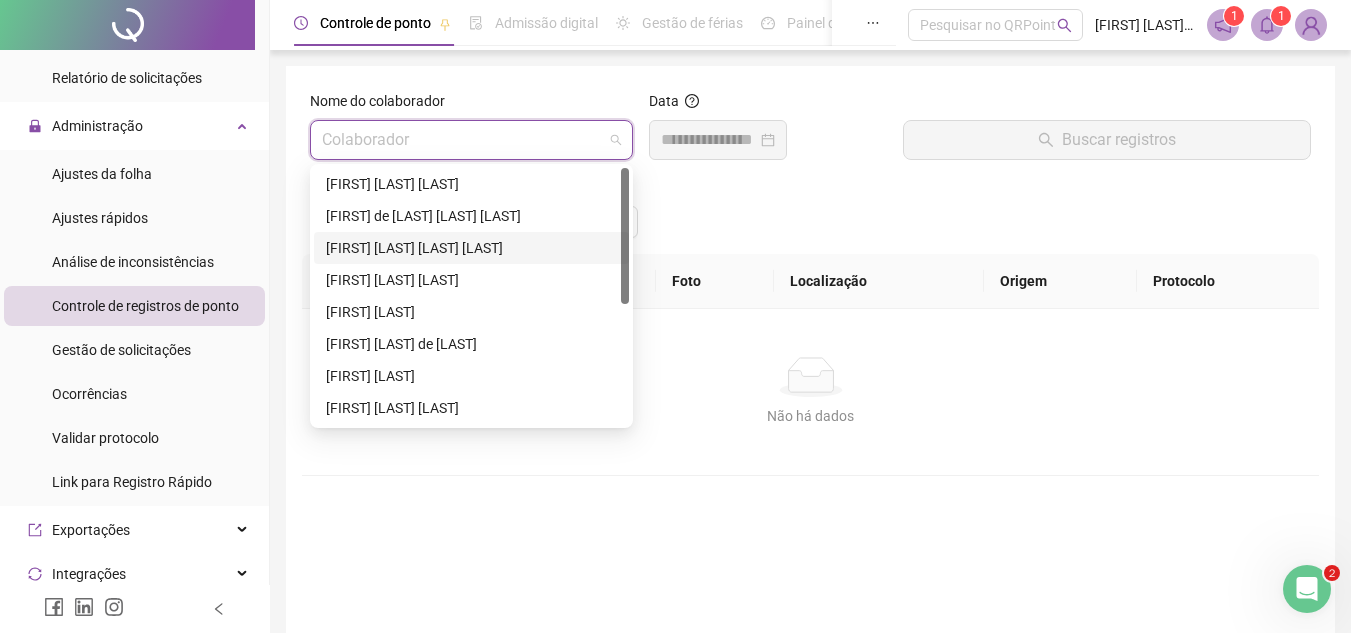 scroll, scrollTop: 200, scrollLeft: 0, axis: vertical 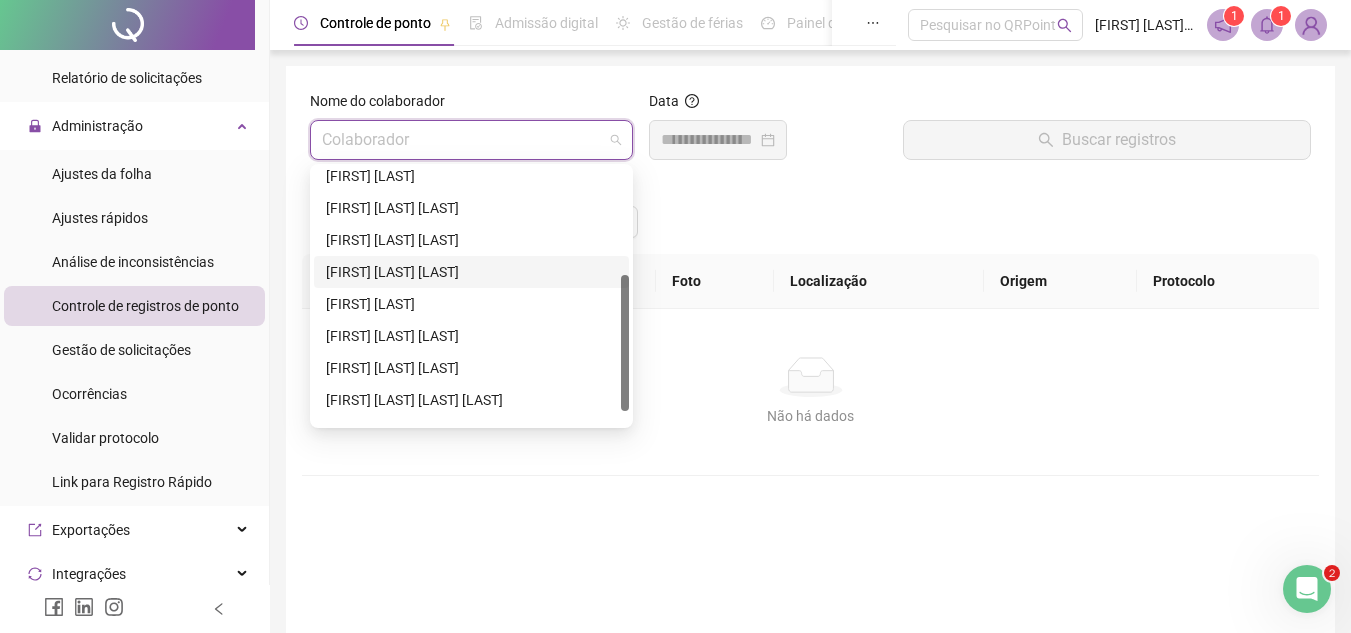 click on "[FIRST] [LAST] [LAST]" at bounding box center [471, 272] 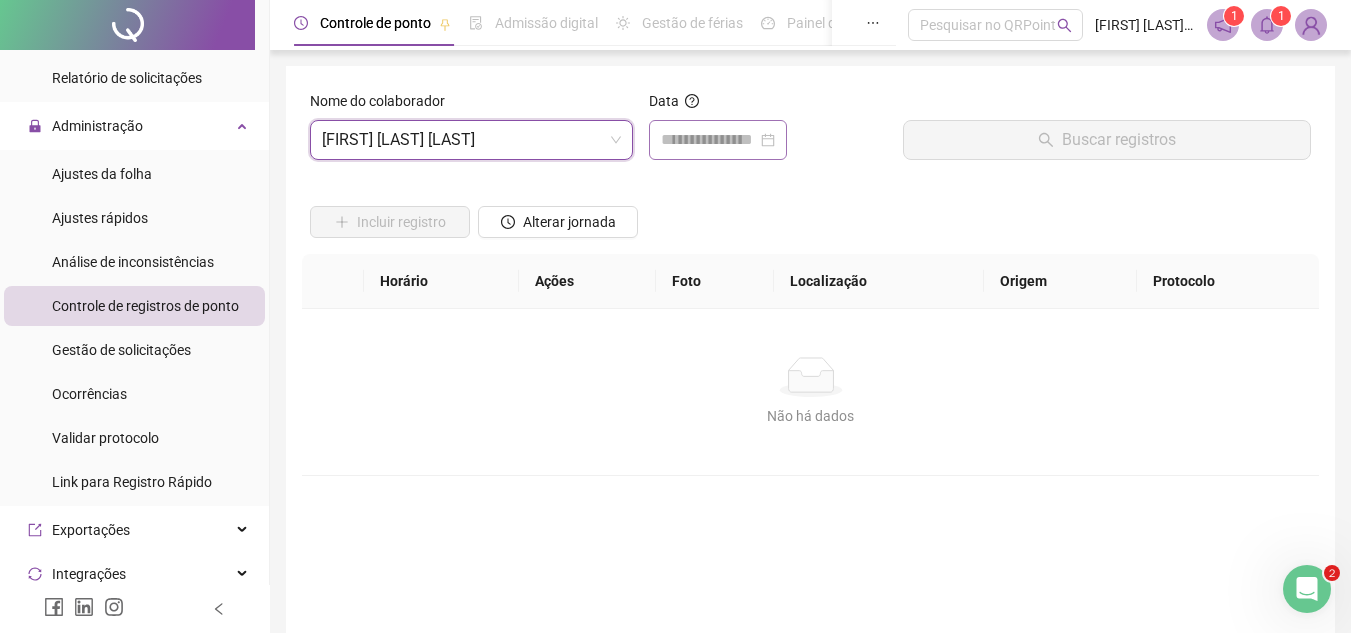 click at bounding box center (718, 140) 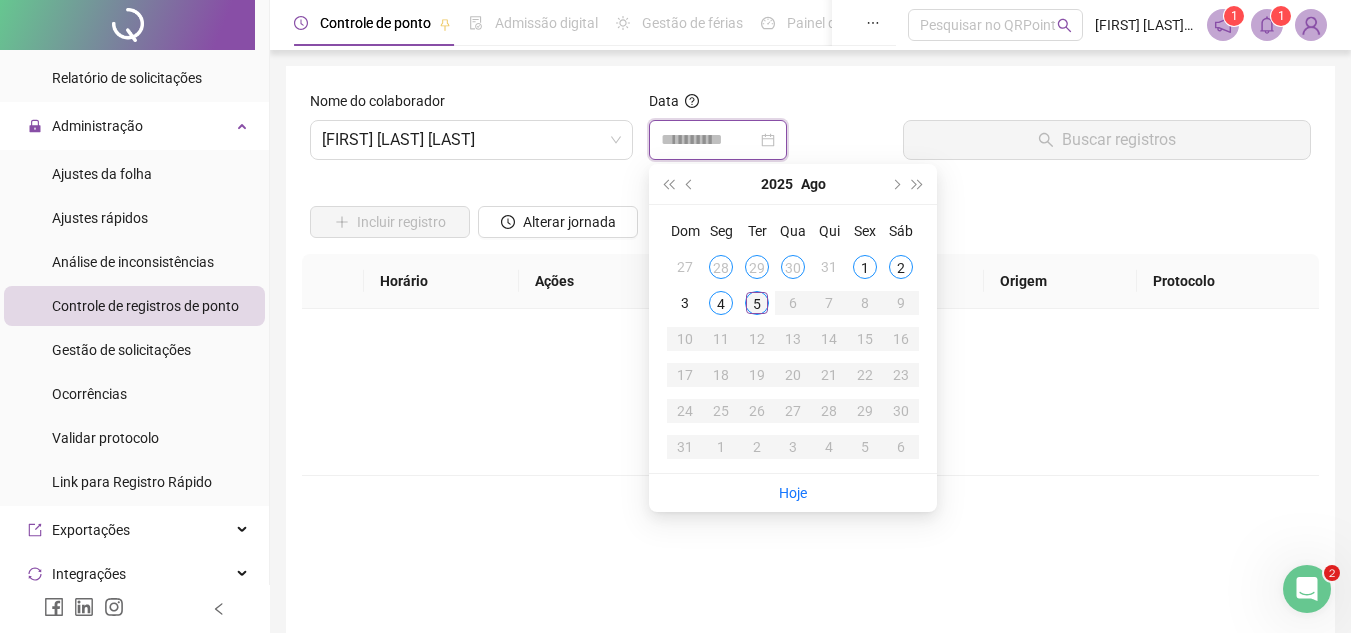 type on "**********" 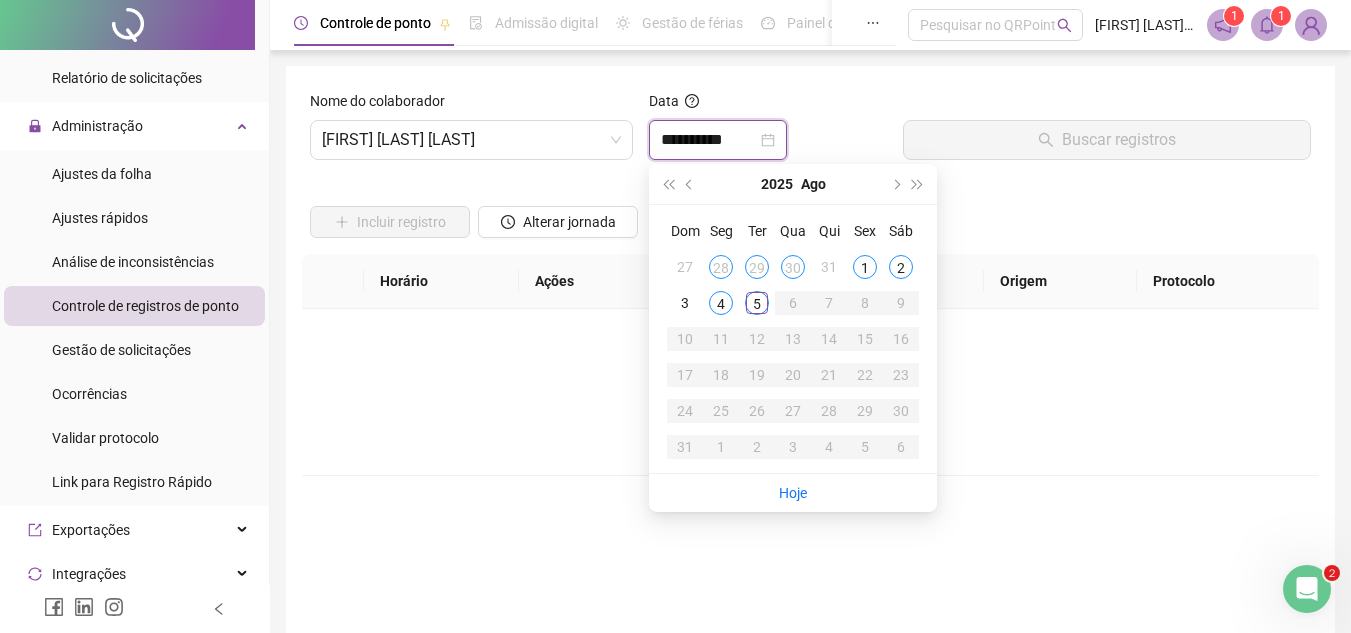 type on "**********" 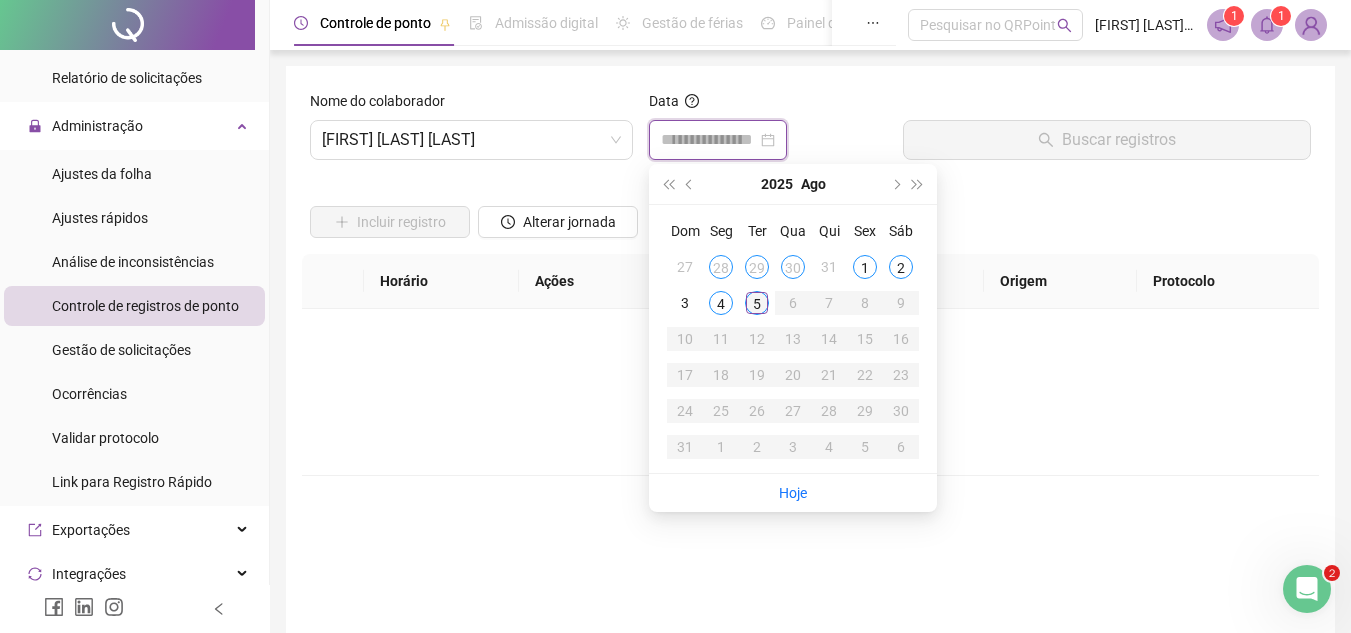 type on "**********" 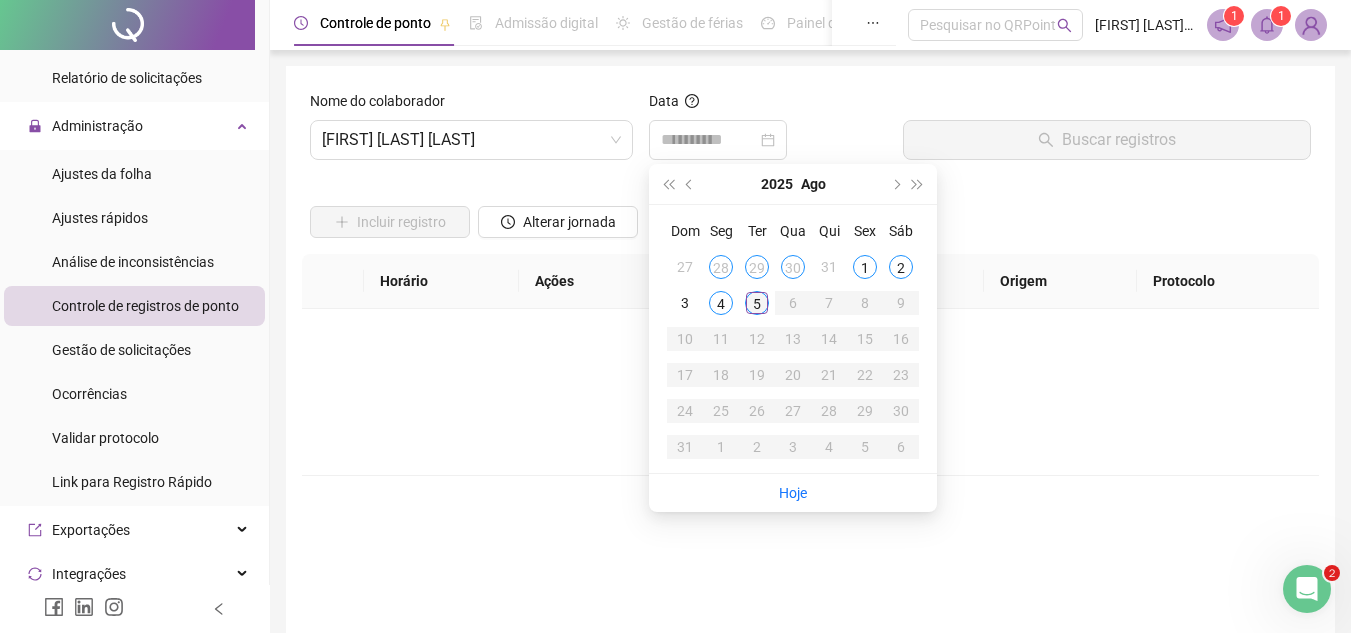 click on "5" at bounding box center (757, 303) 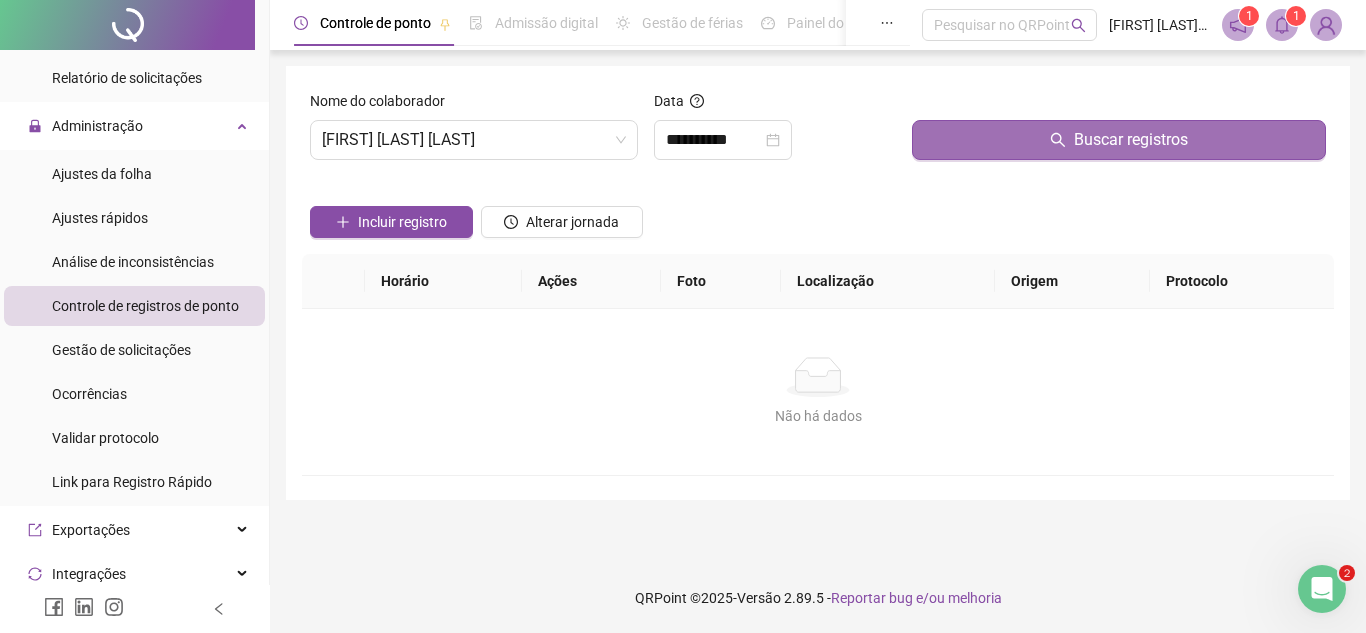 click on "Buscar registros" at bounding box center (1131, 140) 